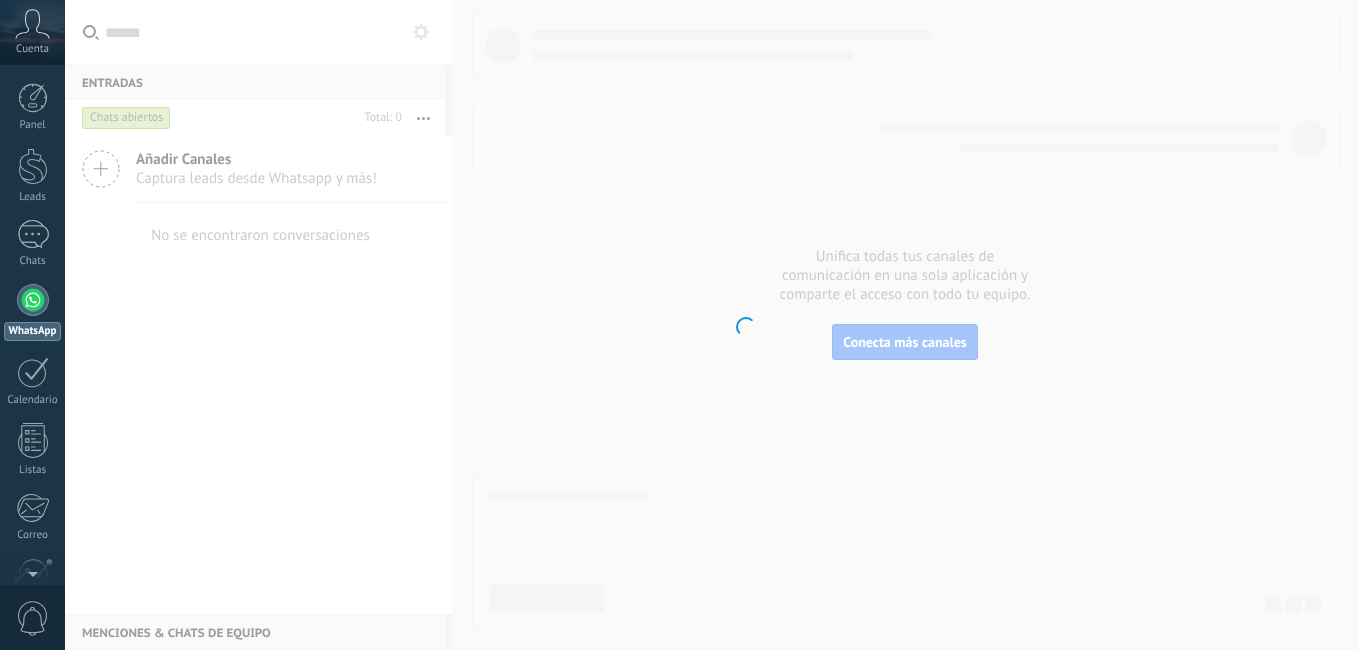 scroll, scrollTop: 0, scrollLeft: 0, axis: both 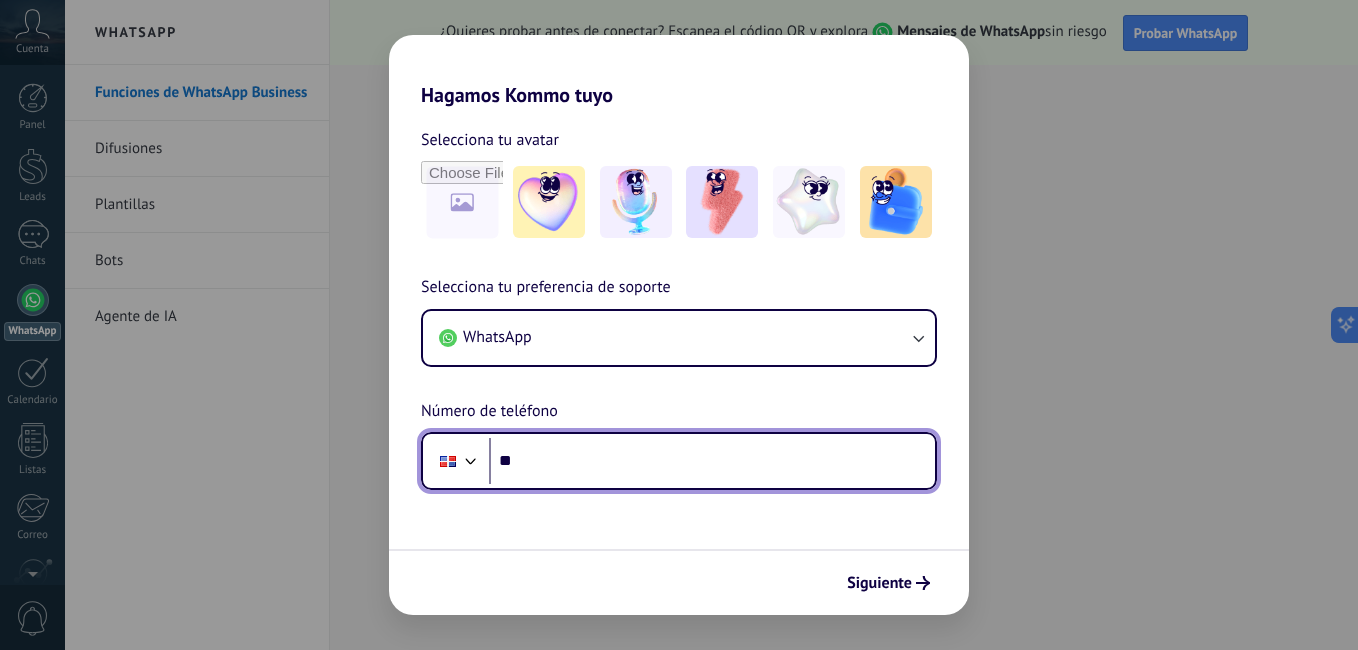 click on "**" at bounding box center (712, 461) 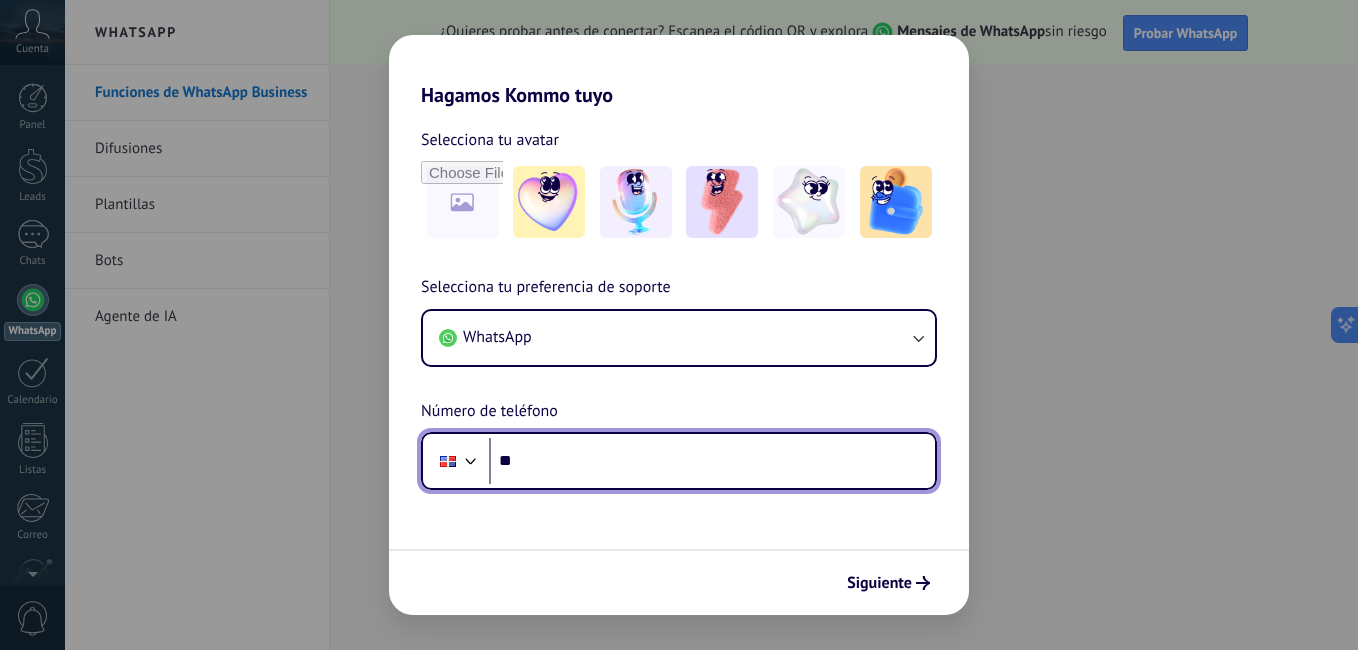 click on "**" at bounding box center [712, 461] 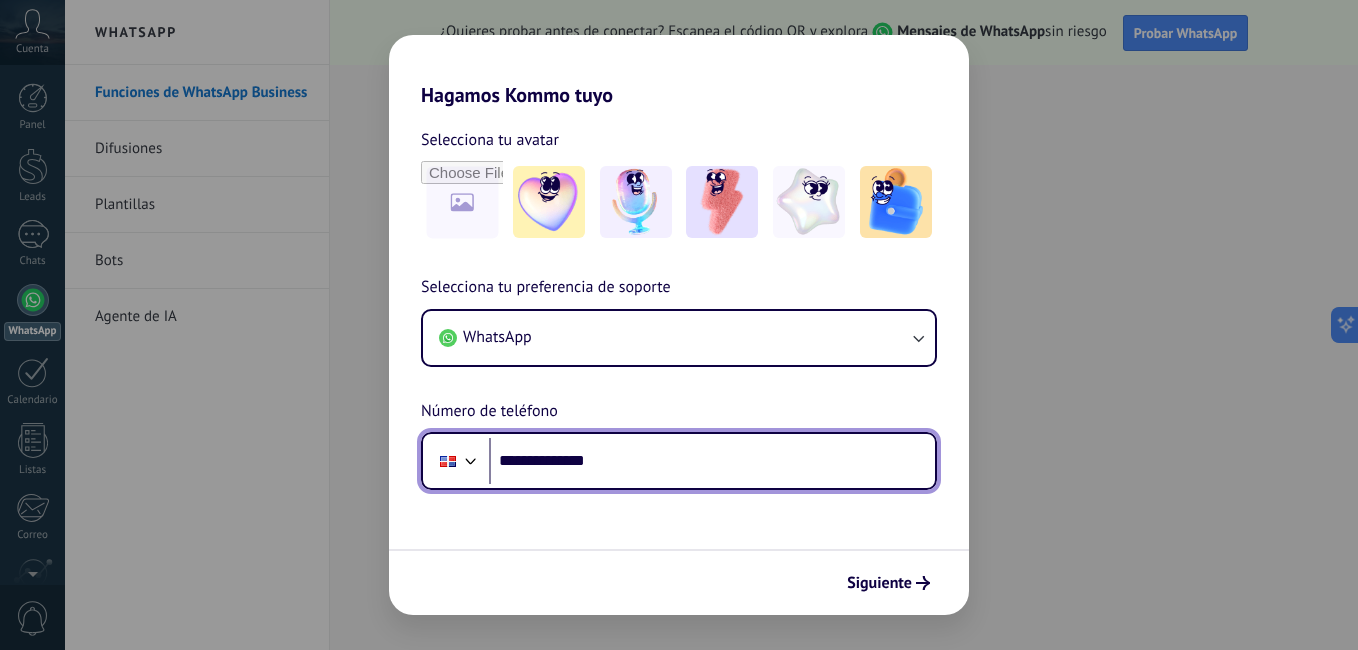 type on "**********" 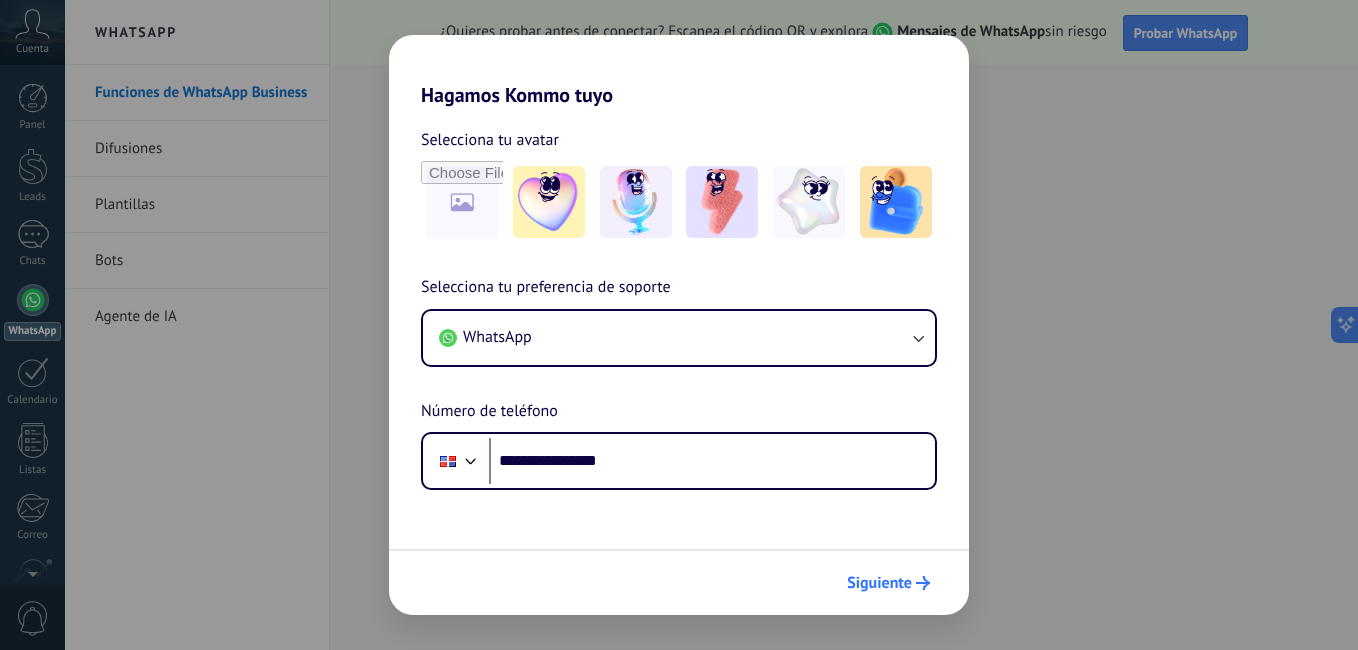 click on "Siguiente" at bounding box center [879, 583] 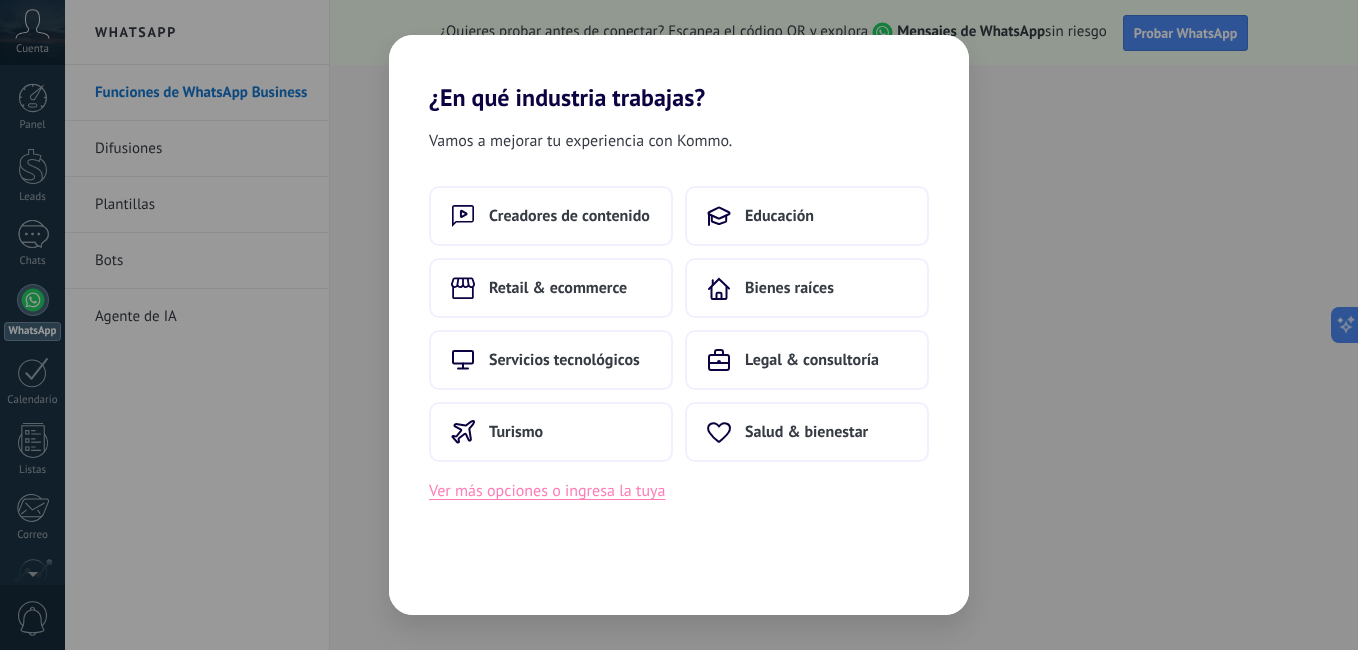 click on "Ver más opciones o ingresa la tuya" at bounding box center [547, 491] 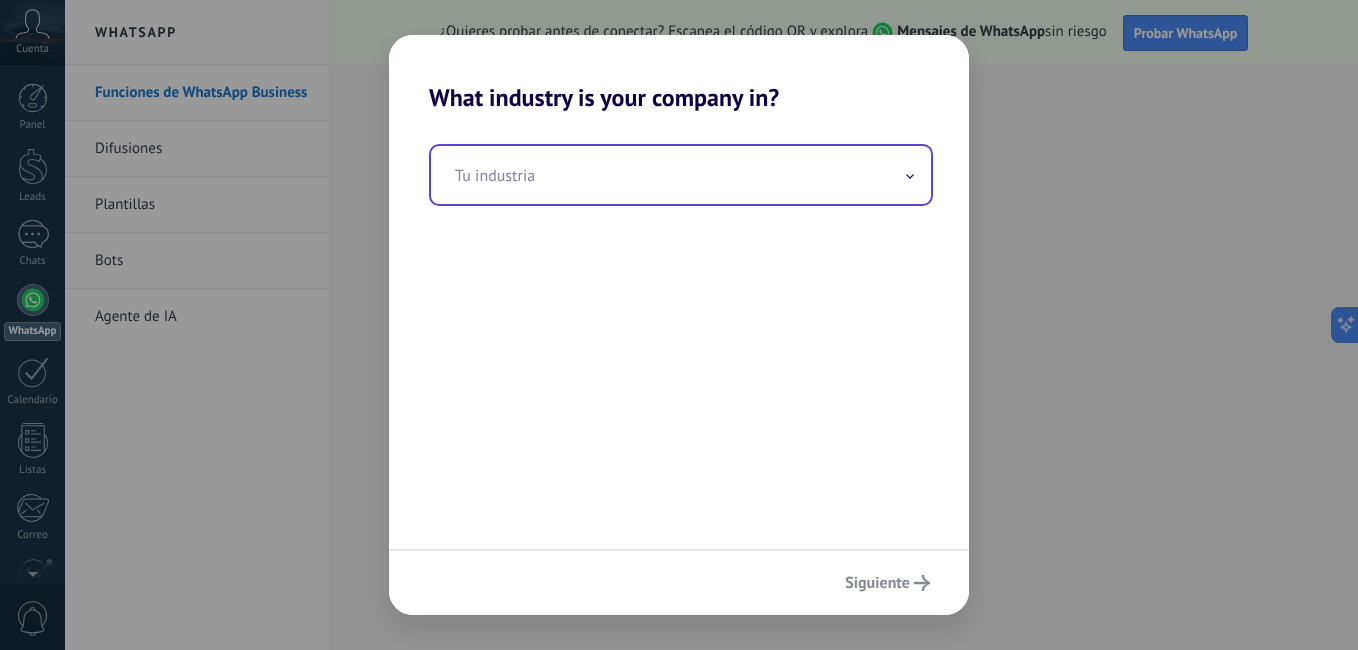 click 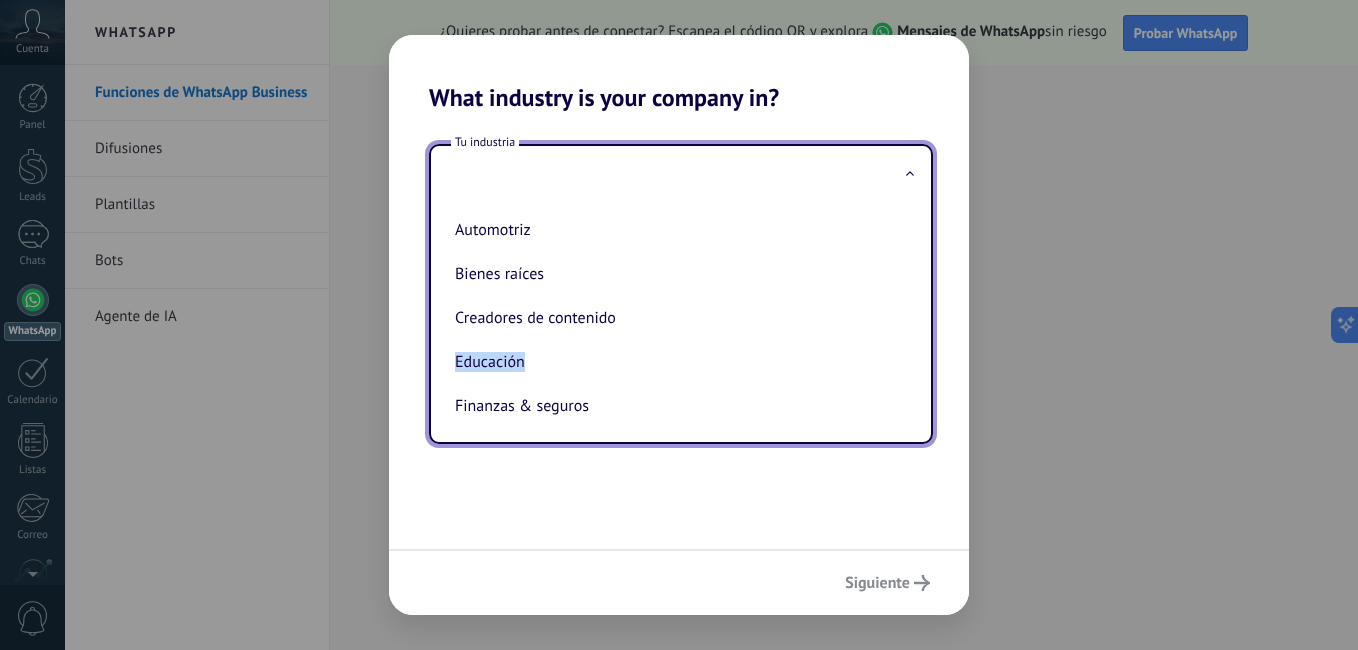 drag, startPoint x: 920, startPoint y: 321, endPoint x: 911, endPoint y: 315, distance: 10.816654 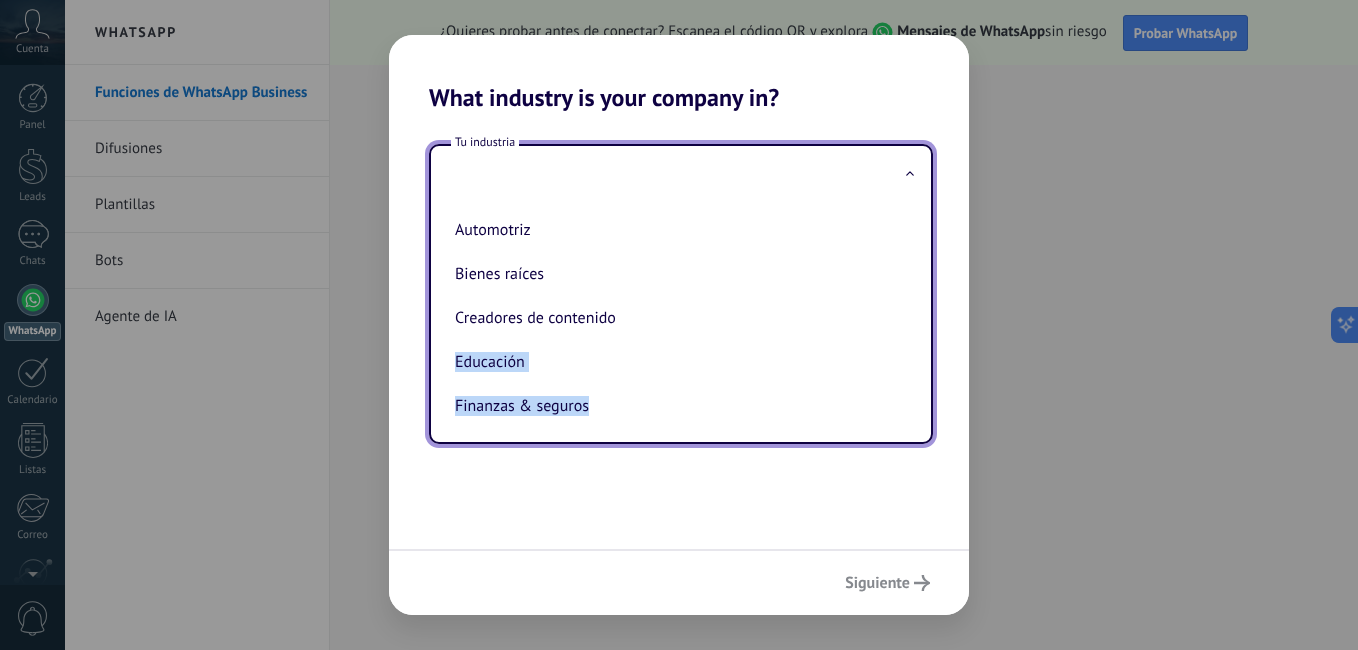 drag, startPoint x: 918, startPoint y: 319, endPoint x: 921, endPoint y: 403, distance: 84.05355 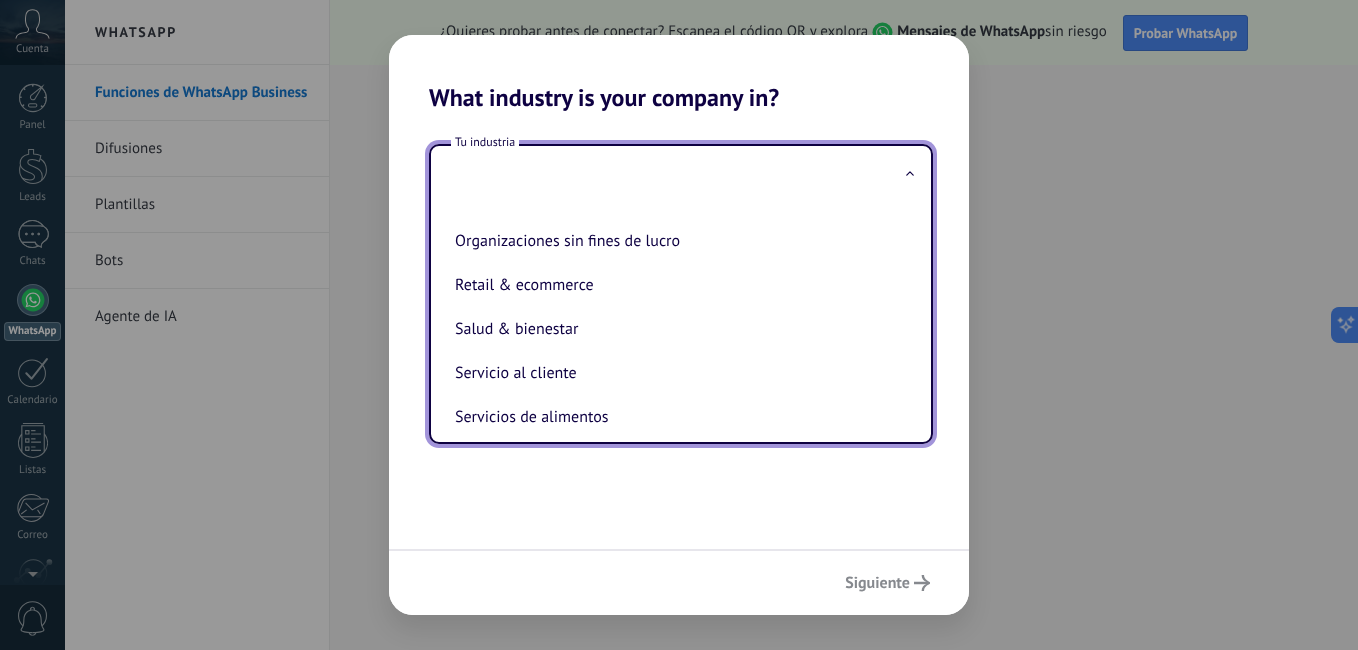 scroll, scrollTop: 530, scrollLeft: 0, axis: vertical 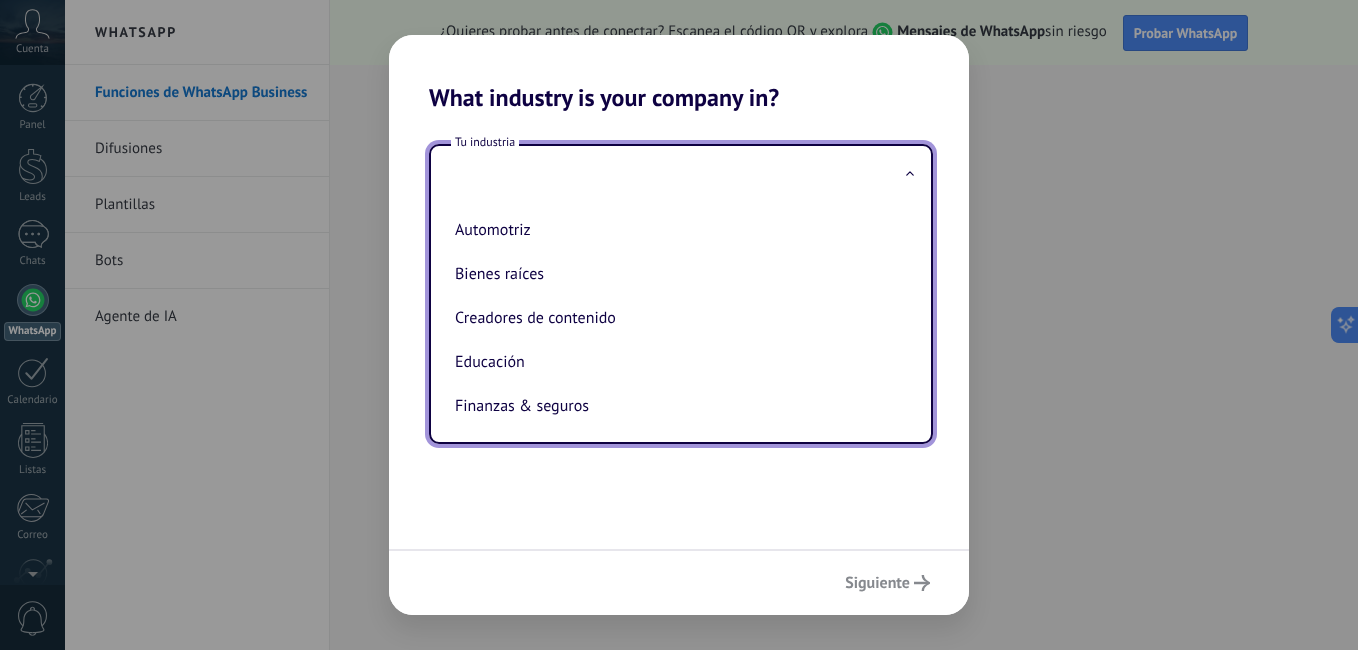 click 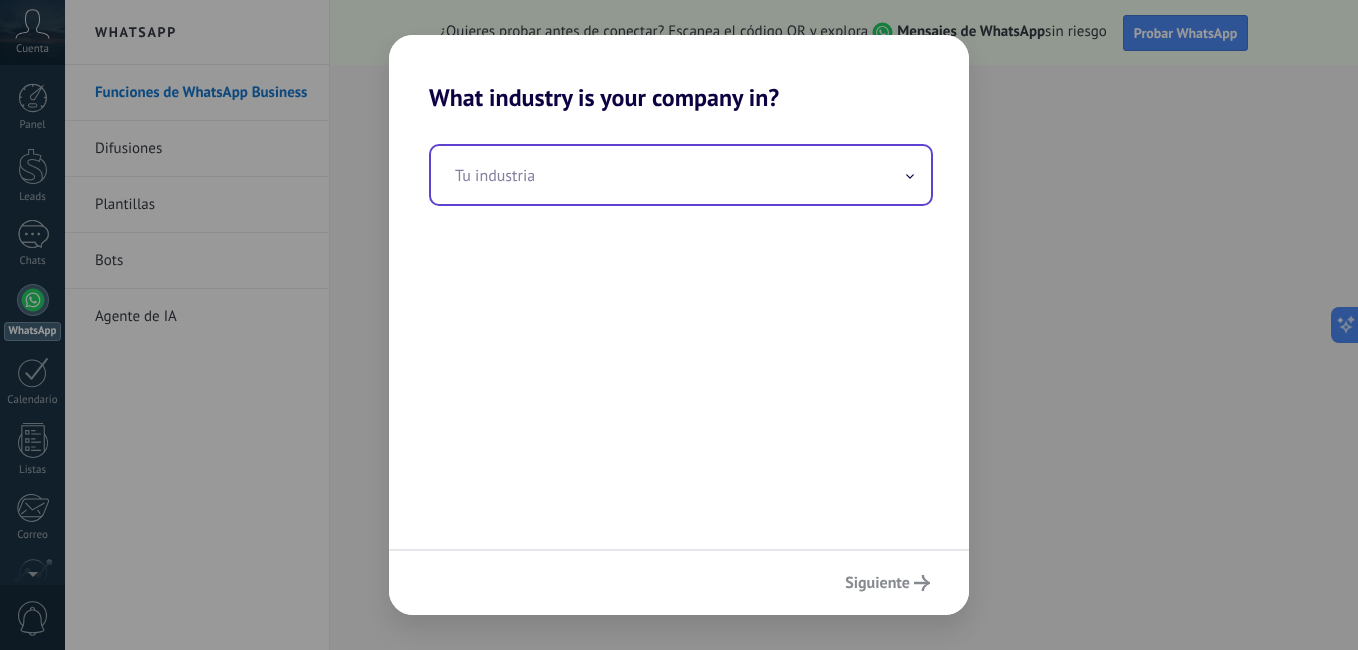 click at bounding box center [681, 175] 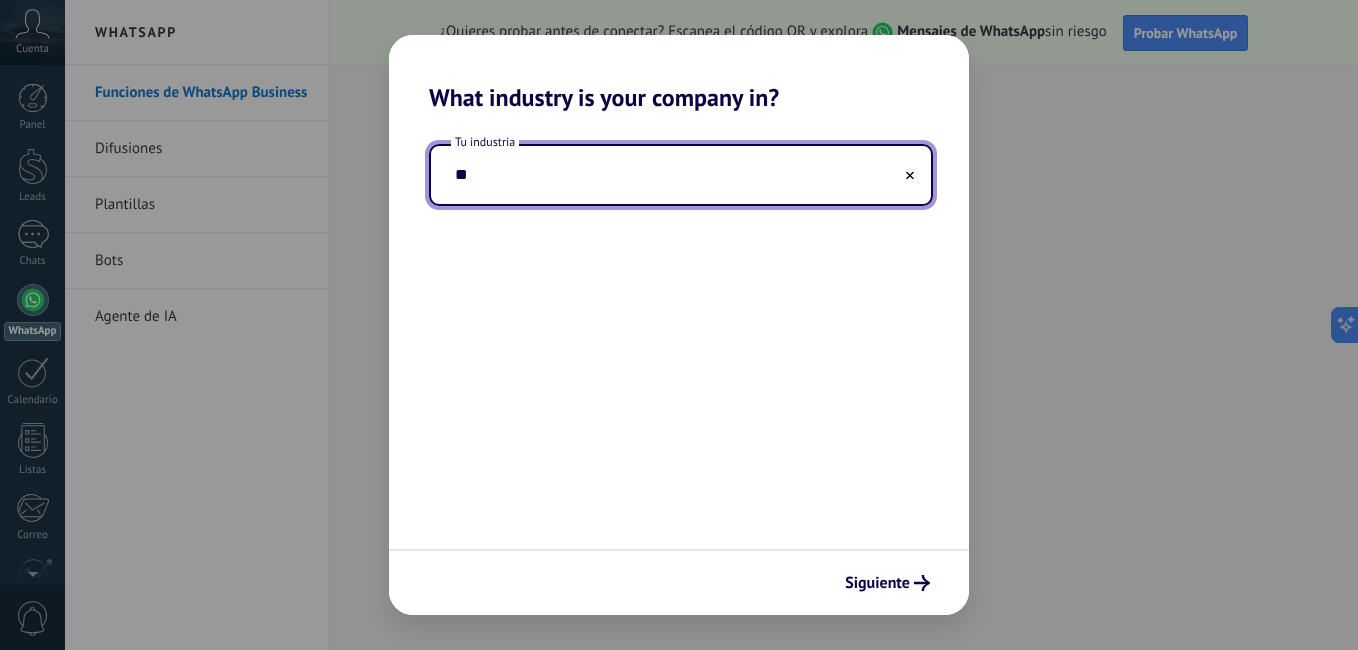 type on "*" 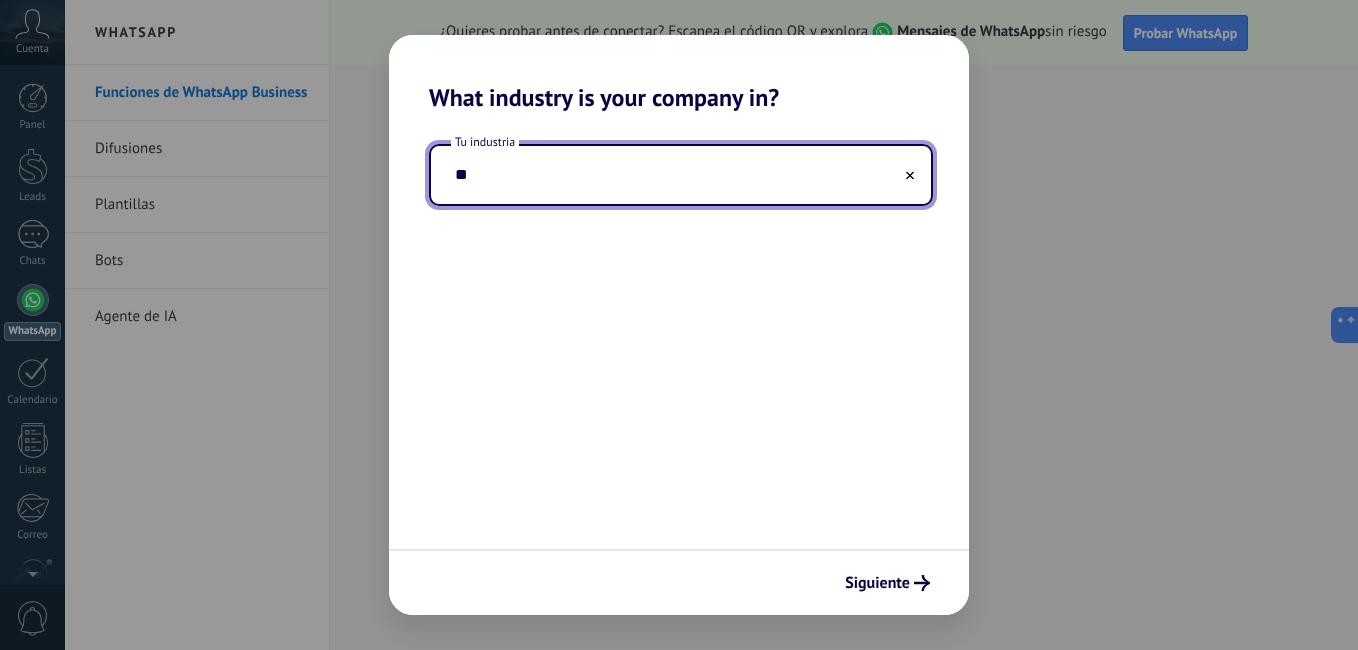 type on "*" 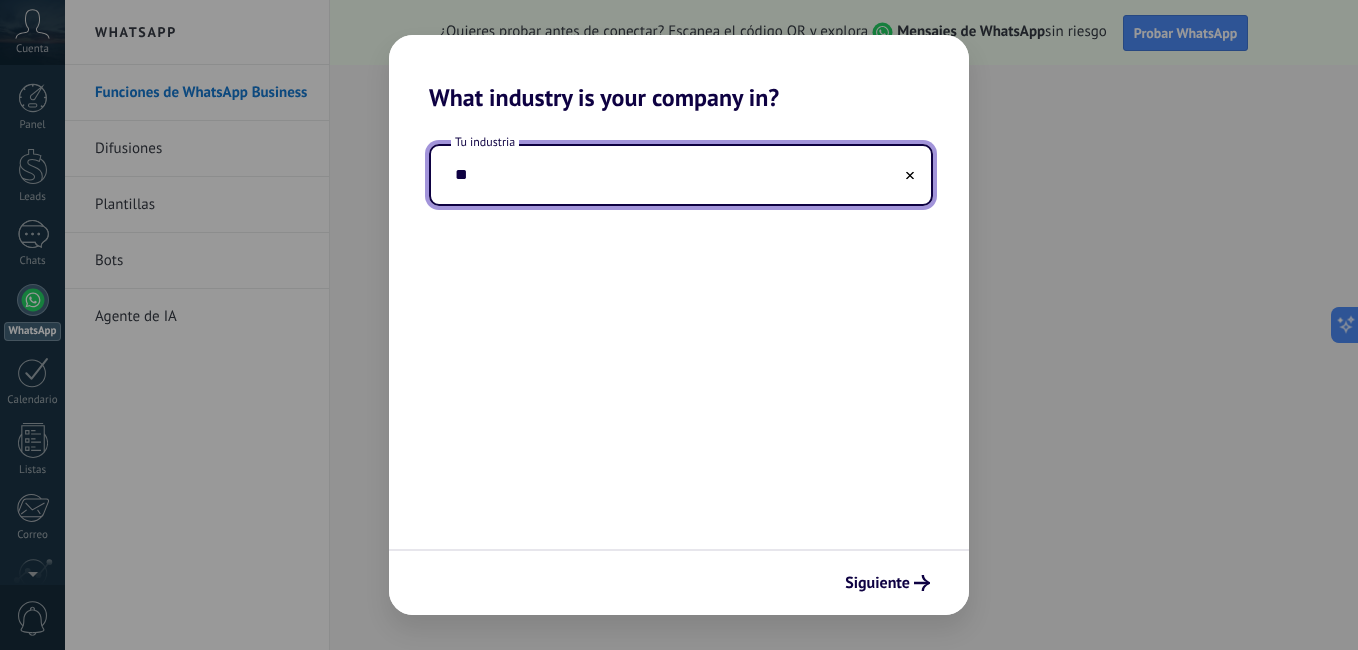 type on "*" 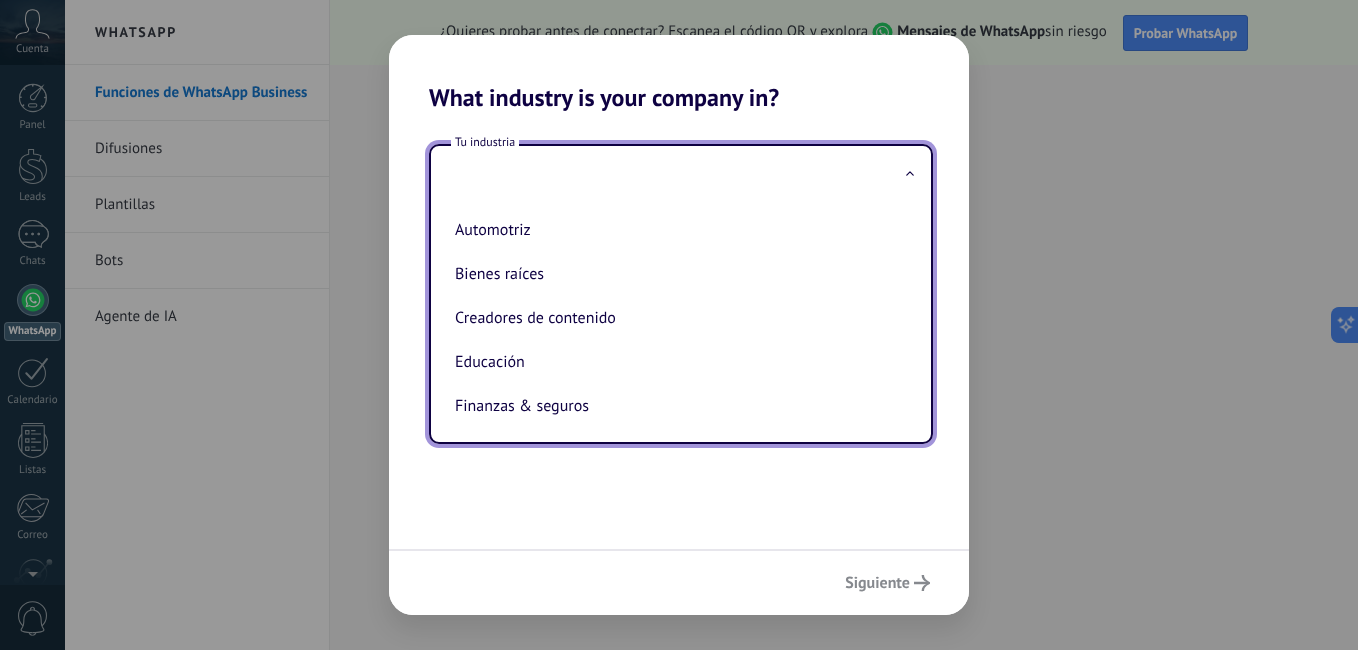 click at bounding box center [681, 175] 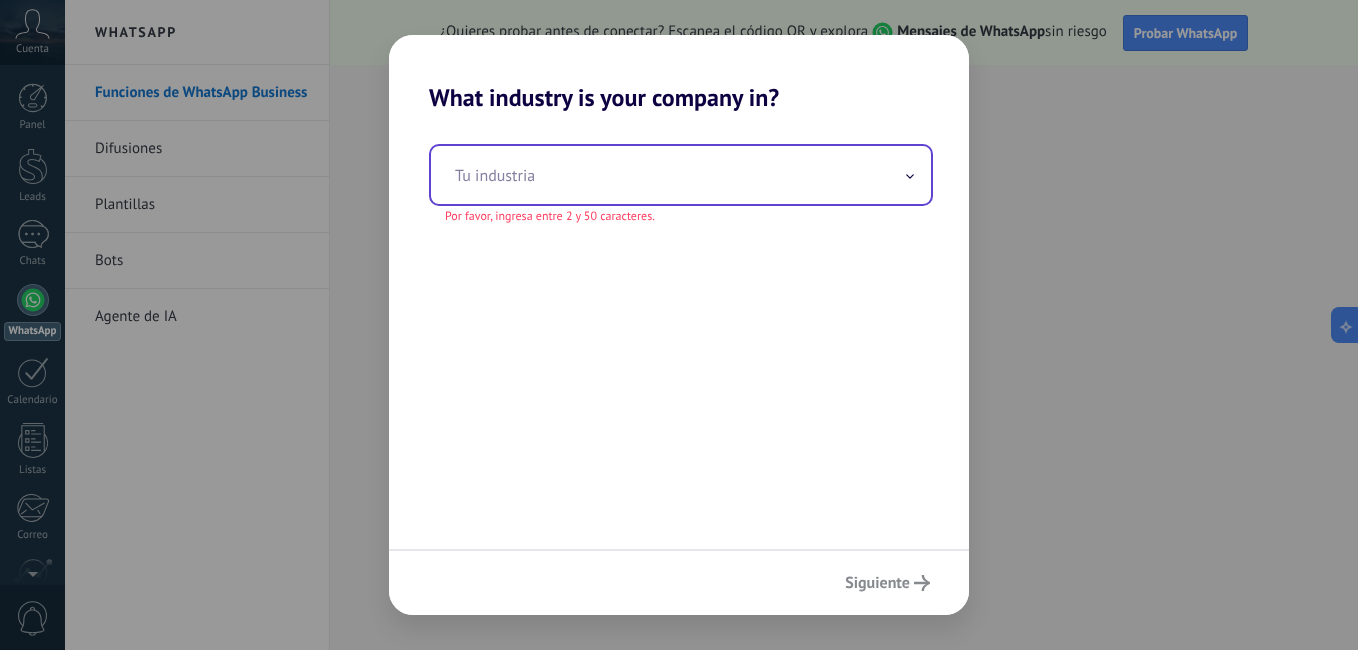 click at bounding box center [681, 175] 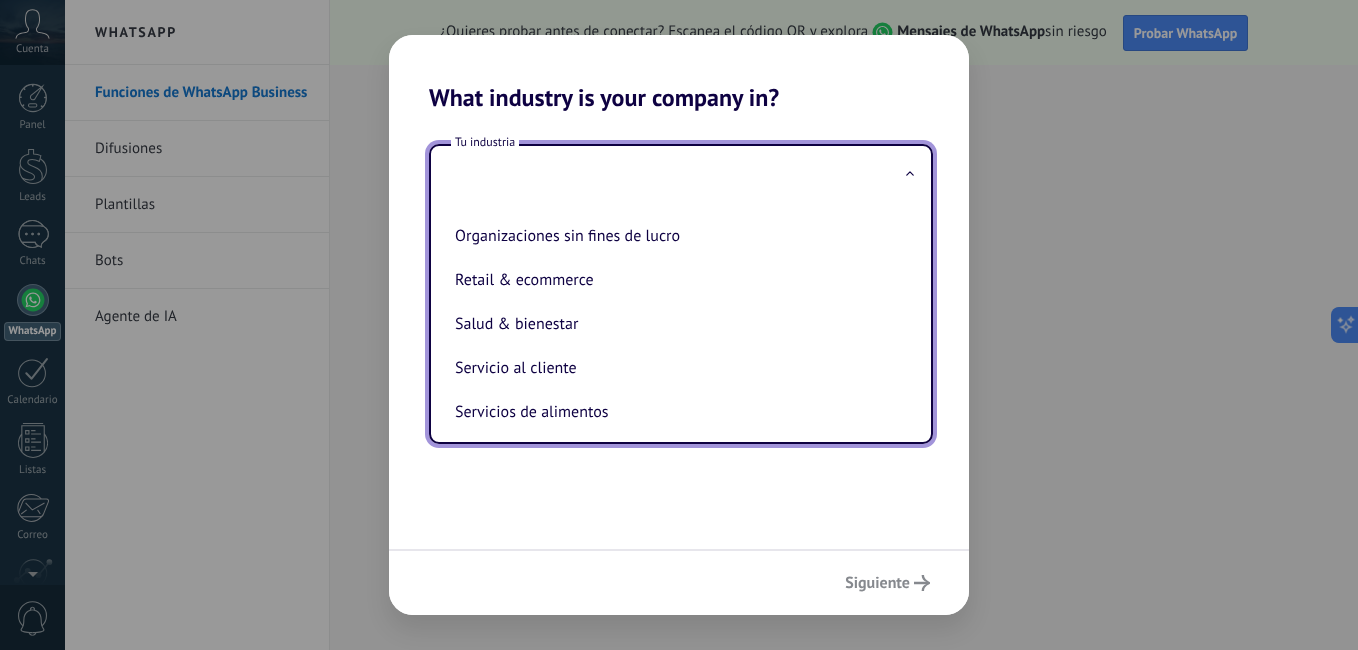 scroll, scrollTop: 354, scrollLeft: 0, axis: vertical 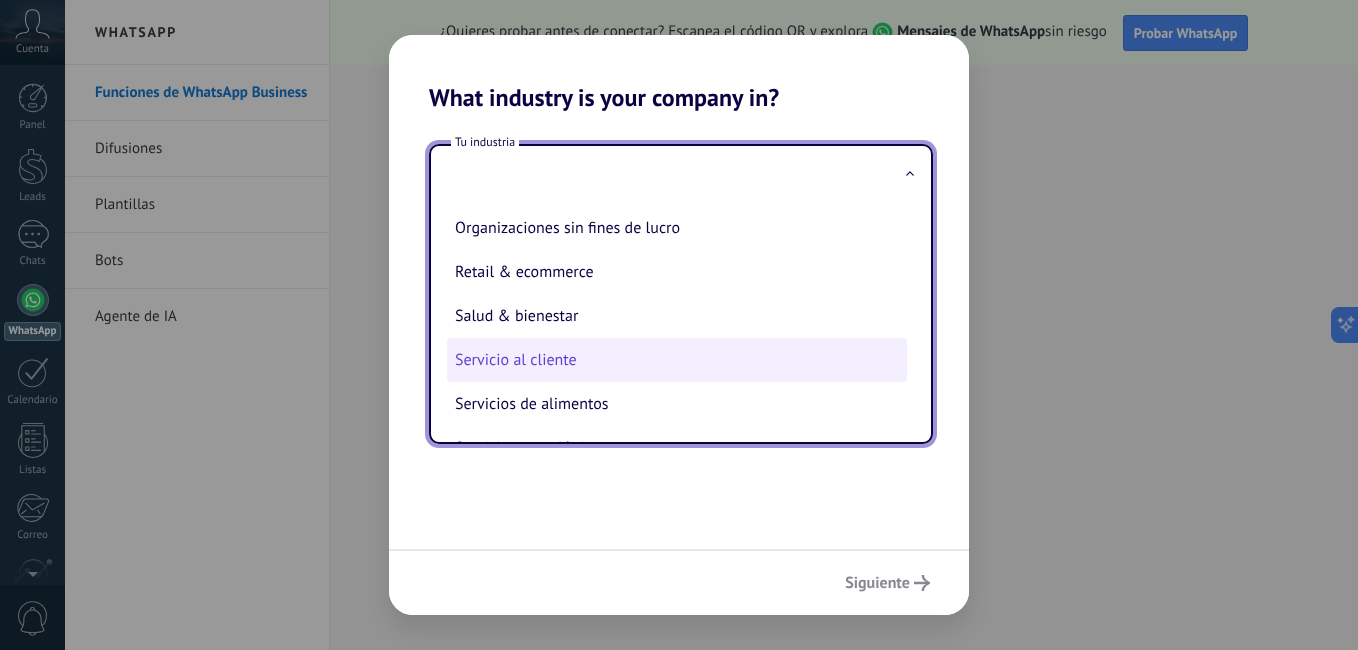 click on "Servicio al cliente" at bounding box center (677, 360) 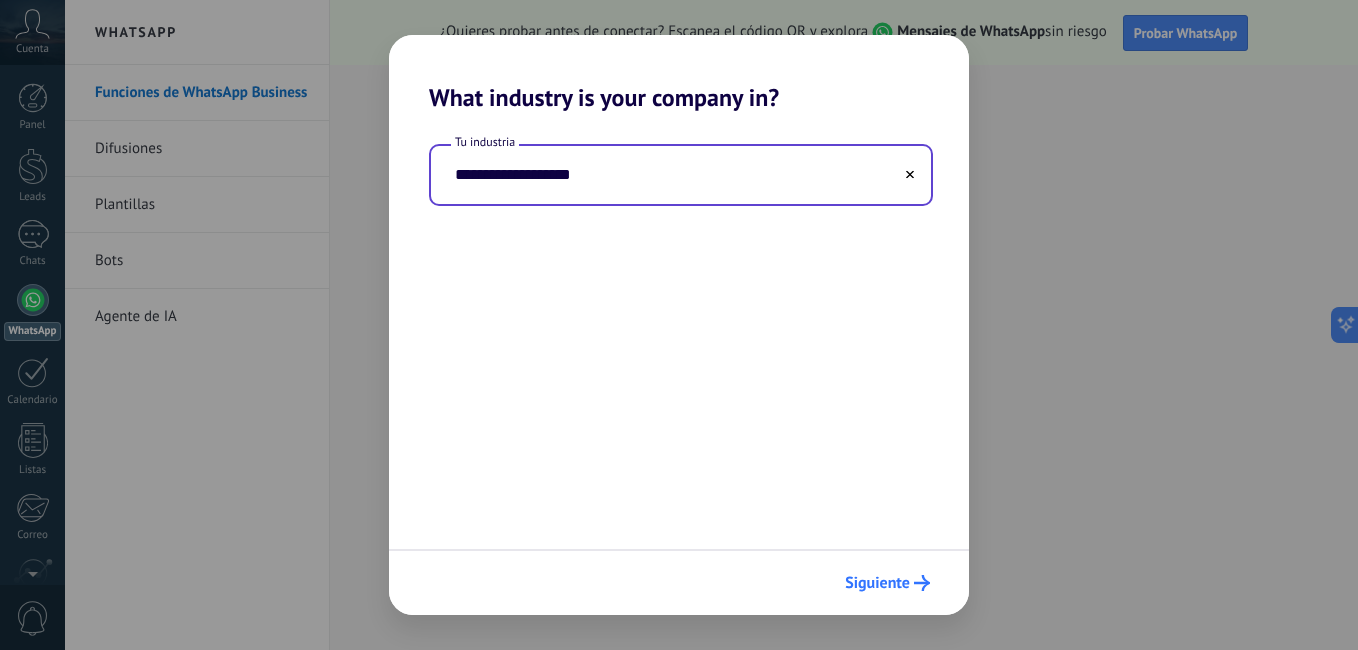 click on "Siguiente" at bounding box center (877, 583) 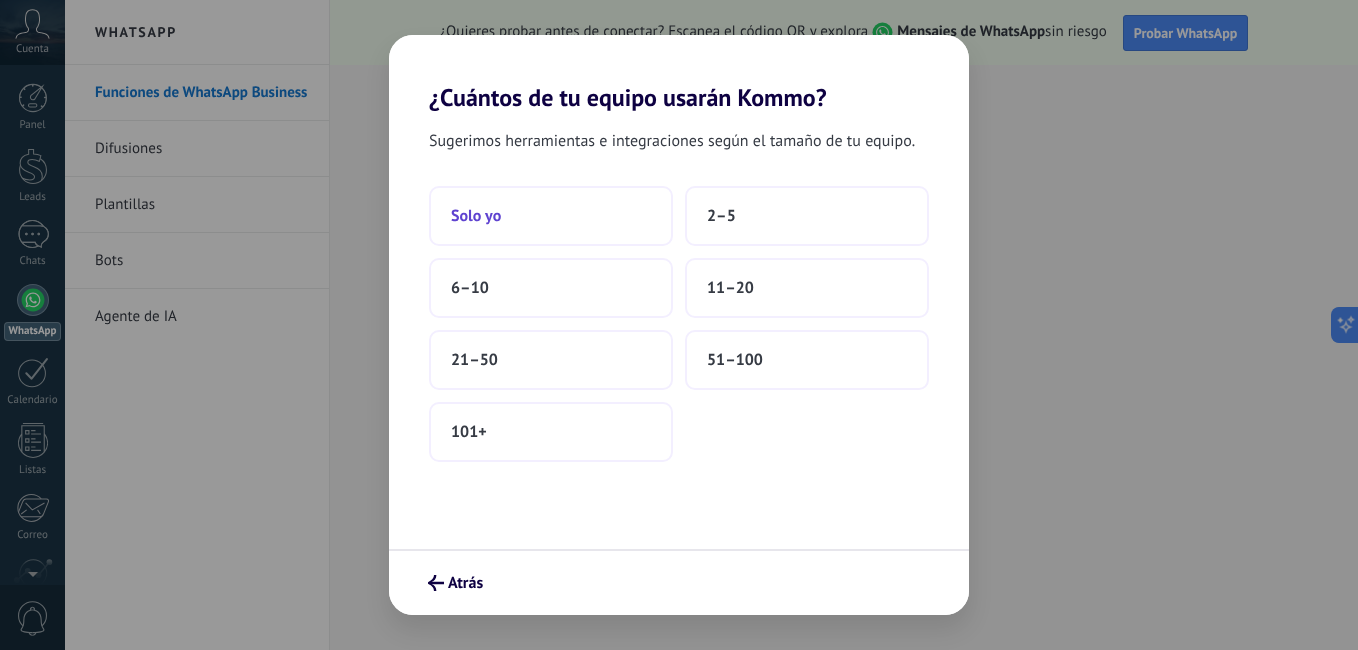 click on "Solo yo" at bounding box center [551, 216] 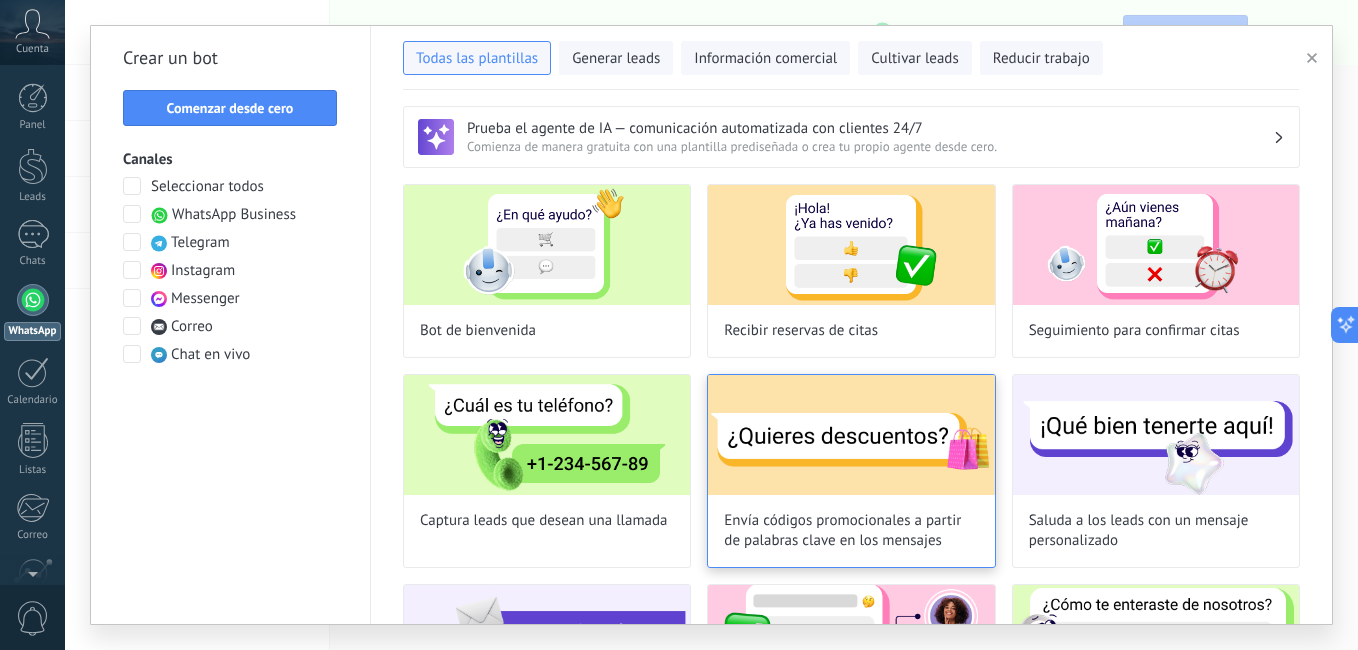 click at bounding box center (851, 435) 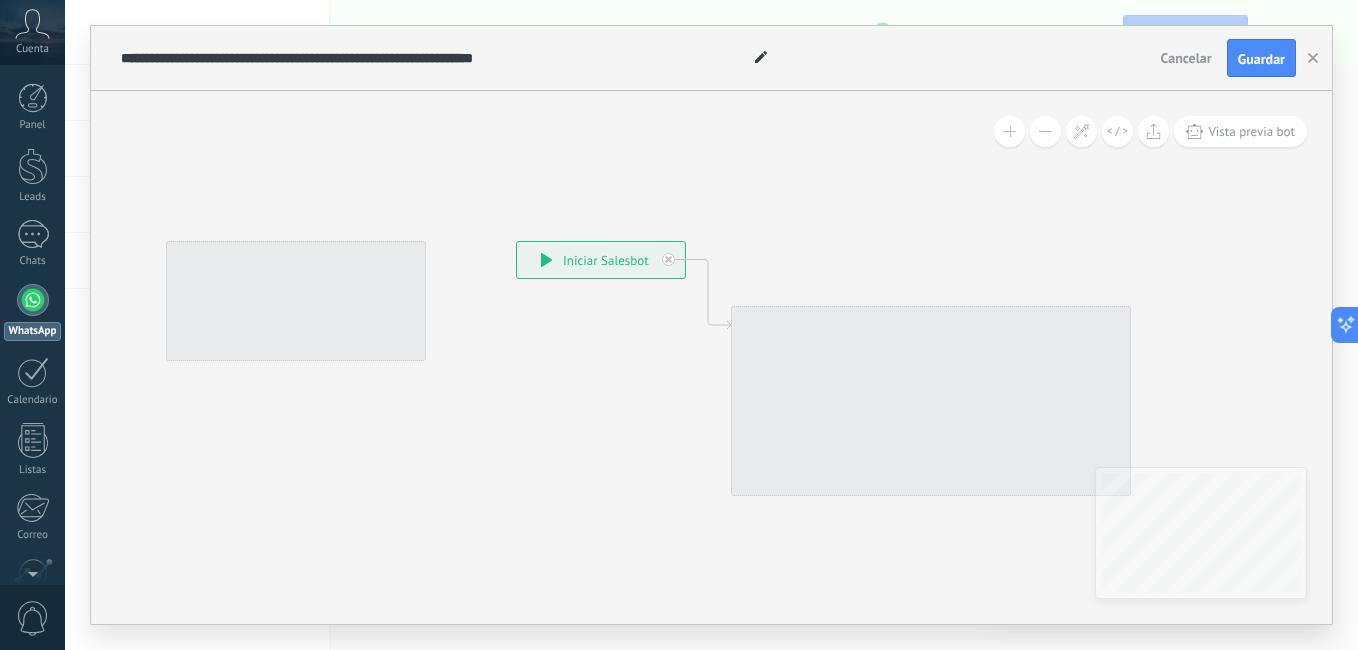 click 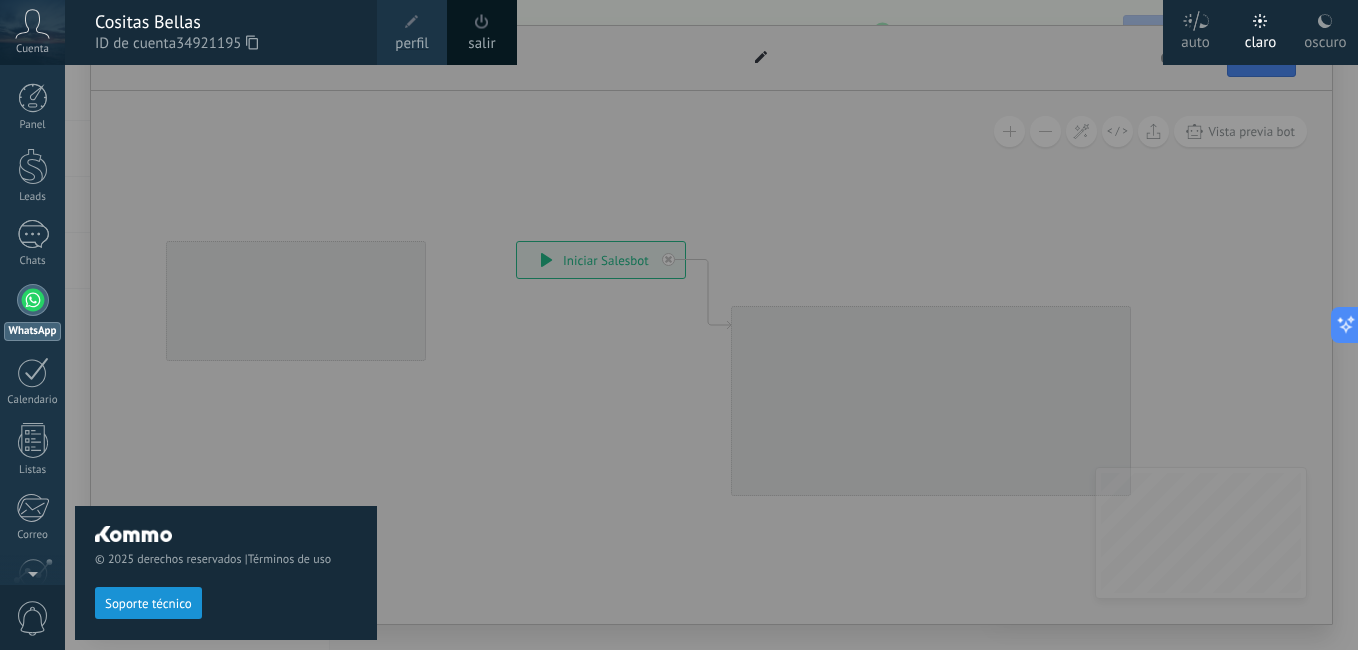 click on "©  2025  derechos reservados |  Términos de uso
Soporte técnico" at bounding box center [226, 357] 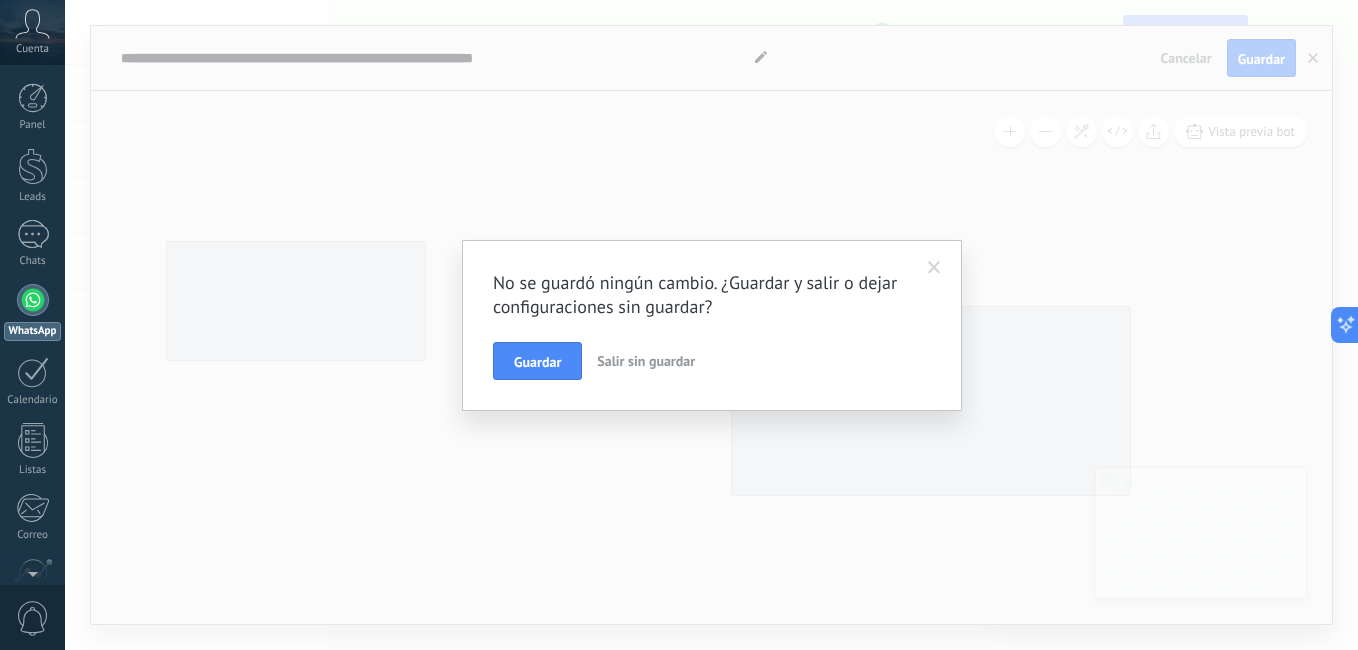 click at bounding box center (934, 268) 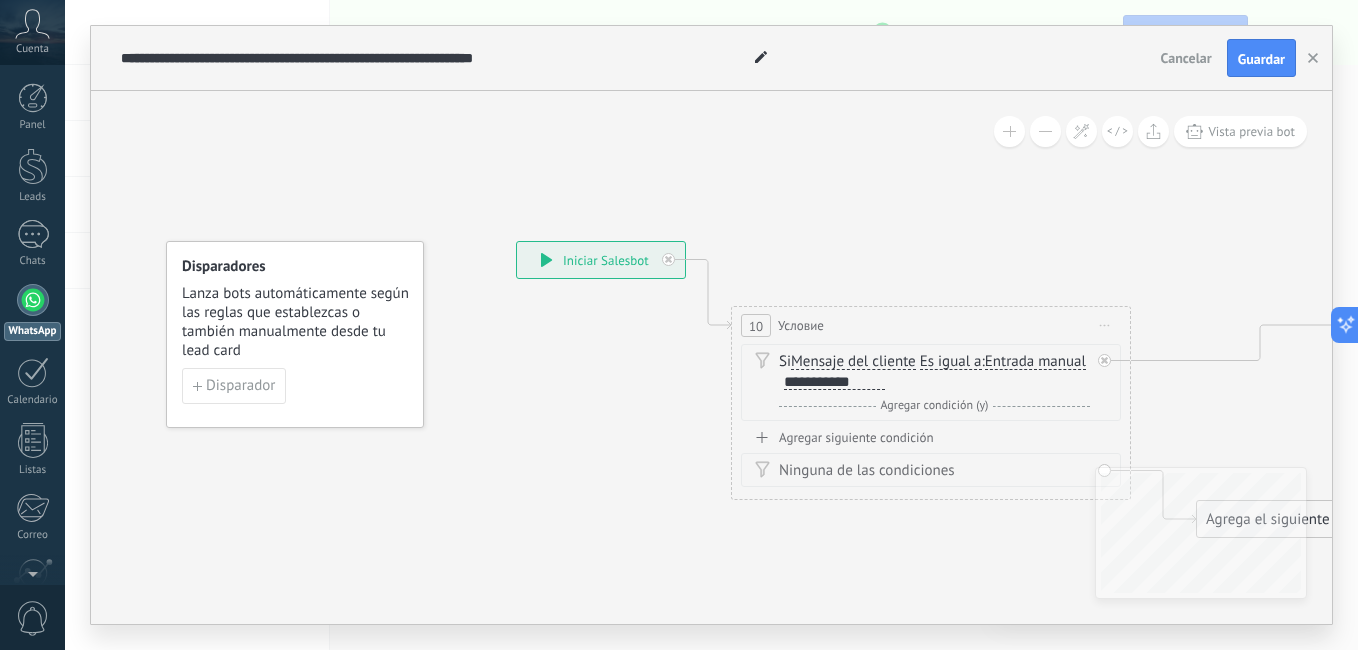 click on "Cancelar" at bounding box center (1186, 58) 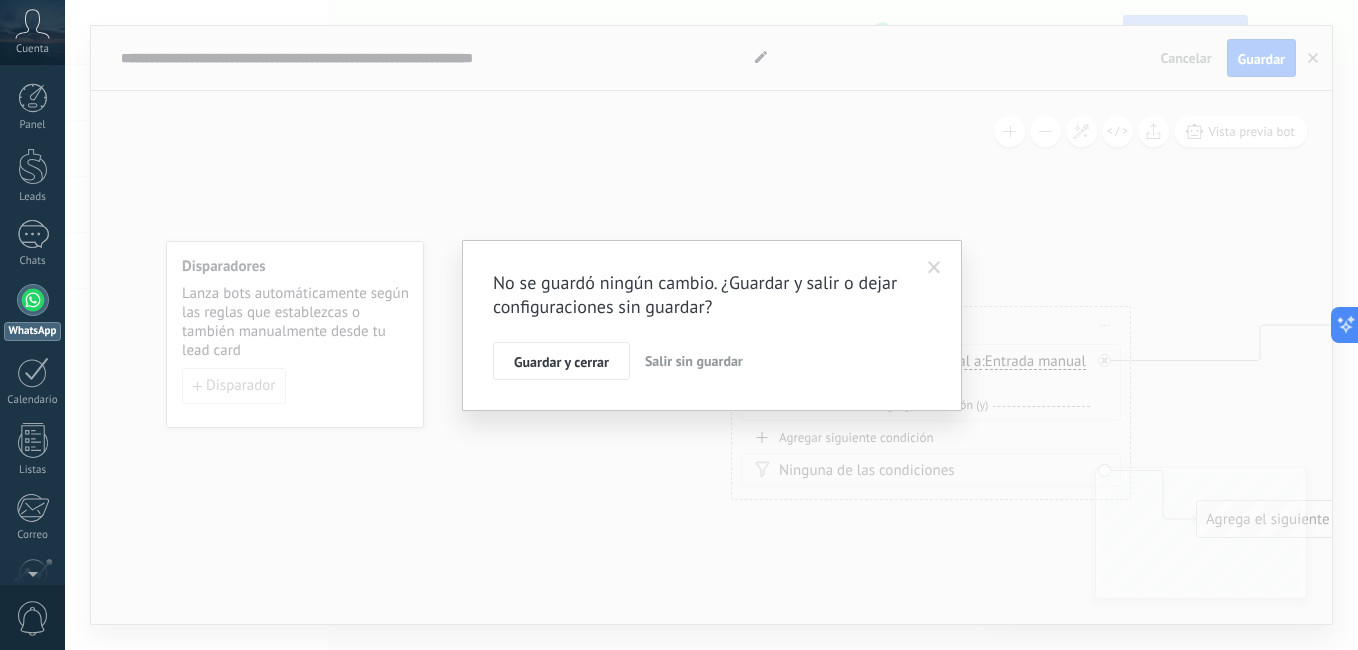 click on "Salir sin guardar" at bounding box center (694, 361) 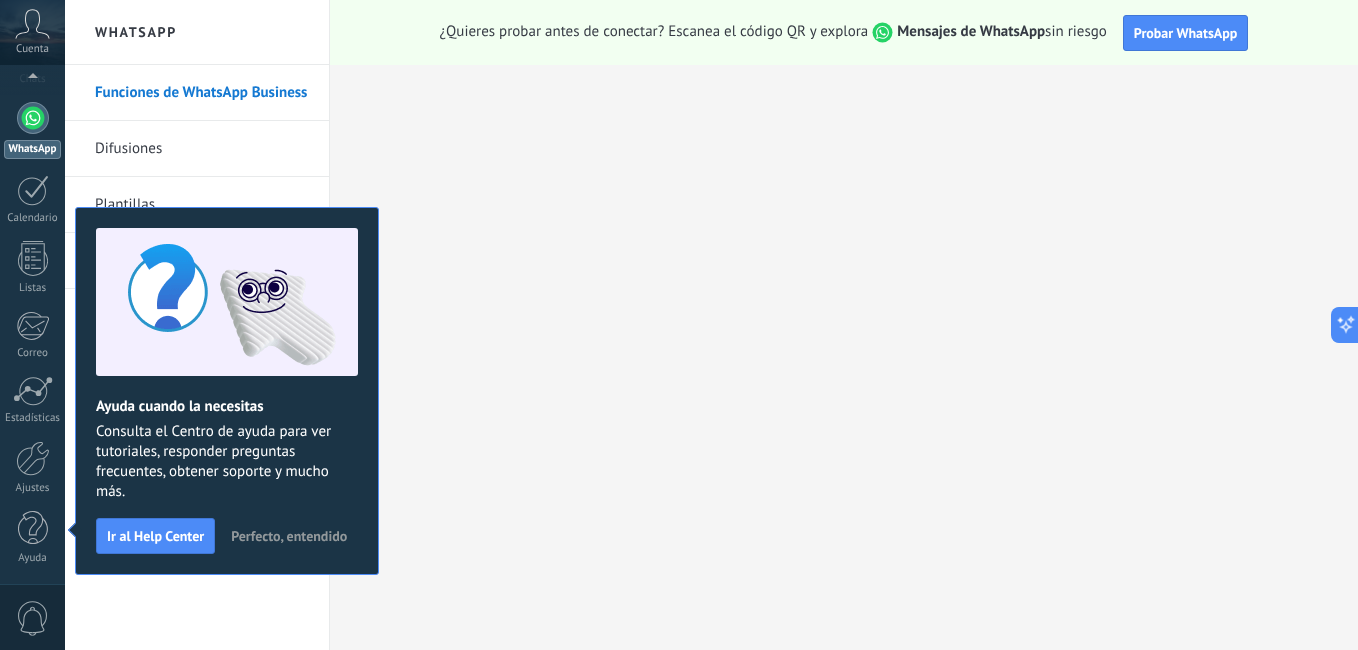 scroll, scrollTop: 0, scrollLeft: 0, axis: both 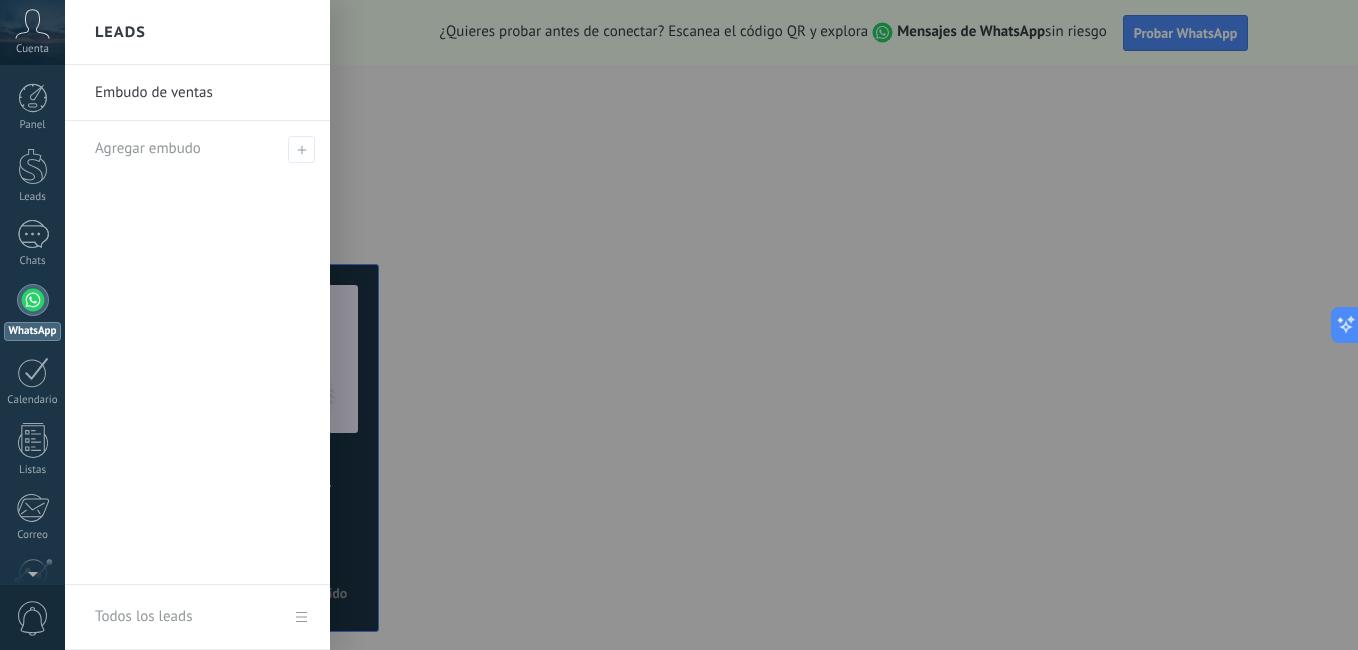 click at bounding box center (744, 325) 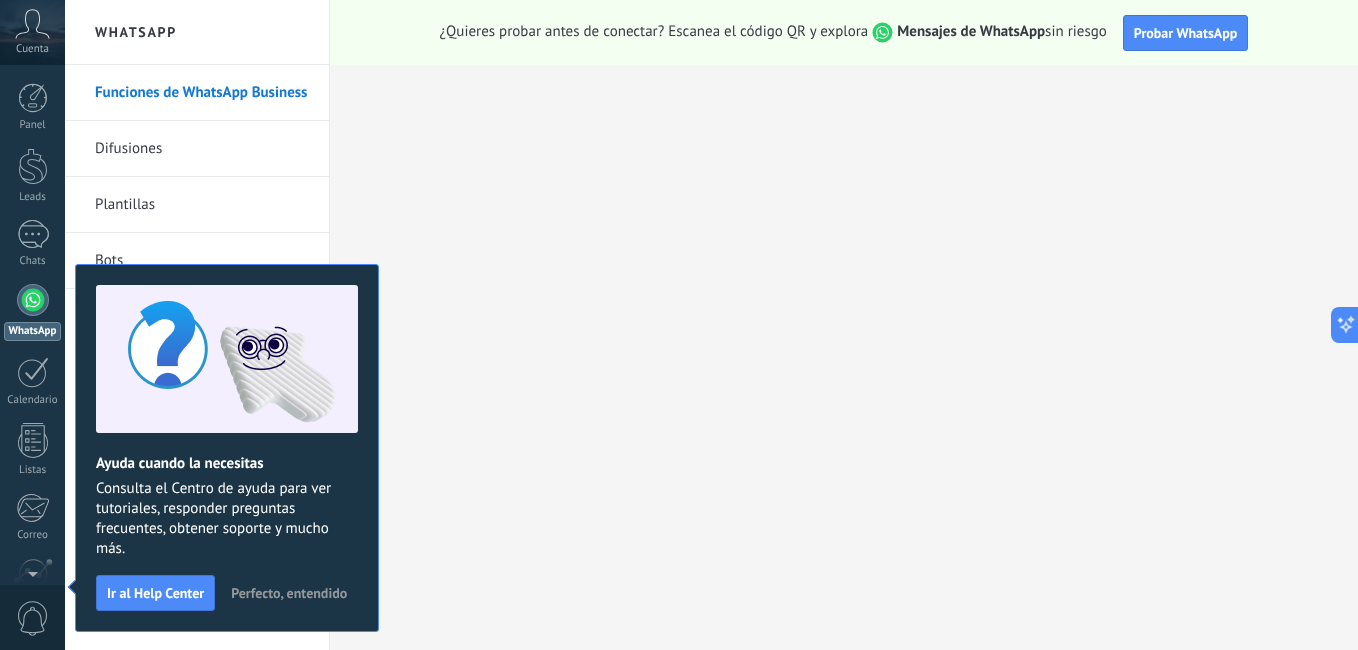 click on "WhatsApp" at bounding box center [32, 331] 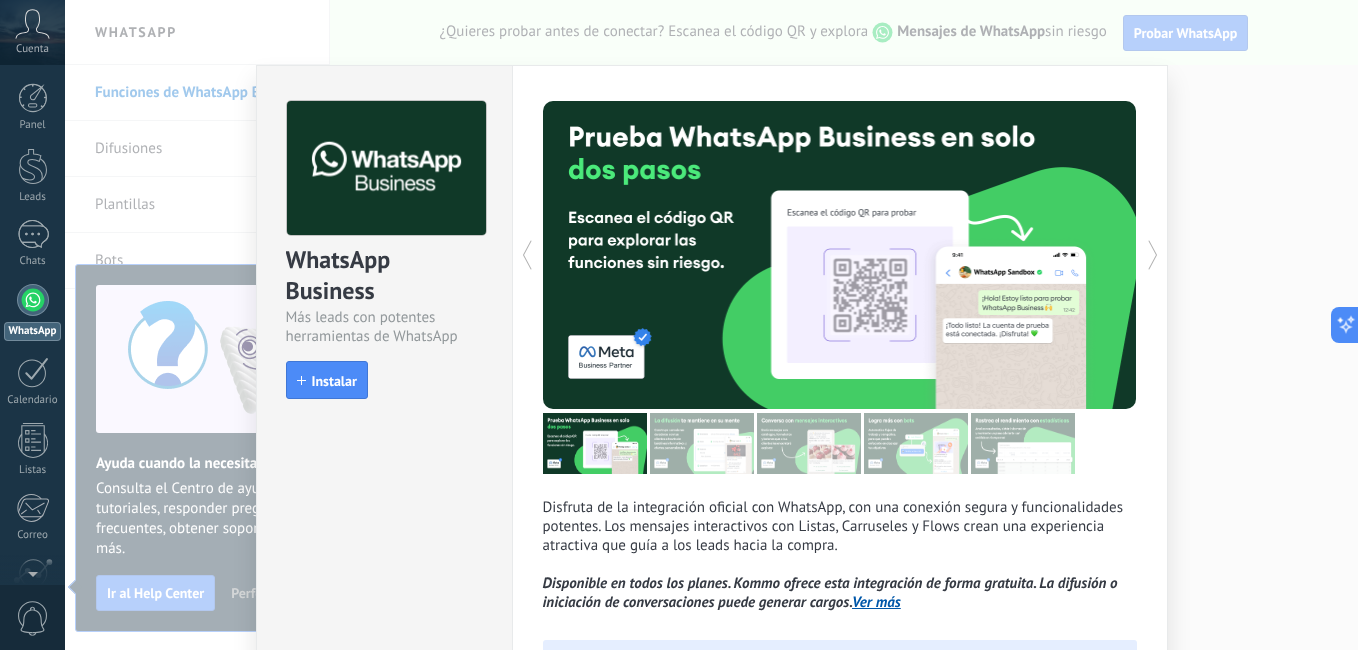click on "Disfruta de la integración oficial con WhatsApp, con una conexión segura y funcionalidades potentes. Los mensajes interactivos con Listas, Carruseles y Flows crean una experiencia atractiva que guía a los leads hacia la compra.    Disponible en todos los planes. Kommo ofrece esta integración de forma gratuita. La difusión o iniciación de conversaciones puede generar cargos.  Ver más más ¿Necesitas una prueba?   Escanea el código QR   para ver cómo funcionan los mensajes." at bounding box center (840, 403) 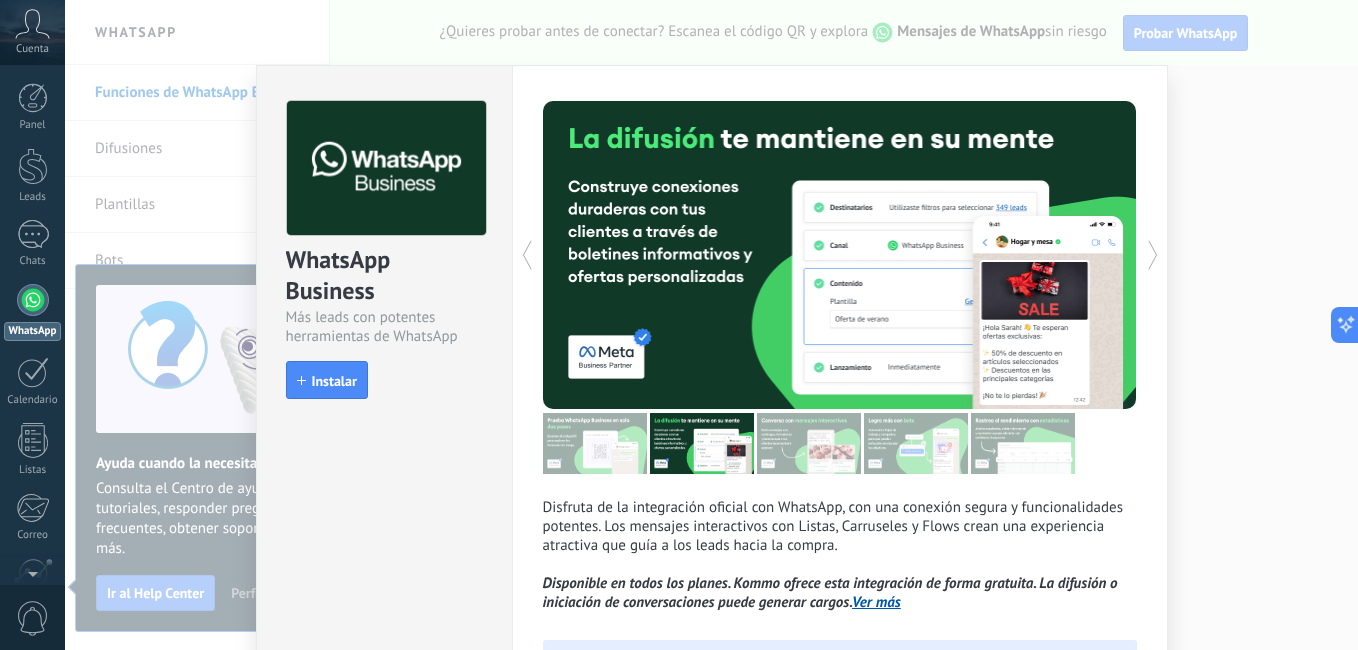 click 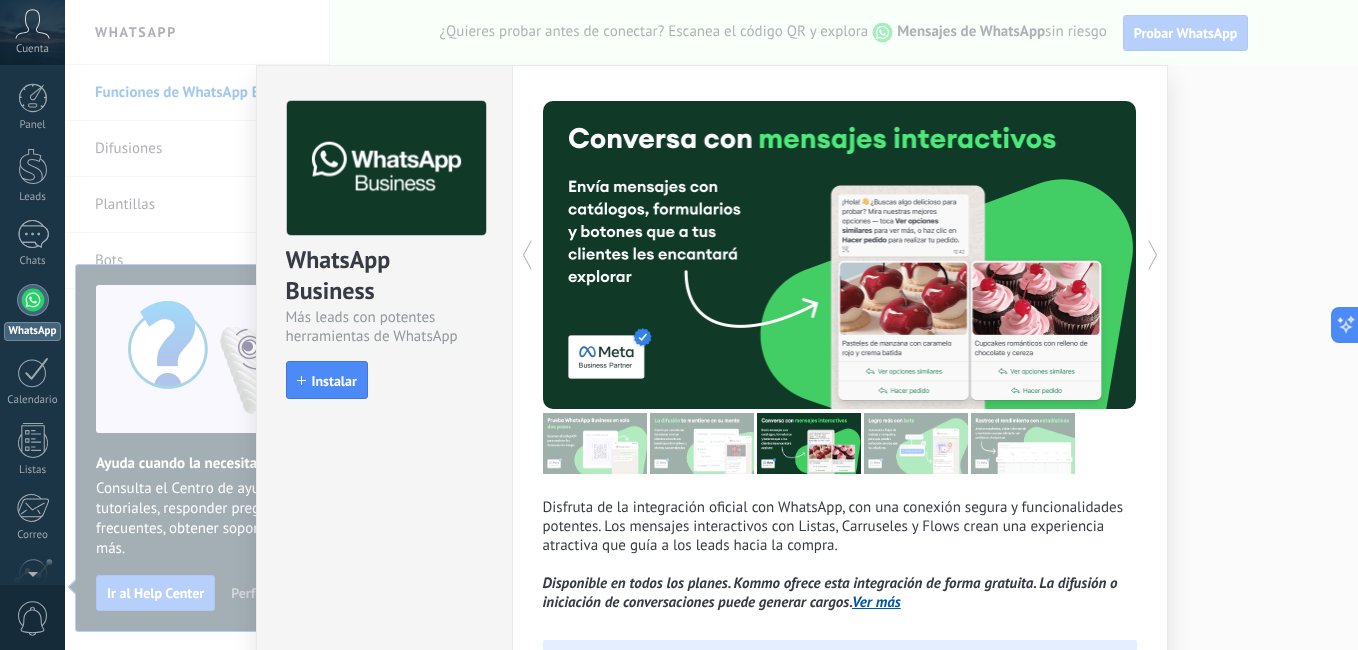 click 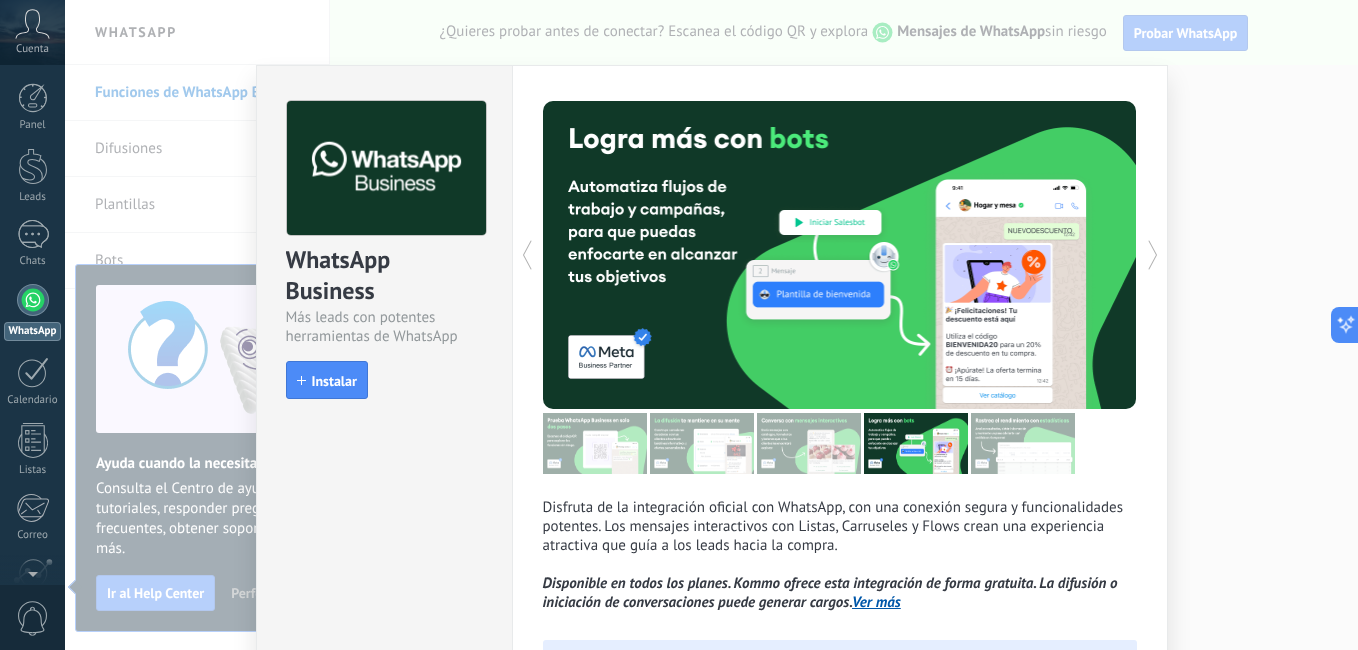 click 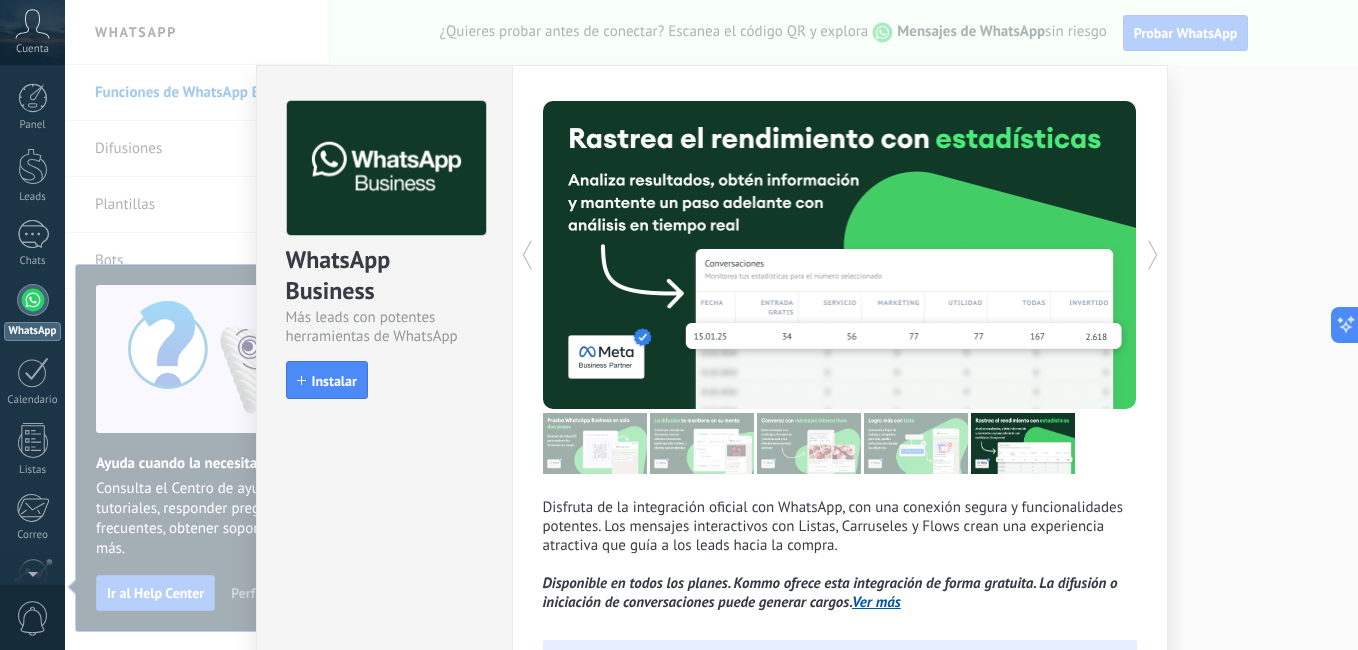 click 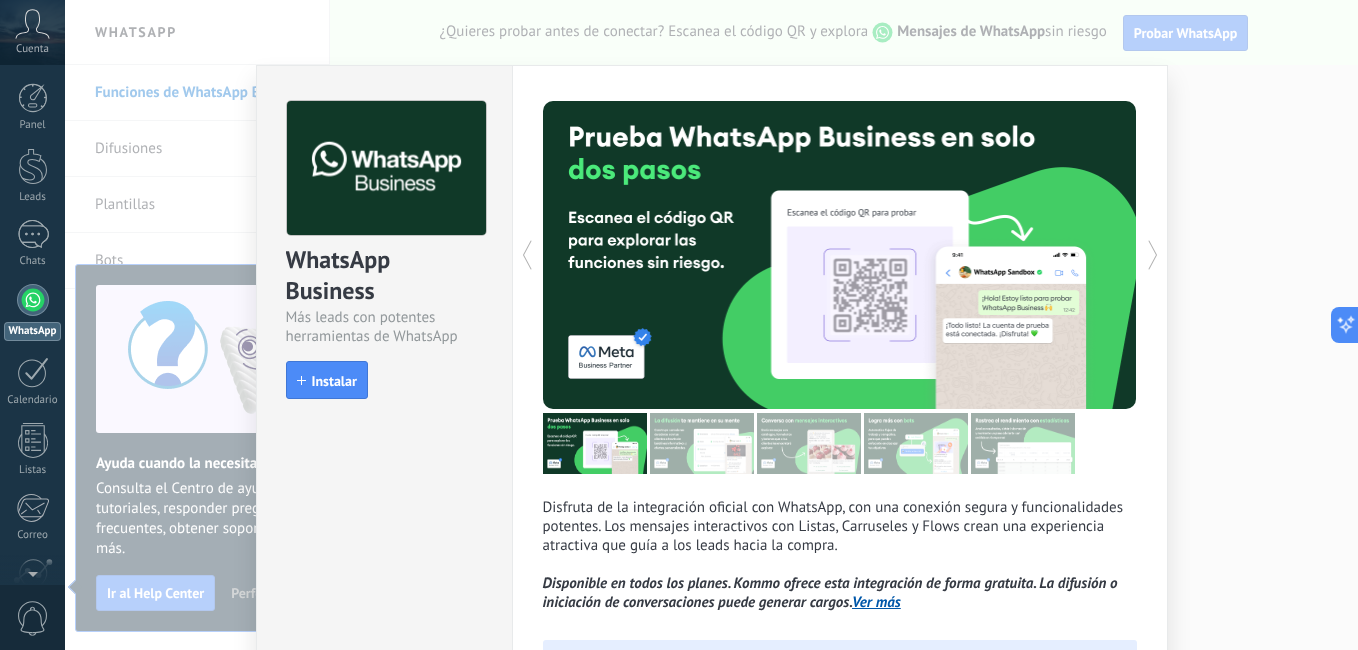 click 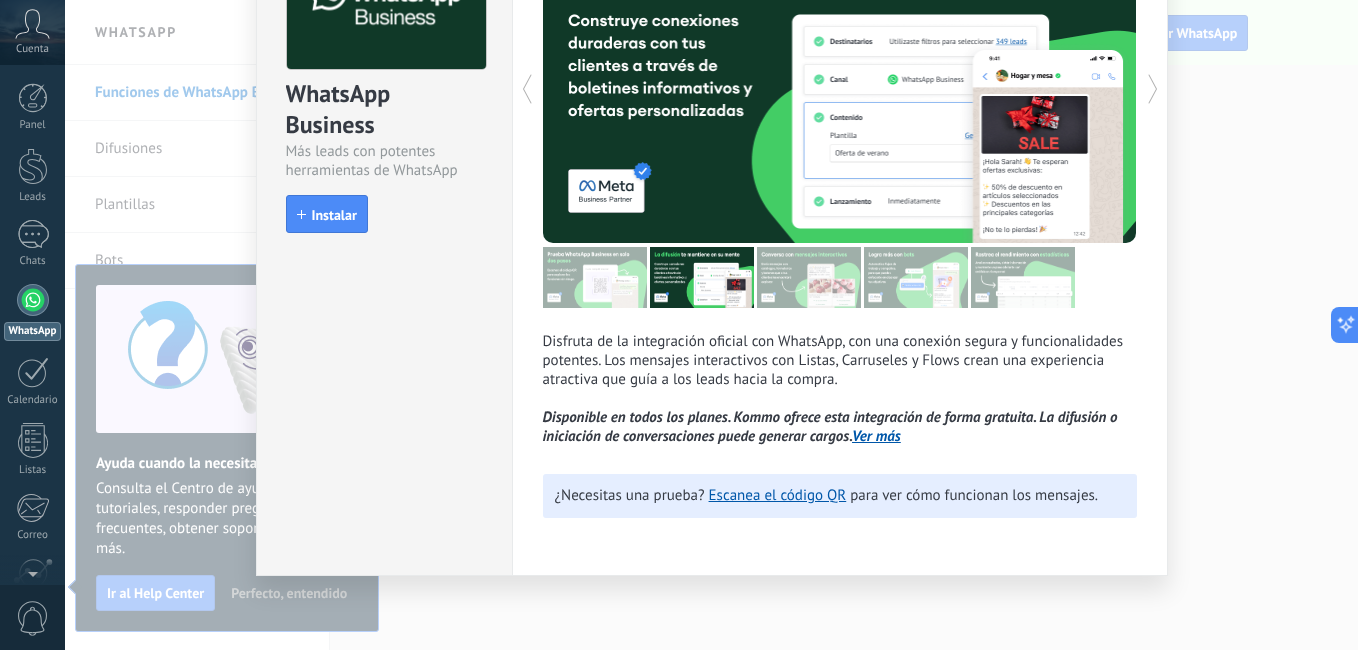 scroll, scrollTop: 167, scrollLeft: 0, axis: vertical 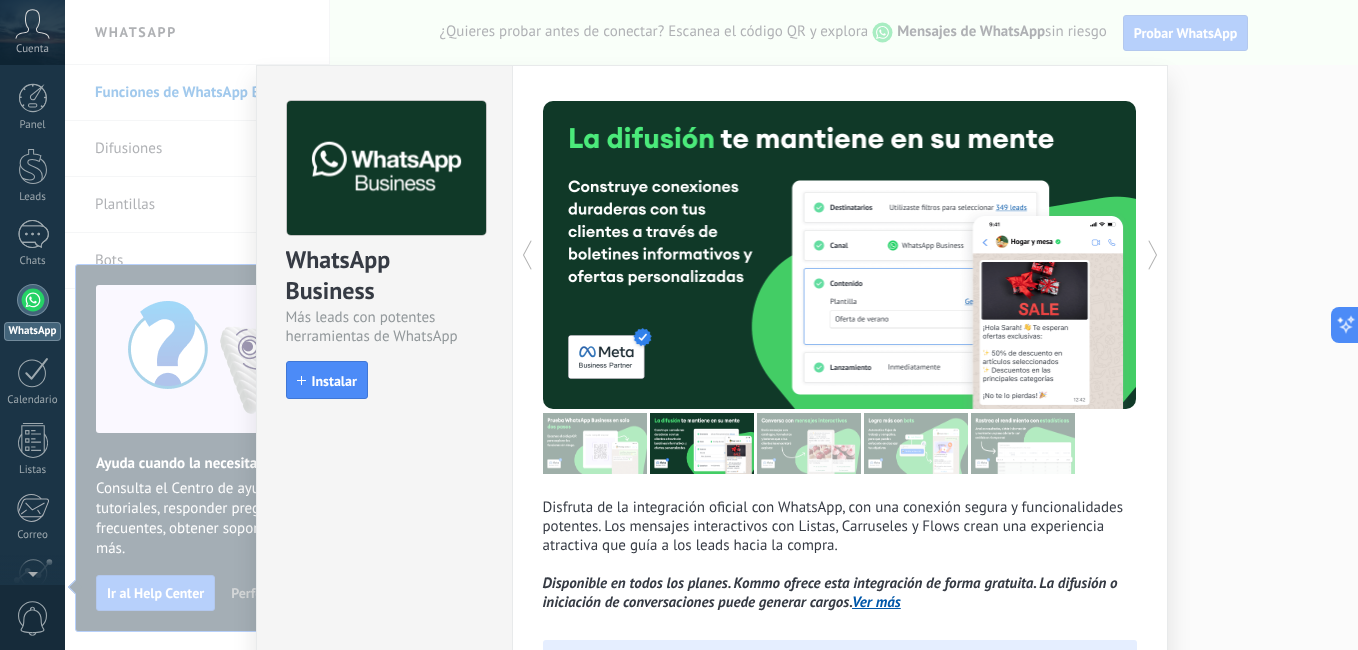 click on "WhatsApp Business Más leads con potentes herramientas de WhatsApp install Instalar Disfruta de la integración oficial con WhatsApp, con una conexión segura y funcionalidades potentes. Los mensajes interactivos con Listas, Carruseles y Flows crean una experiencia atractiva que guía a los leads hacia la compra.    Disponible en todos los planes. Kommo ofrece esta integración de forma gratuita. La difusión o iniciación de conversaciones puede generar cargos.  Ver más más ¿Necesitas una prueba?   Escanea el código QR   para ver cómo funcionan los mensajes." at bounding box center [711, 325] 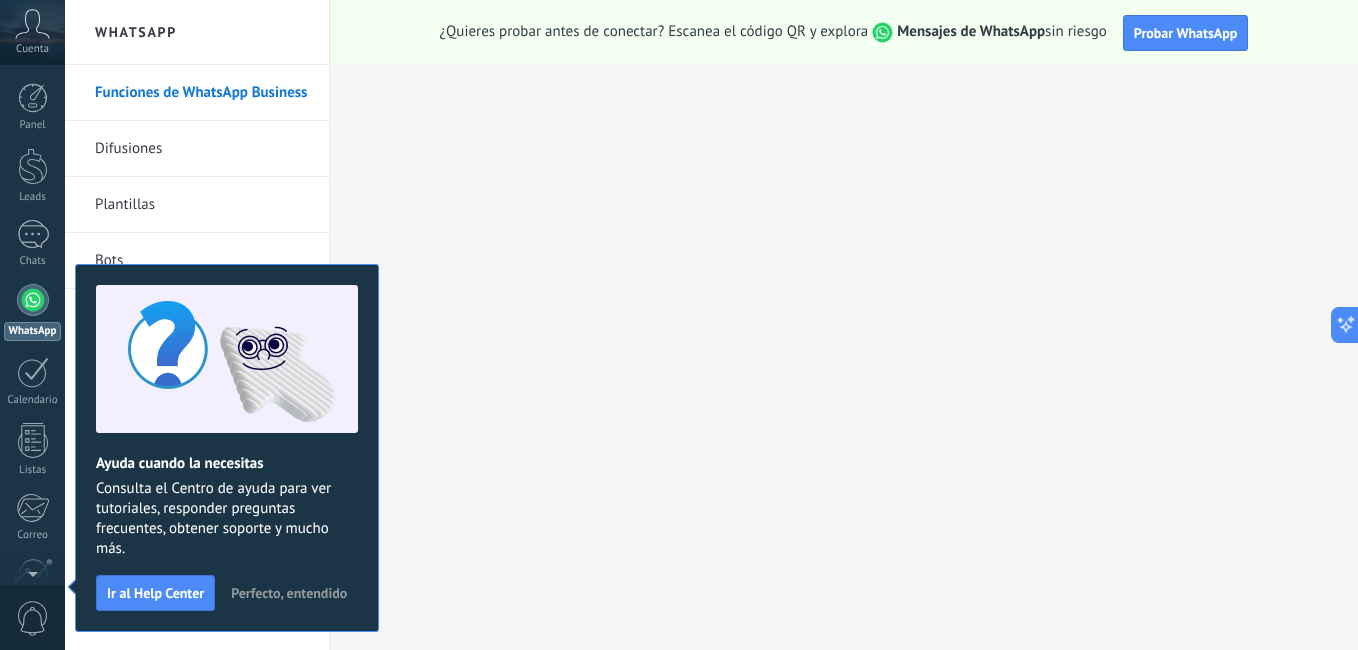 click at bounding box center (33, 300) 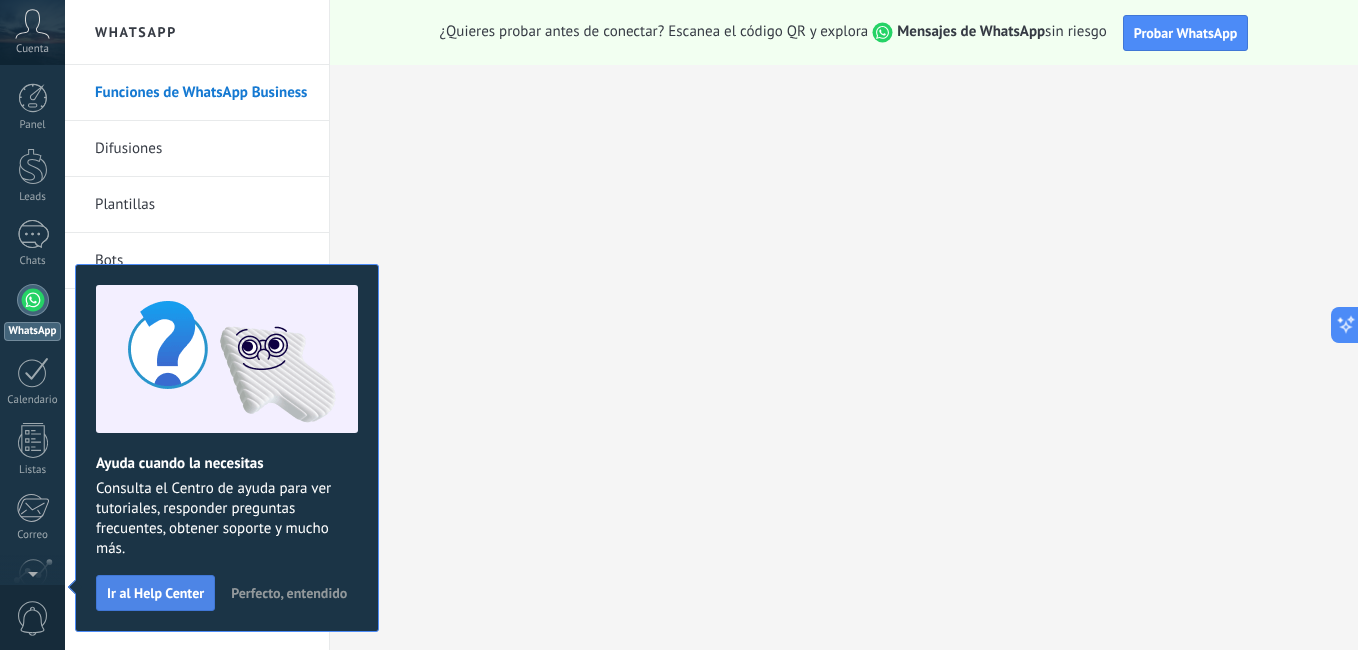 click on "Ir al Help Center" at bounding box center [155, 593] 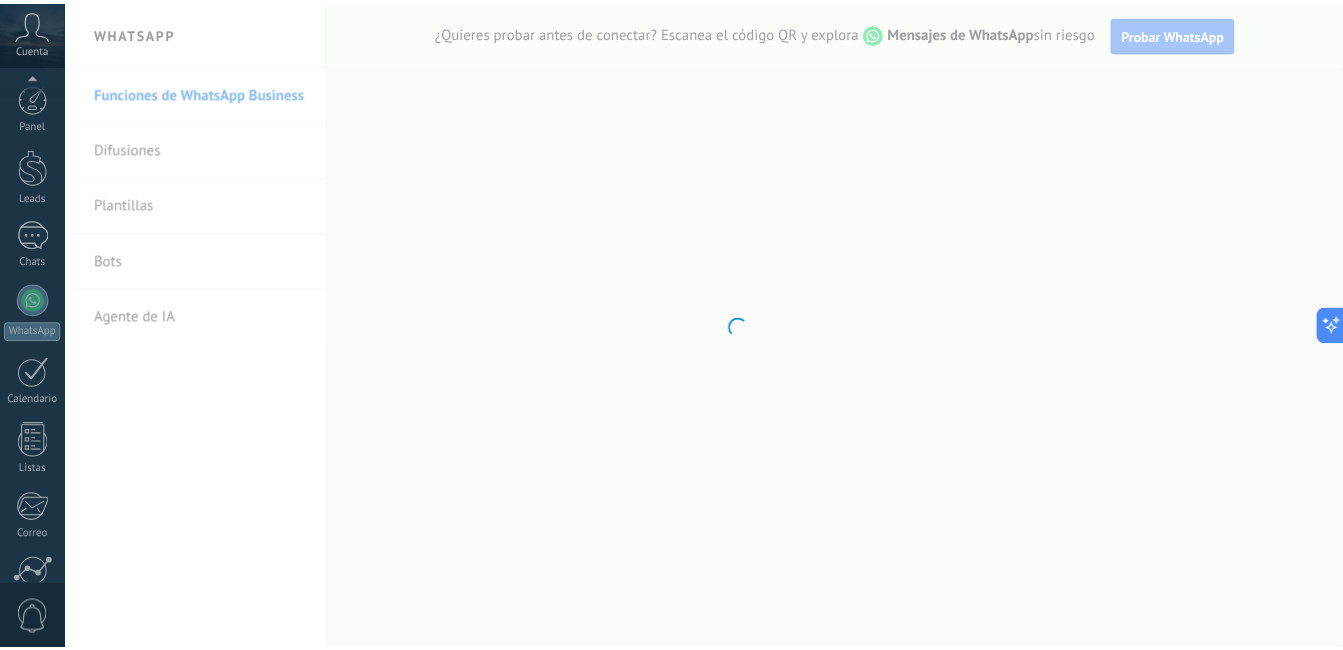 scroll, scrollTop: 182, scrollLeft: 0, axis: vertical 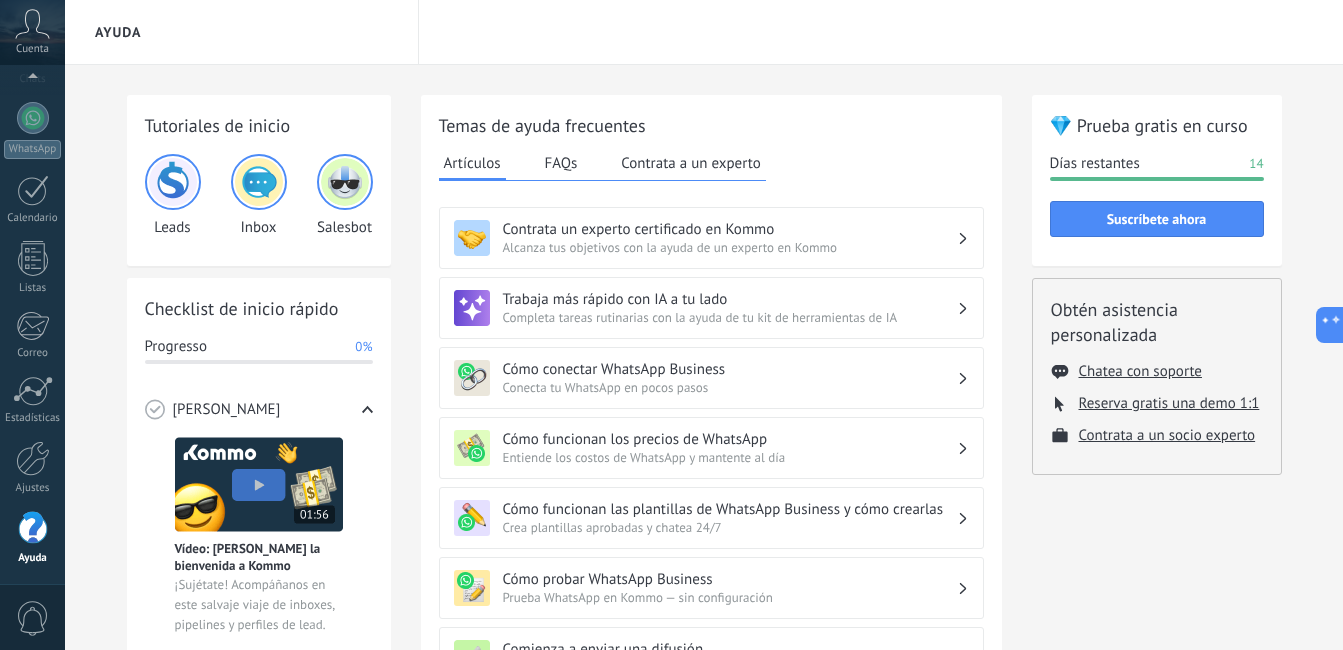 click on "FAQs" at bounding box center (561, 163) 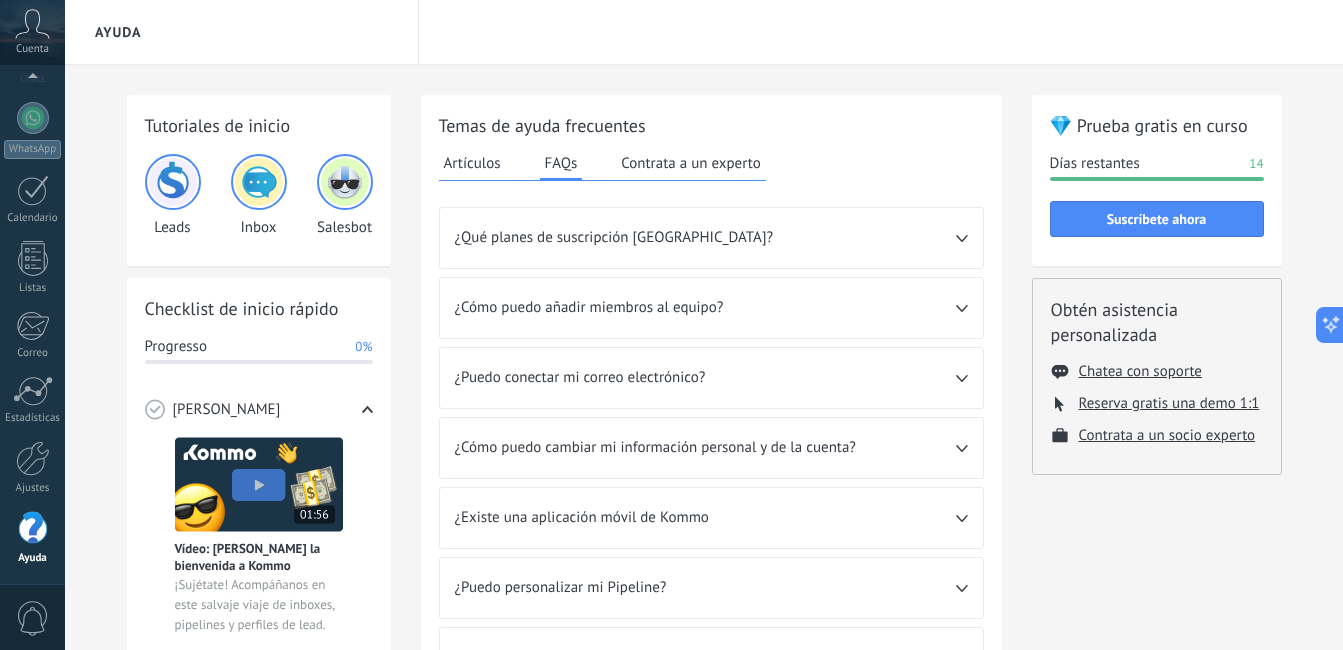 click on "Contrata a un experto" at bounding box center [690, 163] 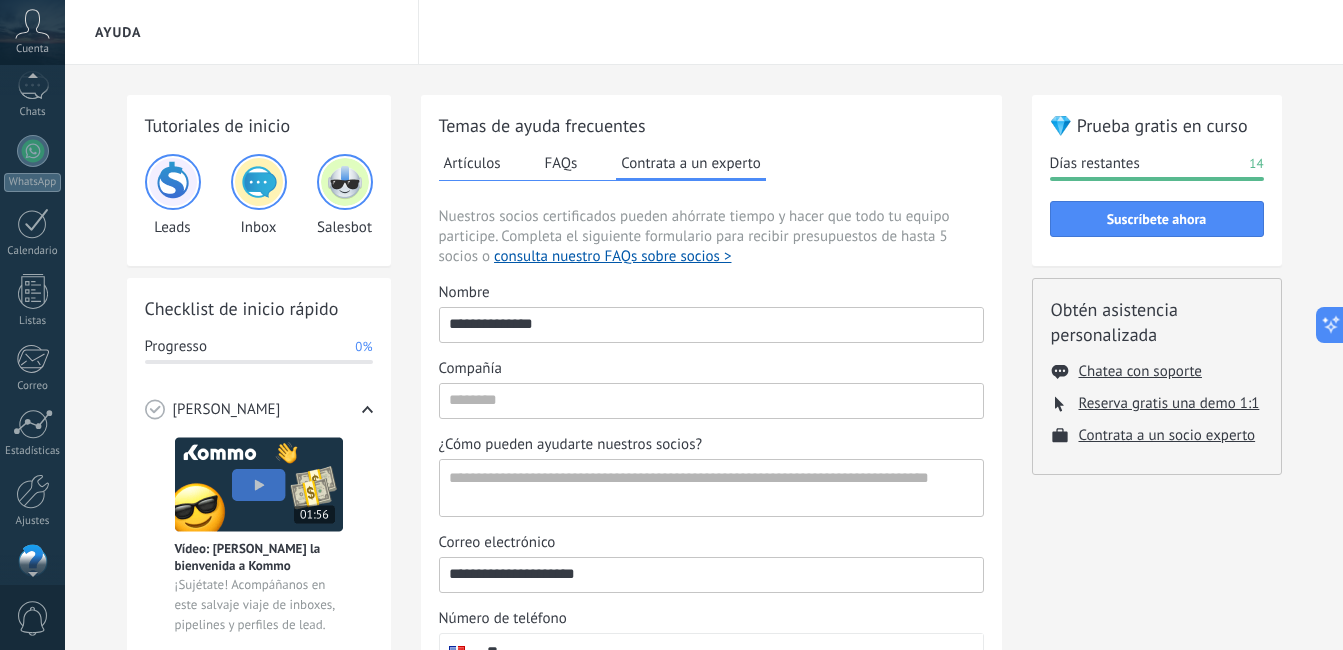 click at bounding box center [32, 80] 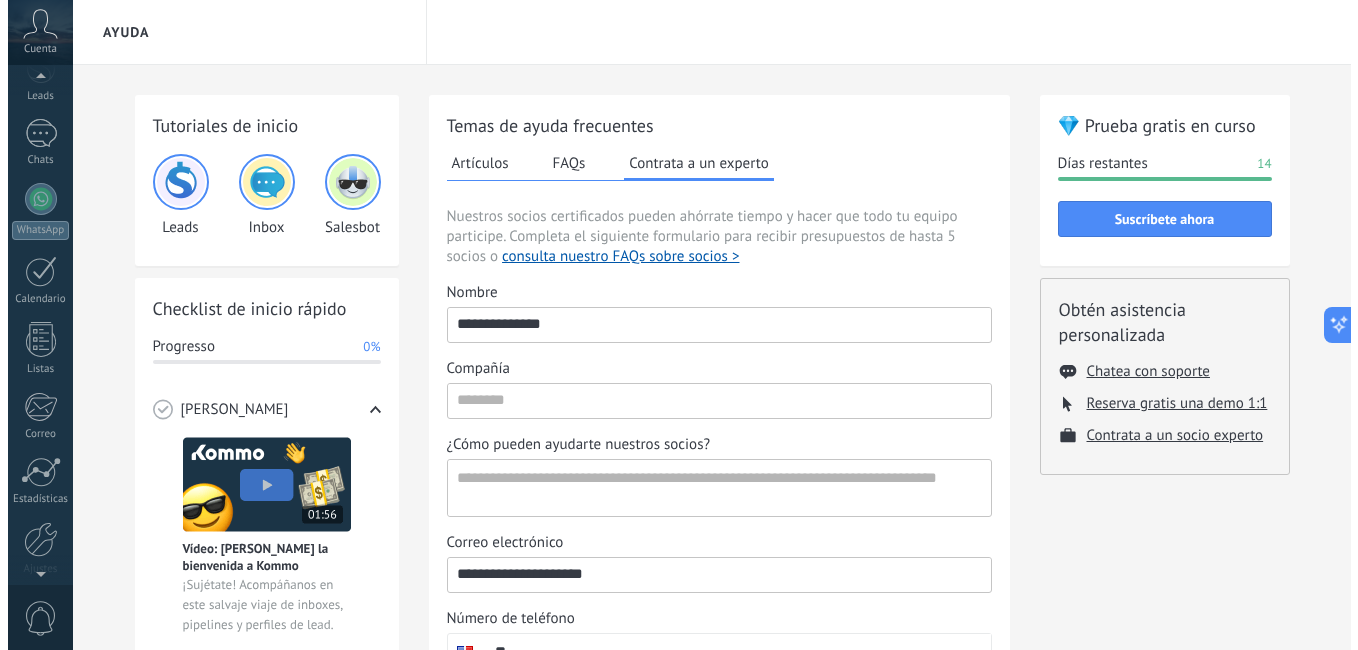 scroll, scrollTop: 101, scrollLeft: 0, axis: vertical 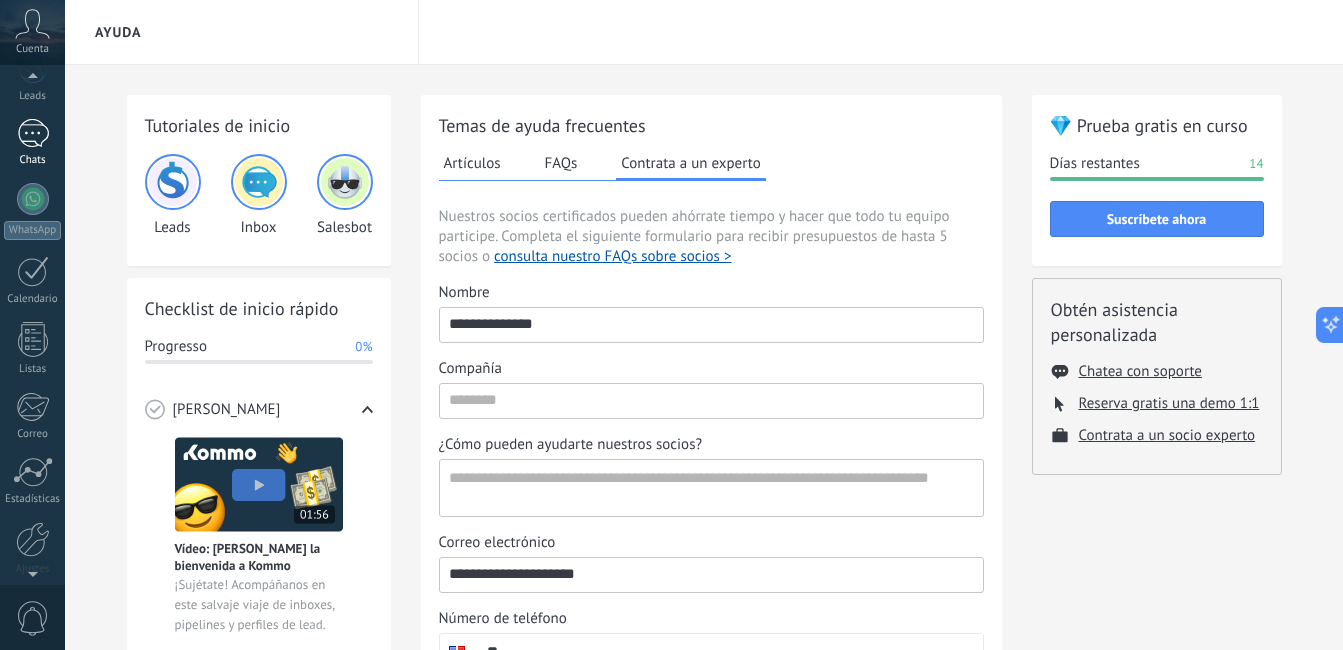 click on "Chats" at bounding box center [32, 143] 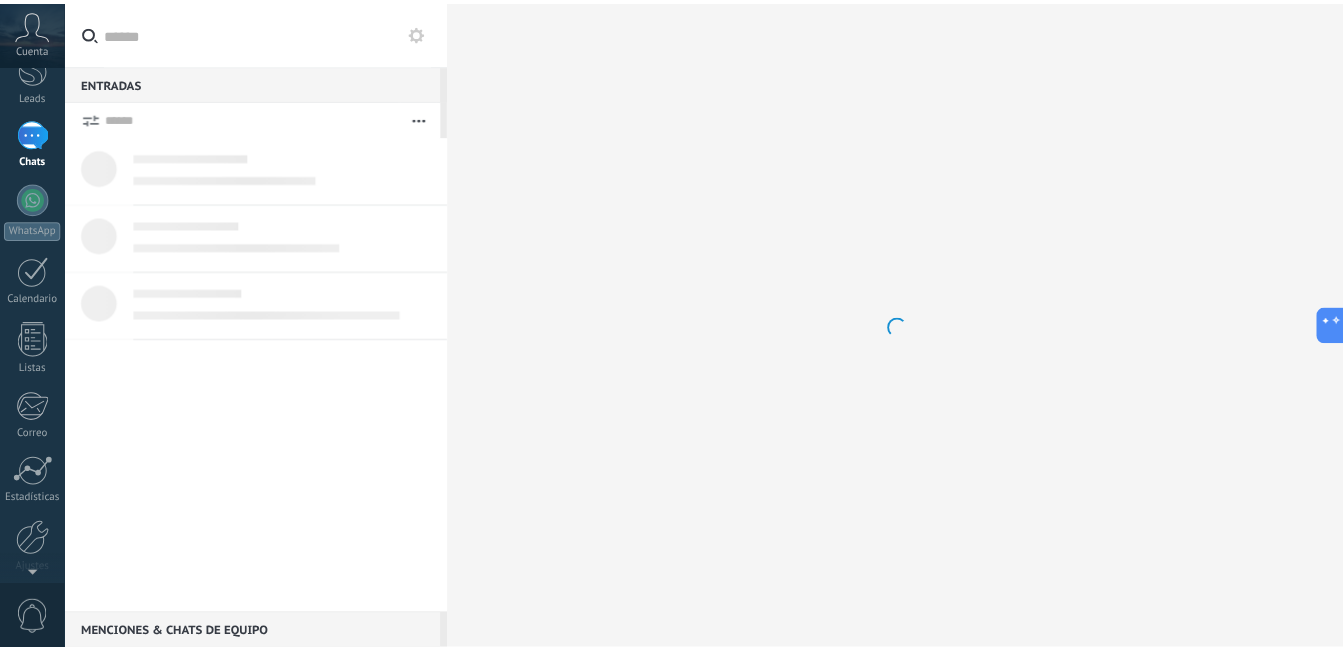 scroll, scrollTop: 0, scrollLeft: 0, axis: both 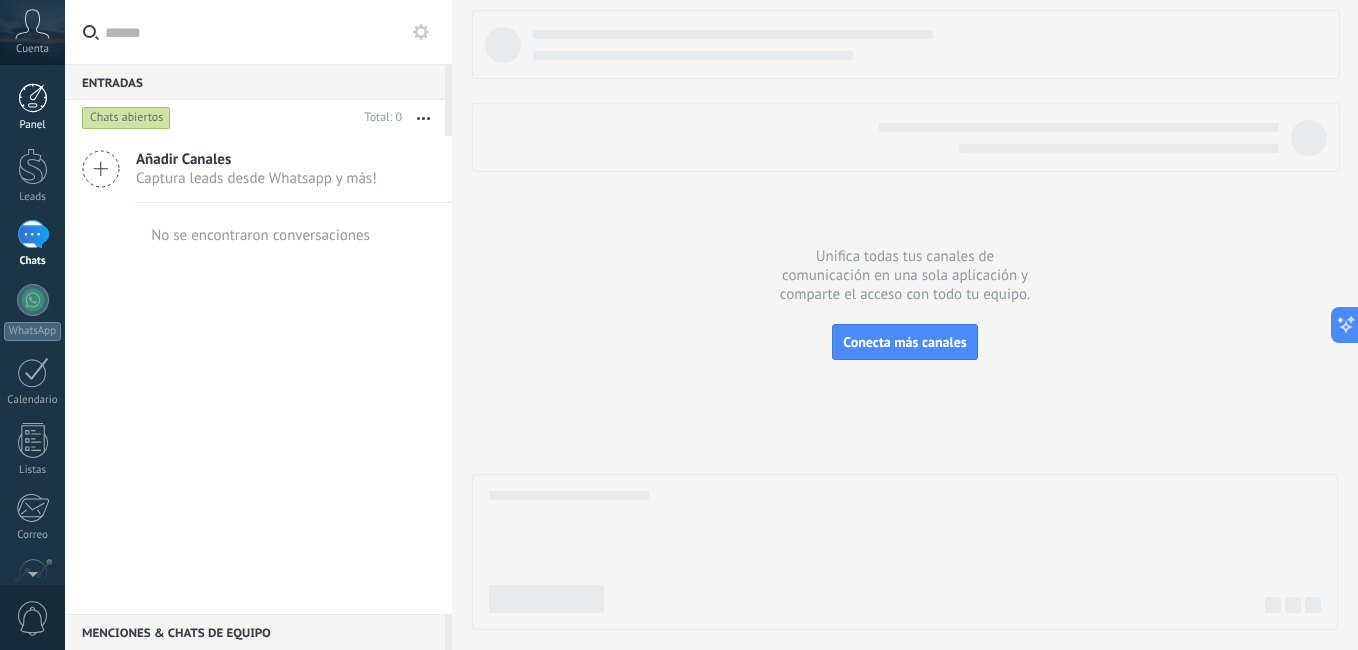 click at bounding box center (33, 98) 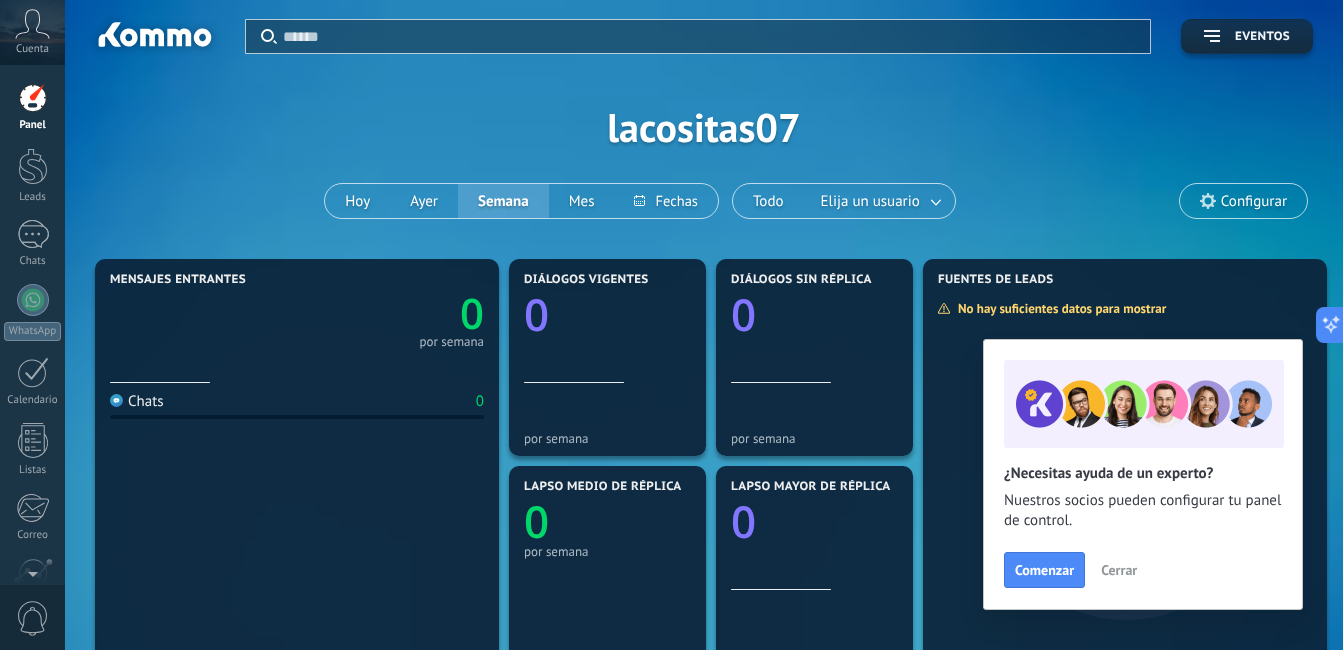 scroll, scrollTop: 568, scrollLeft: 0, axis: vertical 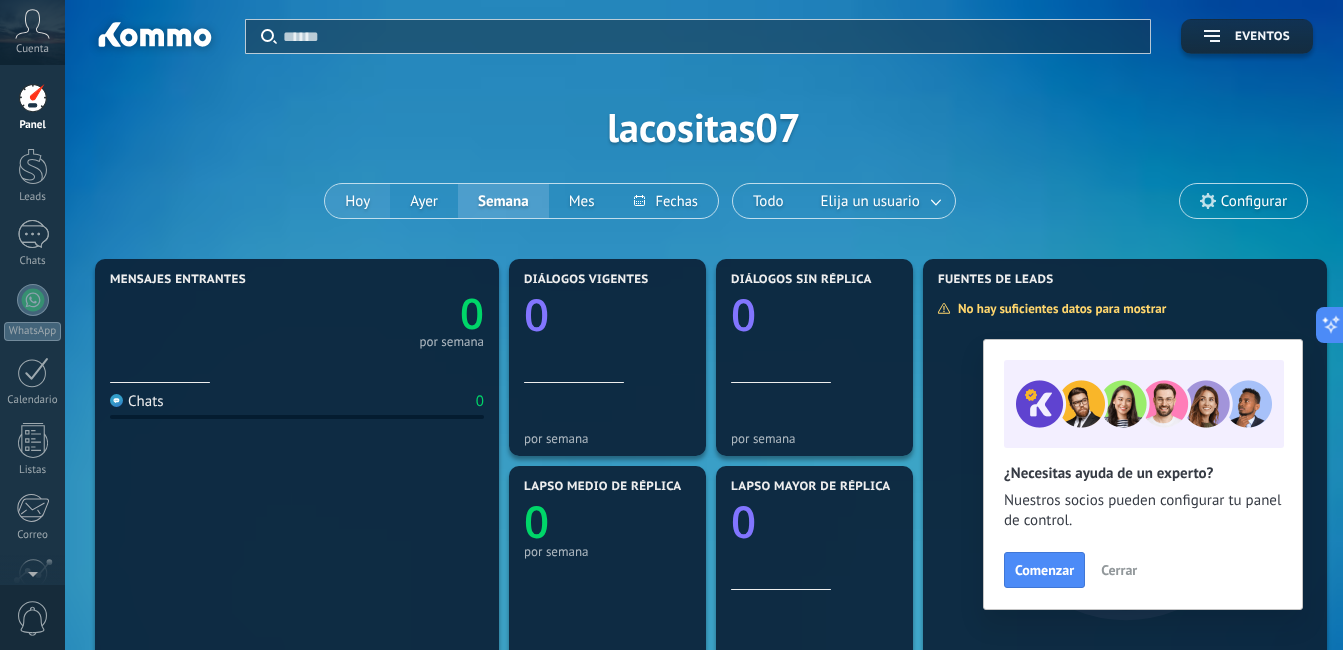 click on "Hoy" at bounding box center [357, 201] 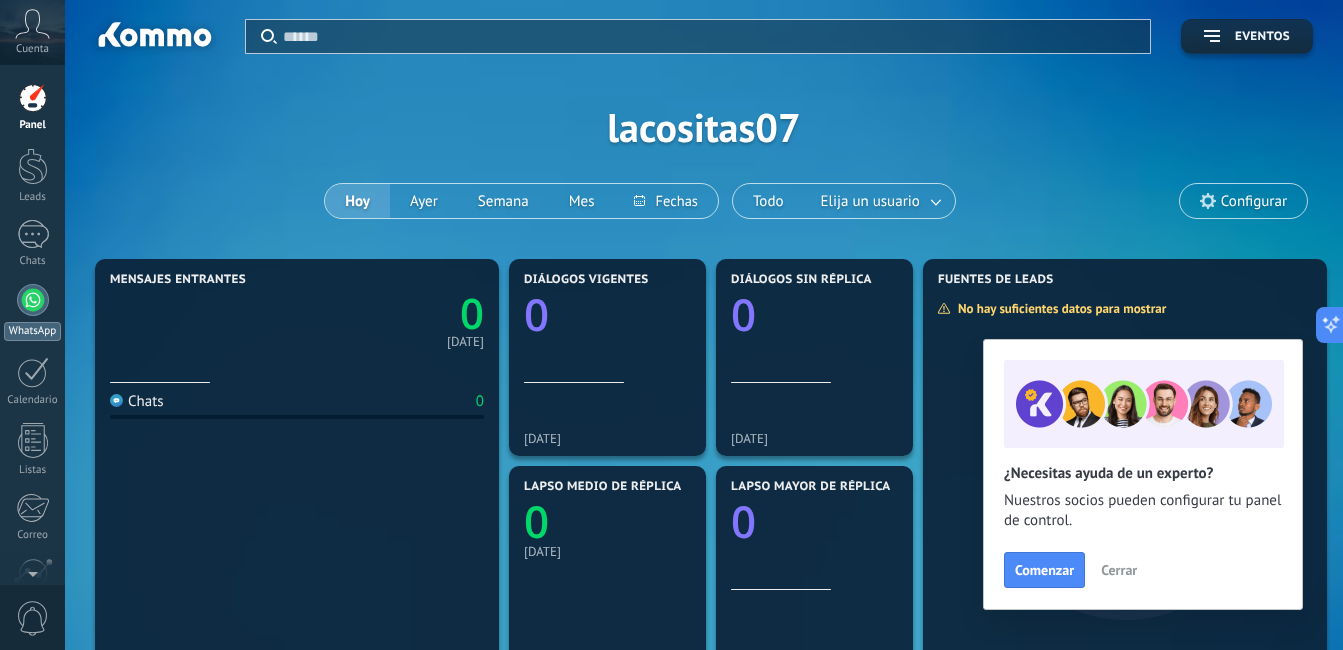 click at bounding box center (33, 300) 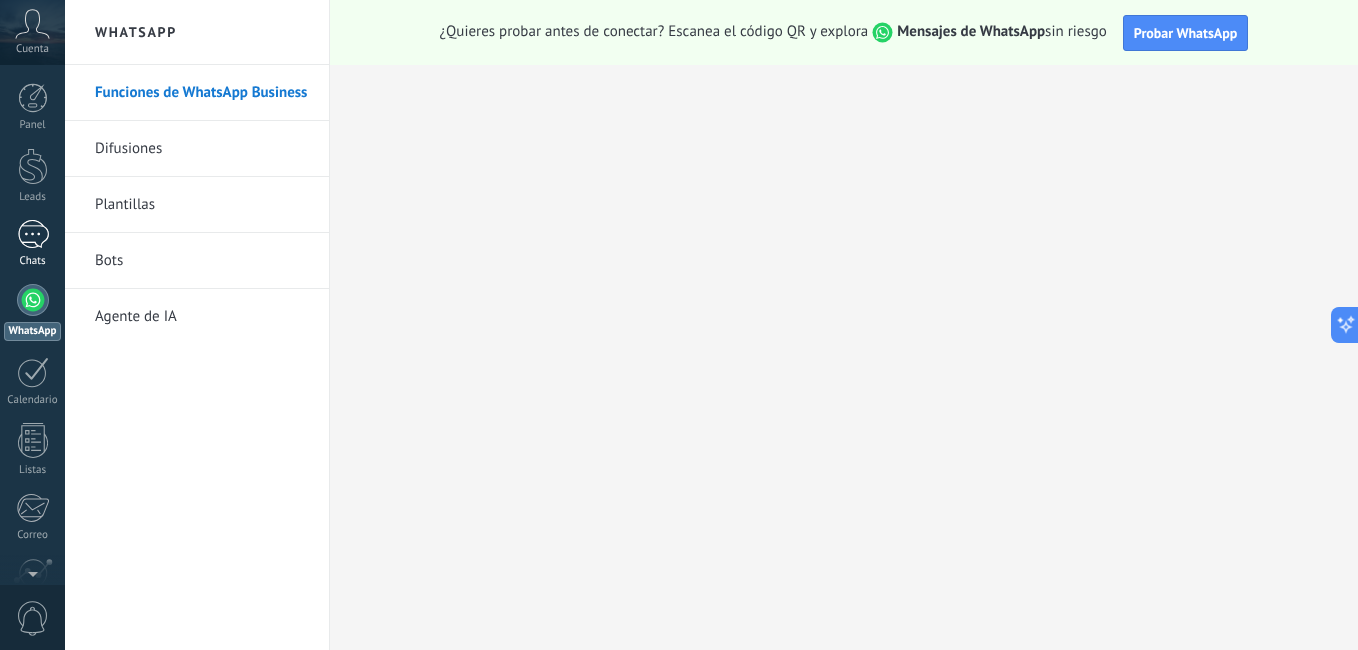 click at bounding box center [33, 234] 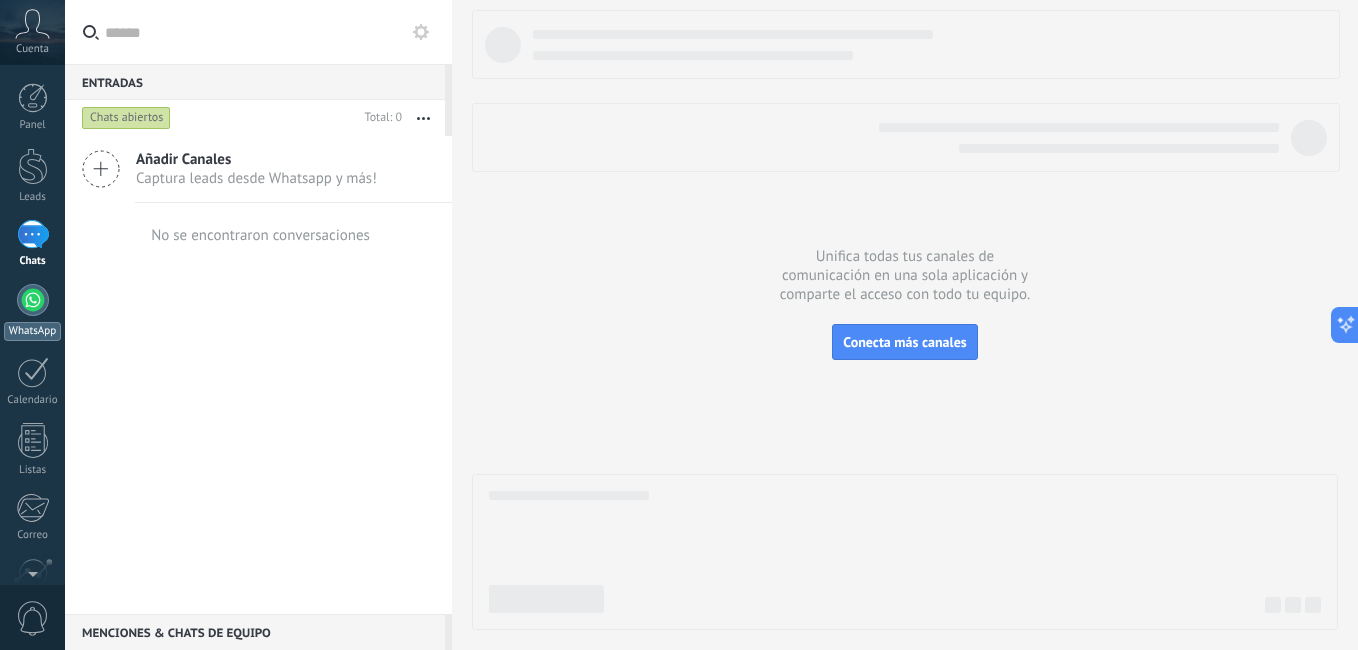 click at bounding box center [33, 300] 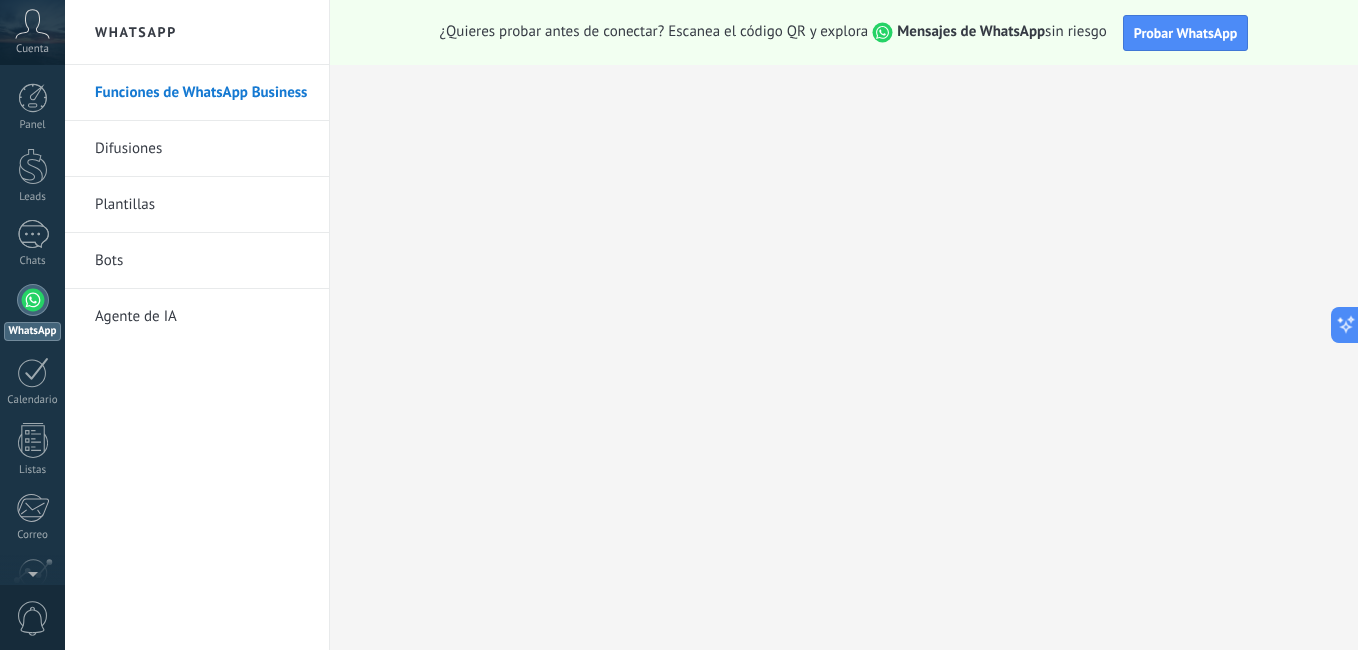 click on "Plantillas" at bounding box center [202, 205] 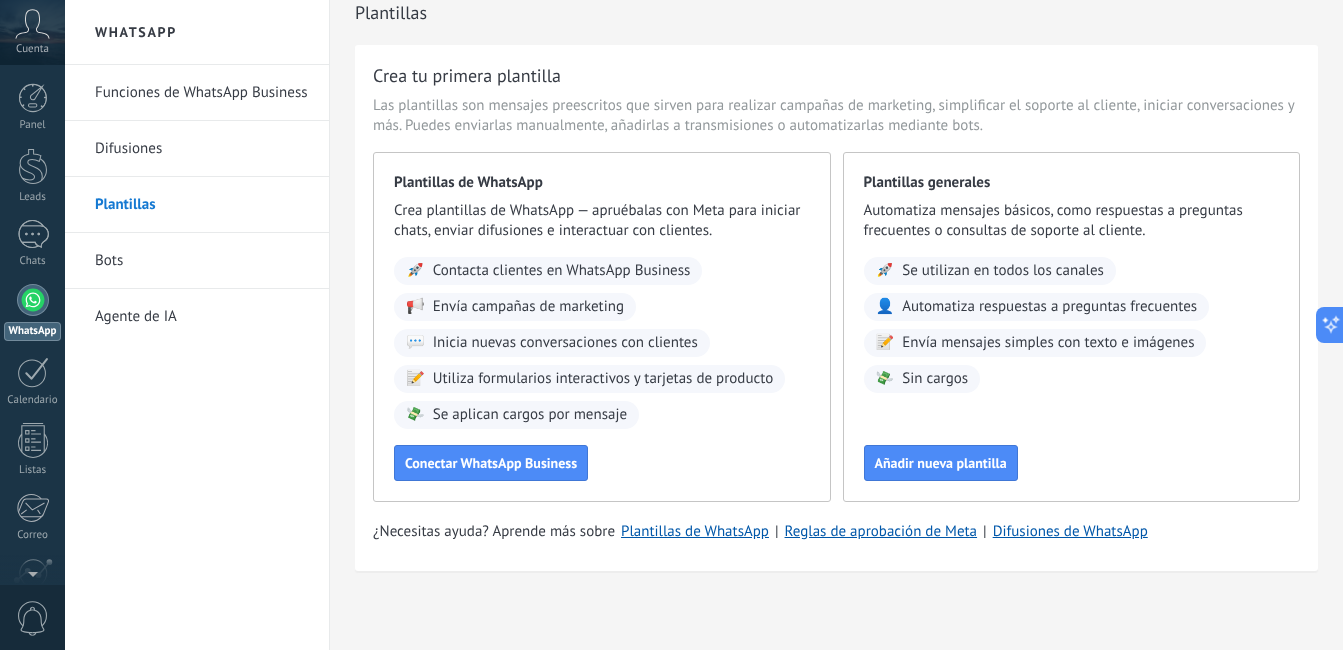 scroll, scrollTop: 25, scrollLeft: 0, axis: vertical 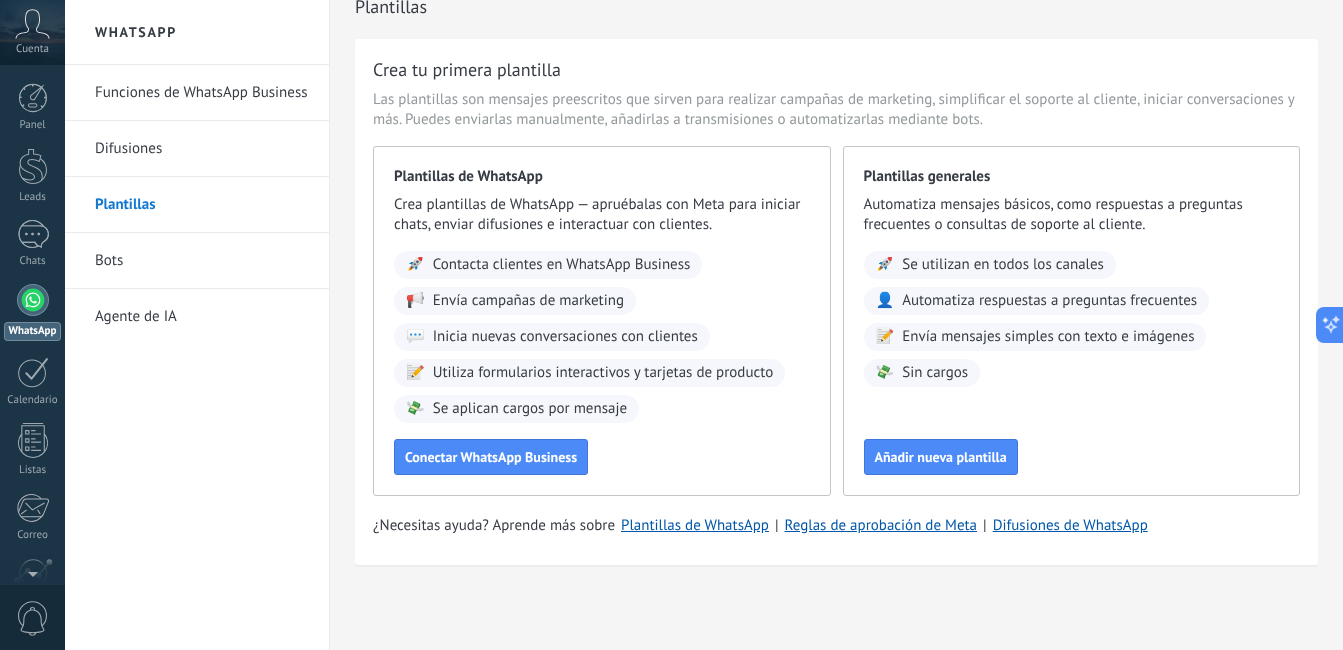 click 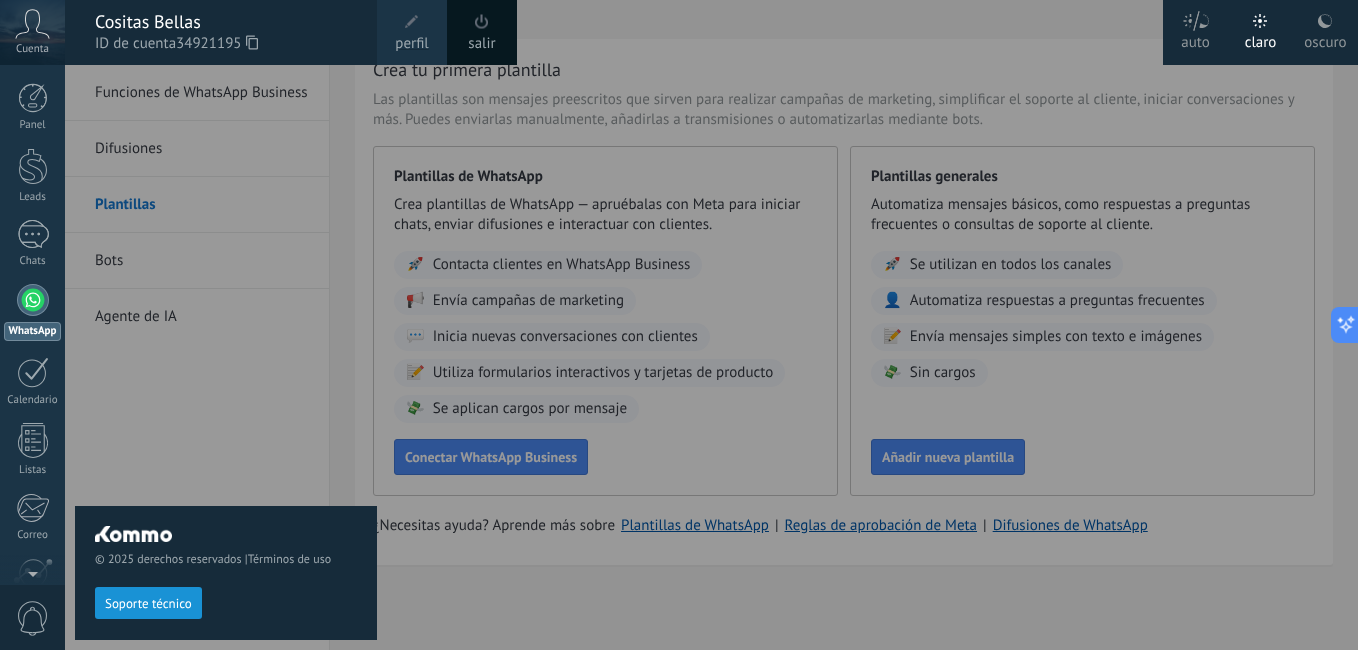 click 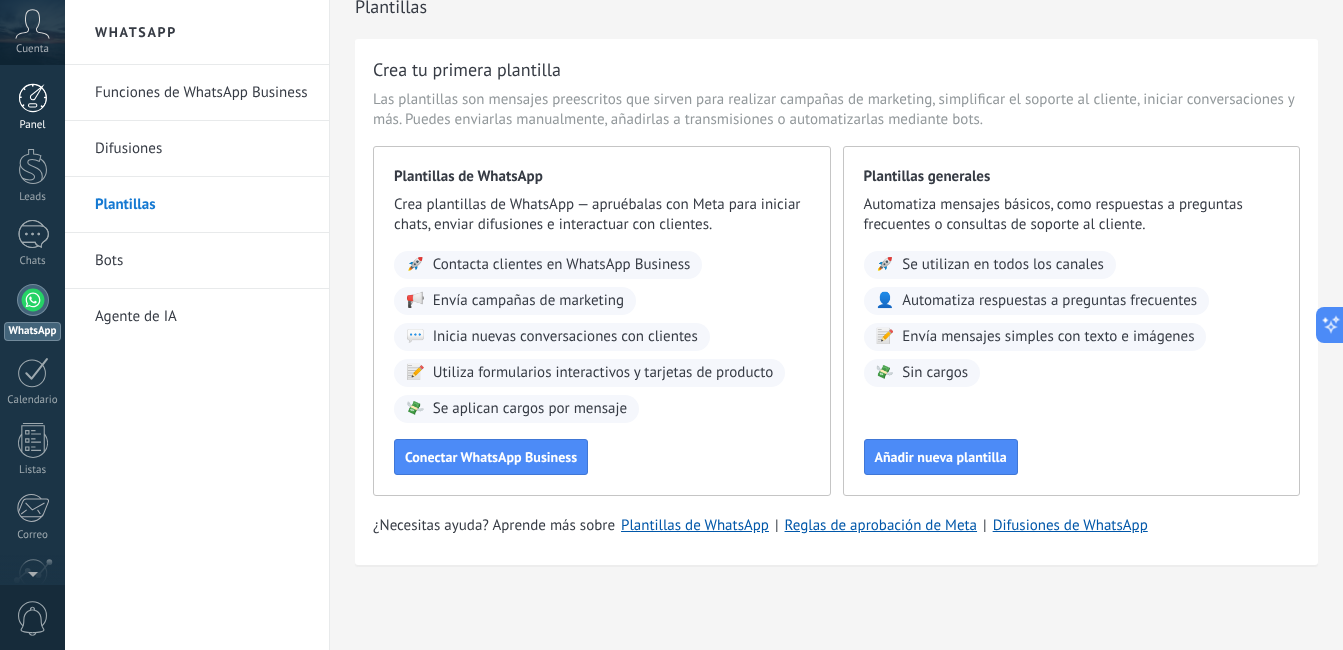 click at bounding box center (33, 98) 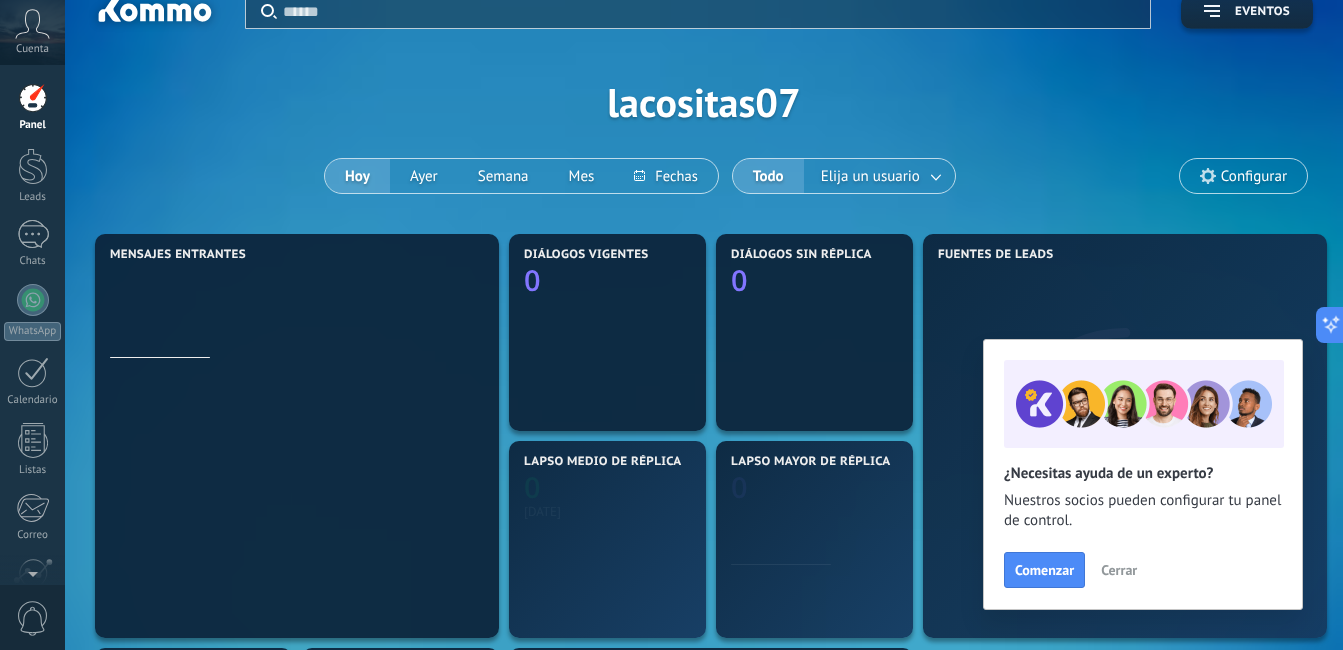 scroll, scrollTop: 0, scrollLeft: 0, axis: both 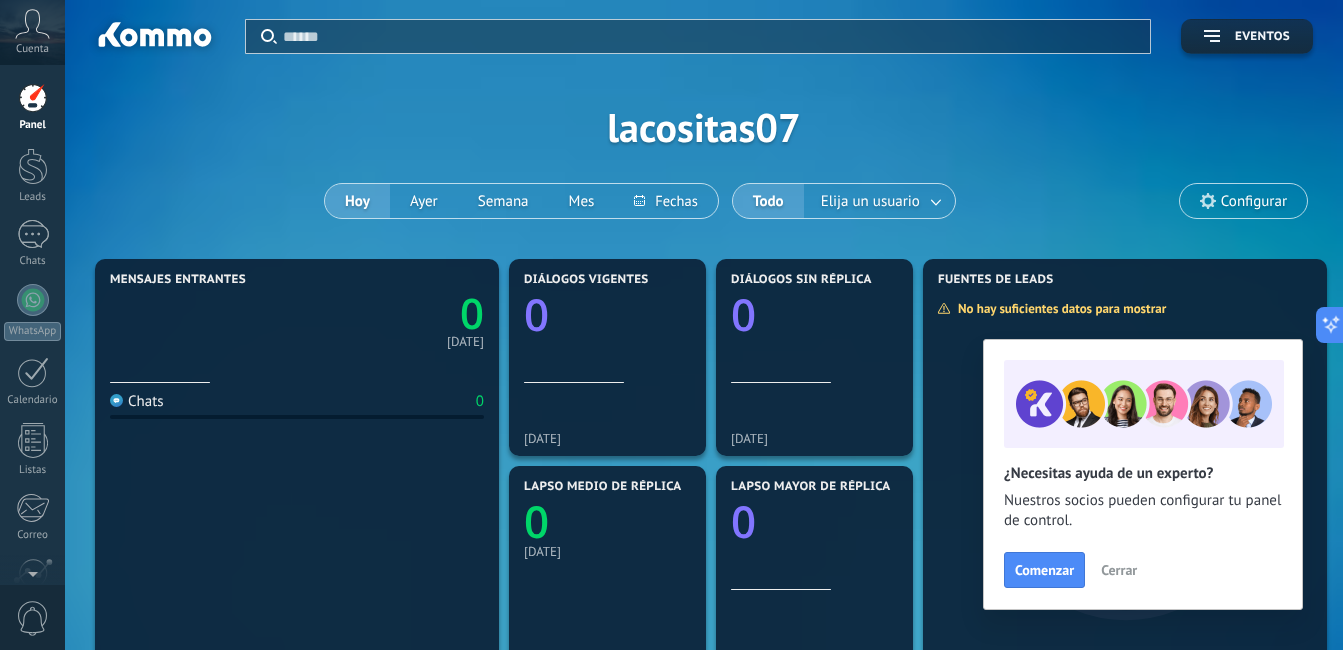 click 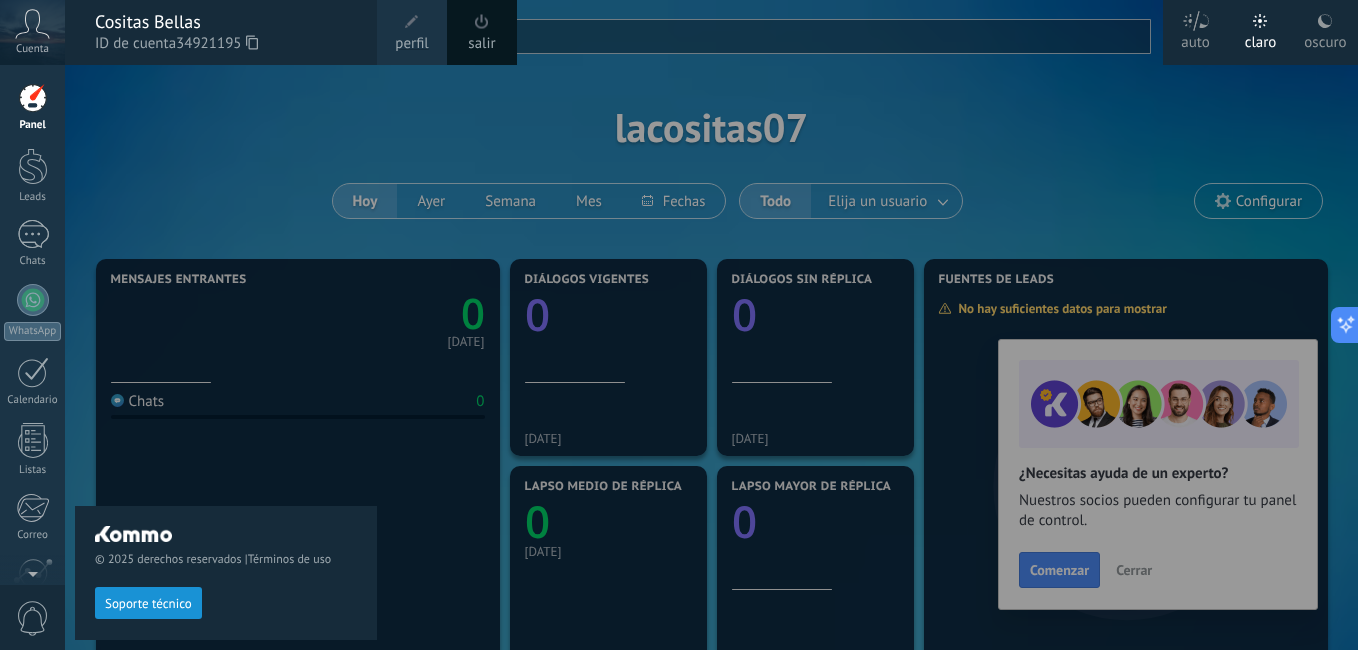 click on "perfil" at bounding box center [411, 44] 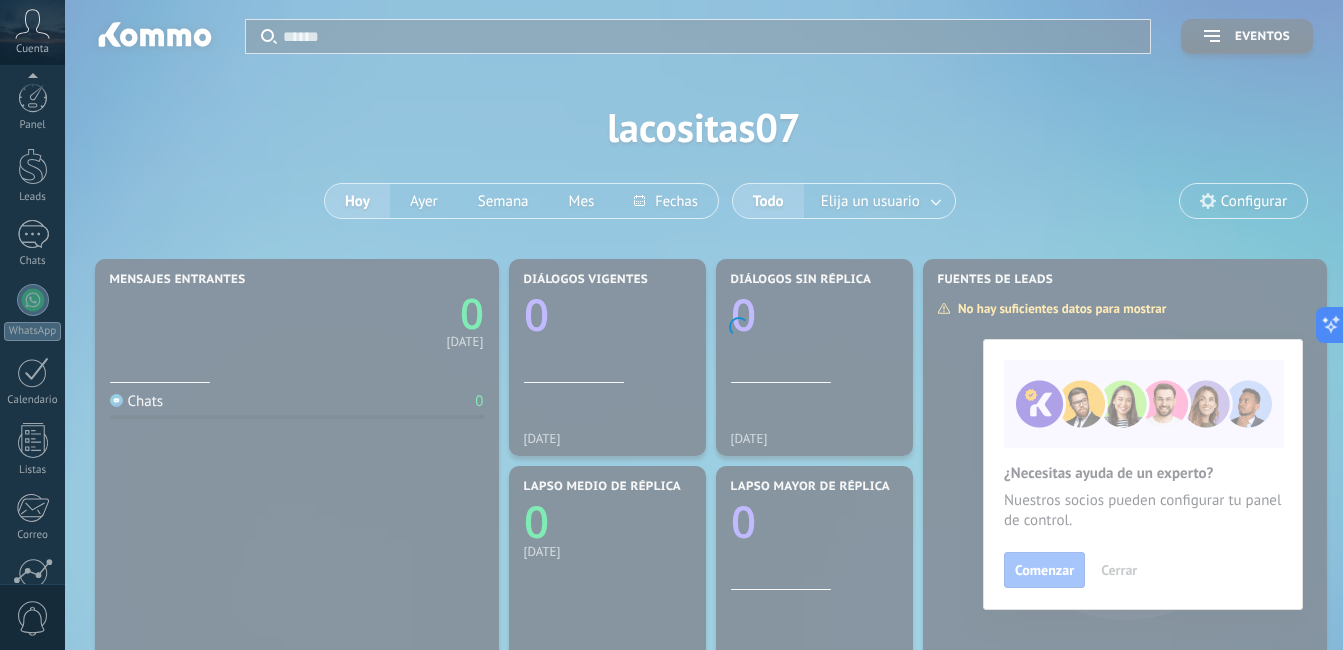 scroll, scrollTop: 182, scrollLeft: 0, axis: vertical 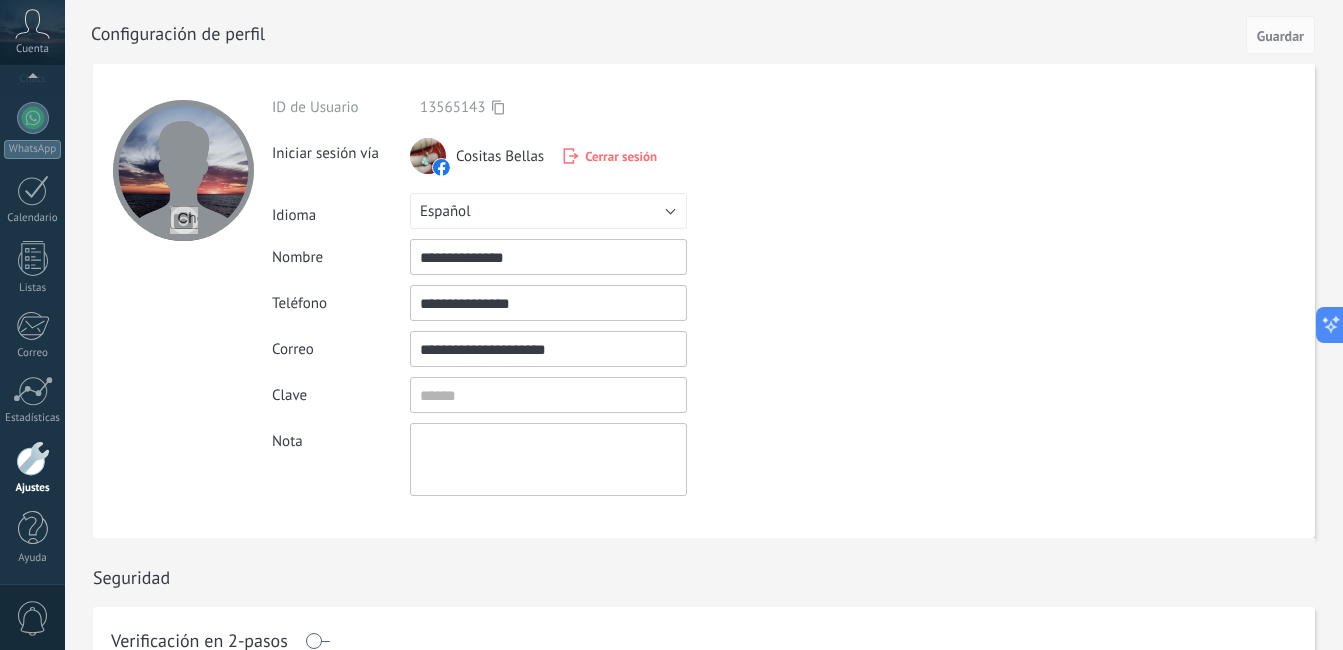 click at bounding box center (184, 220) 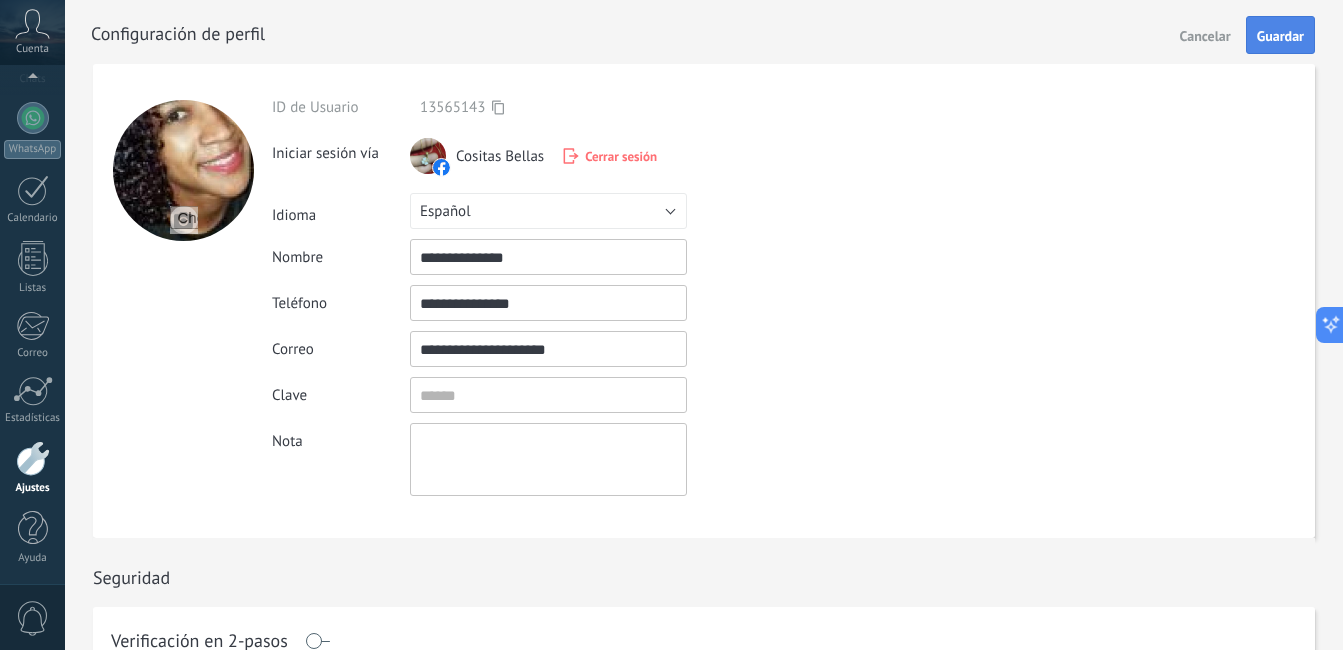 click on "Guardar" at bounding box center [1280, 36] 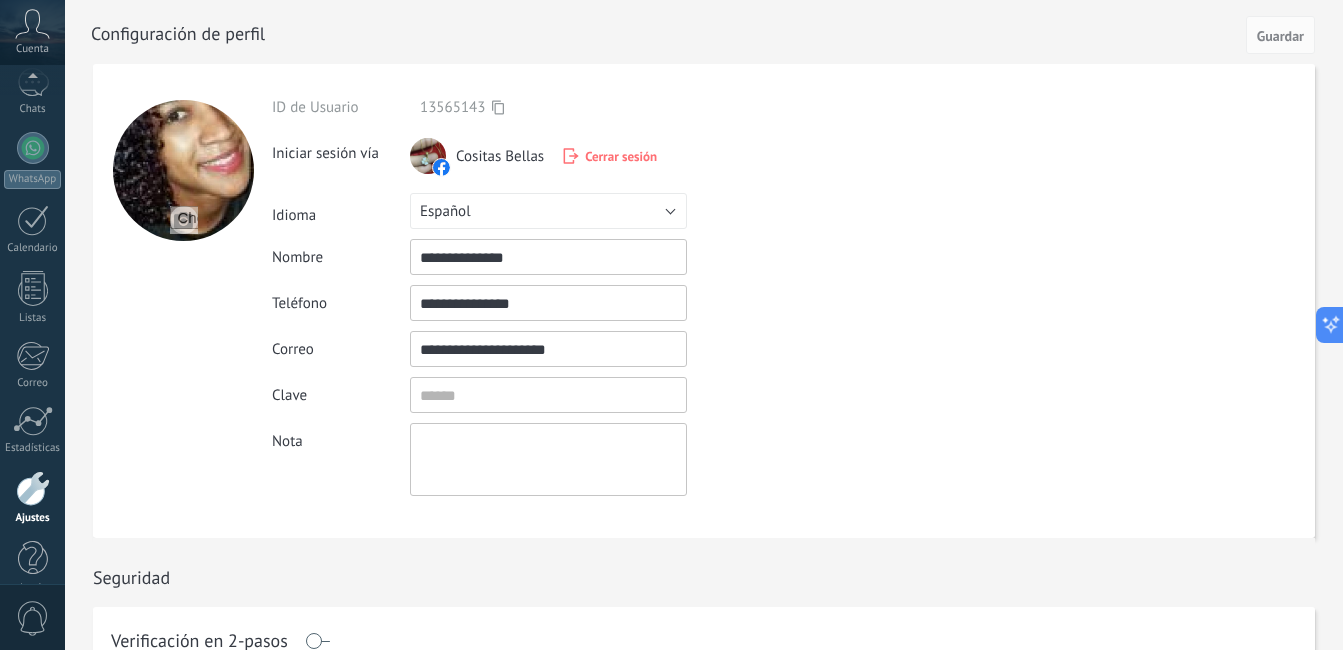 scroll, scrollTop: 182, scrollLeft: 0, axis: vertical 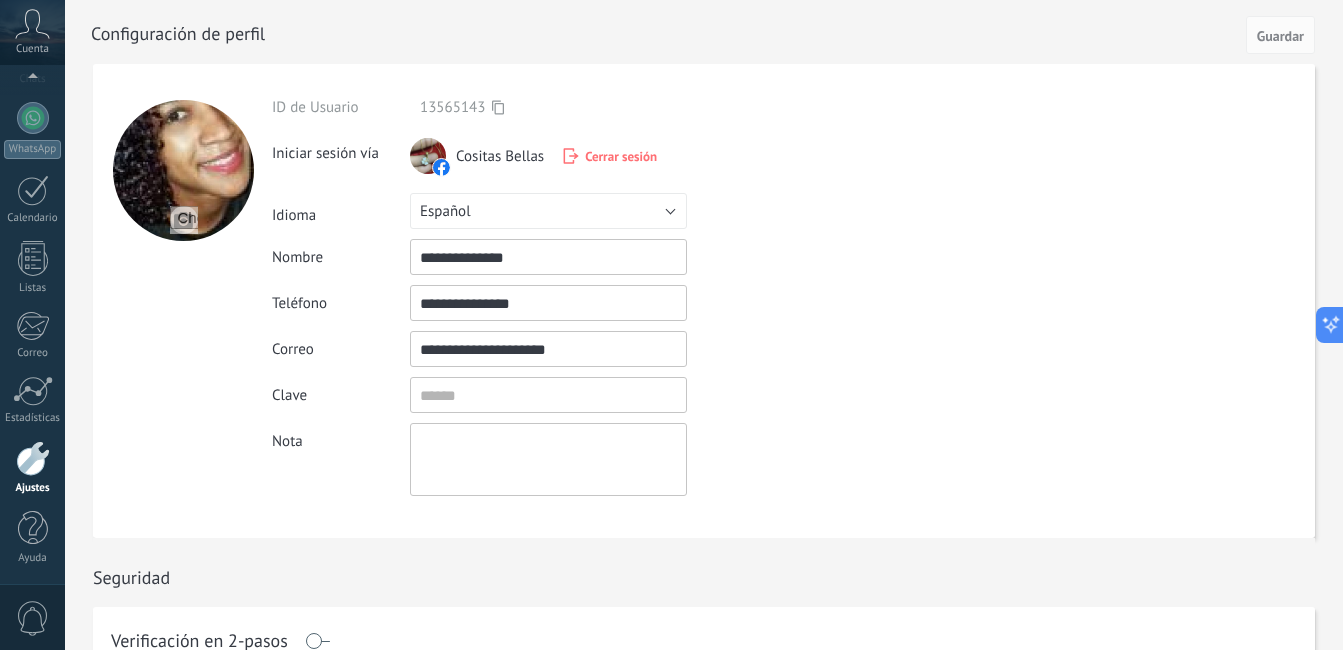 drag, startPoint x: 32, startPoint y: 75, endPoint x: 118, endPoint y: 94, distance: 88.07383 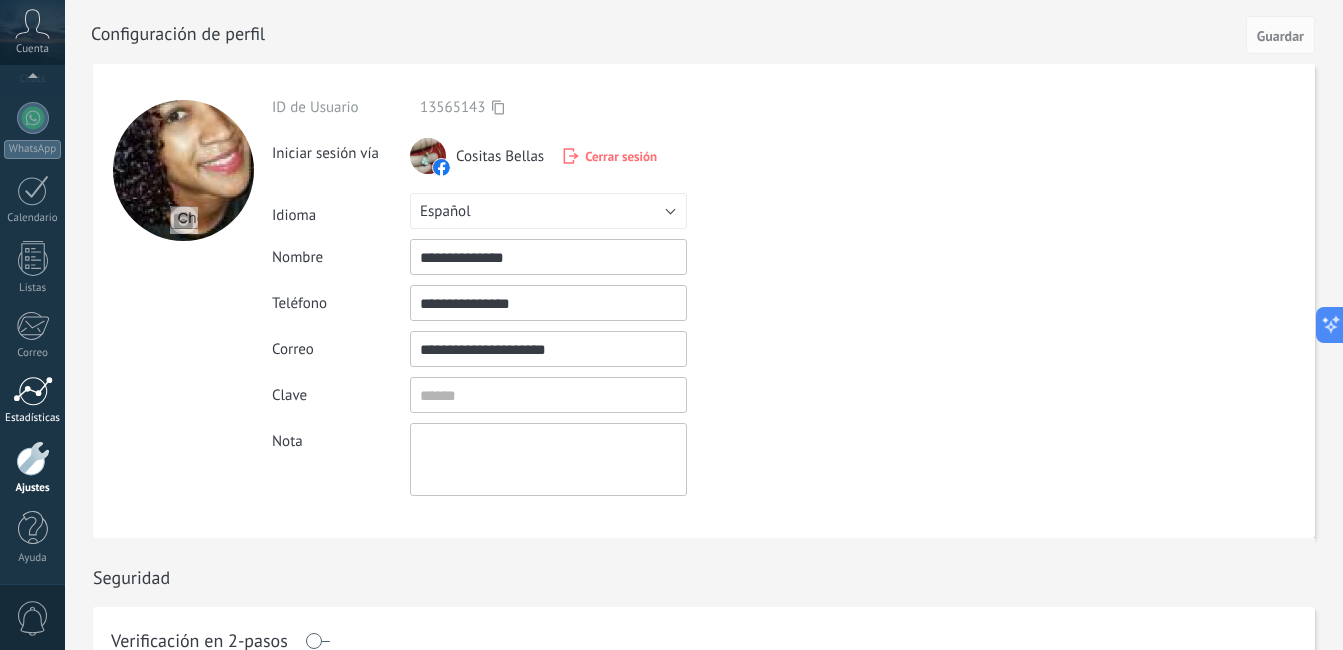 click at bounding box center (33, 391) 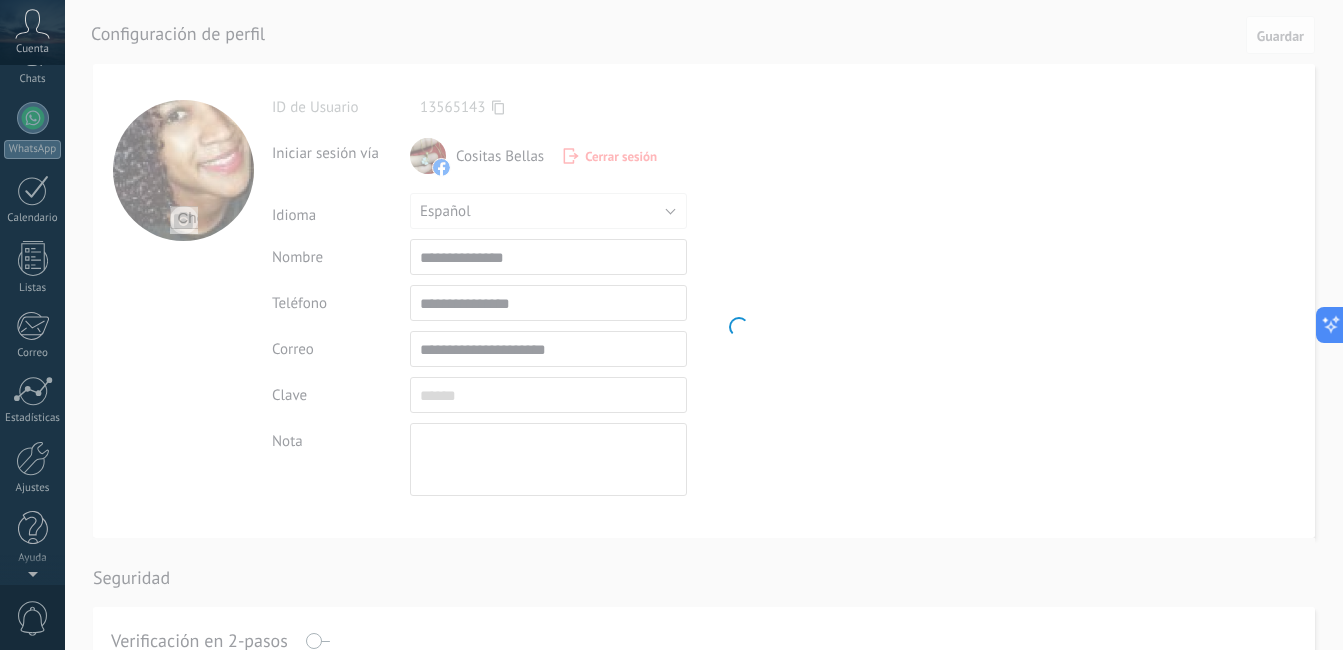scroll, scrollTop: 0, scrollLeft: 0, axis: both 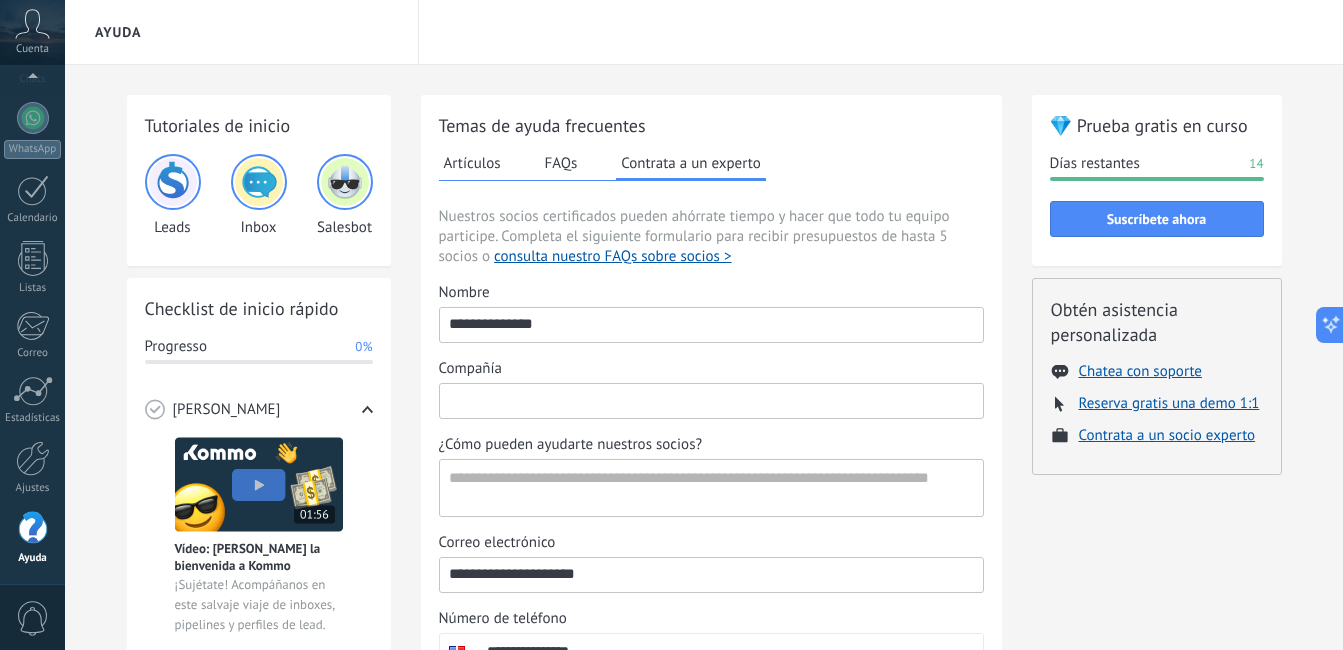 click on "Compañía" at bounding box center (711, 400) 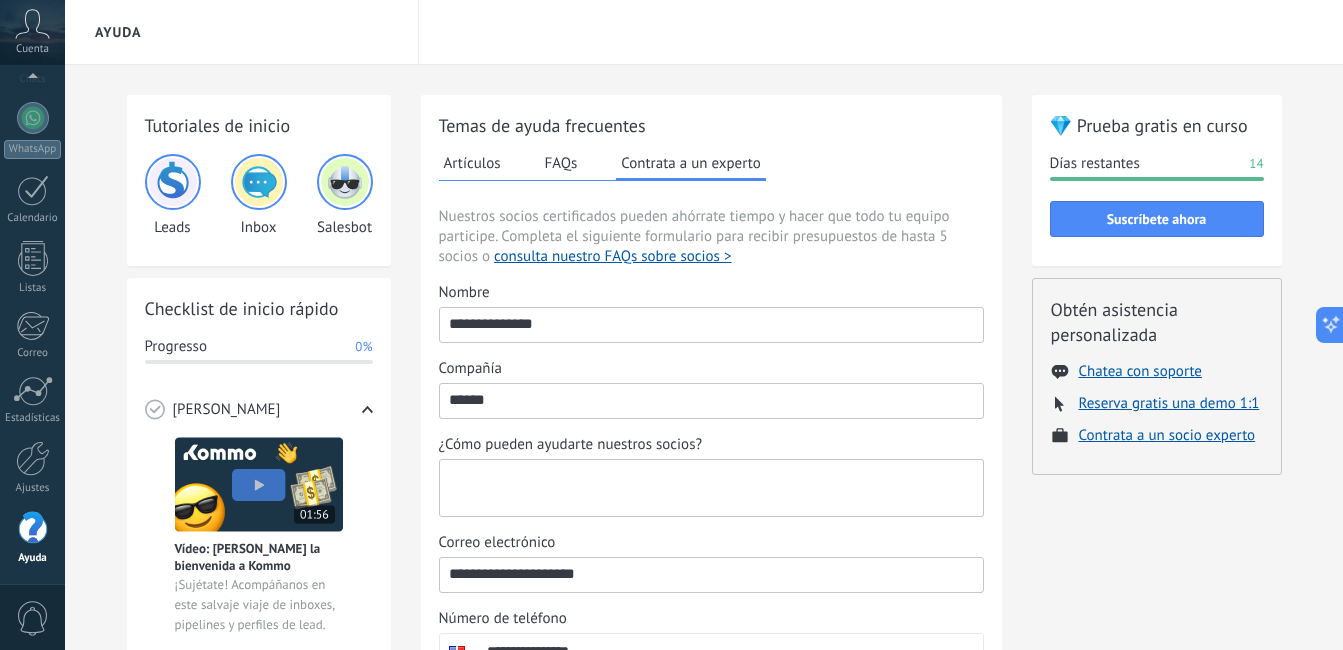 click on "¿Cómo pueden ayudarte nuestros socios?" at bounding box center (709, 488) 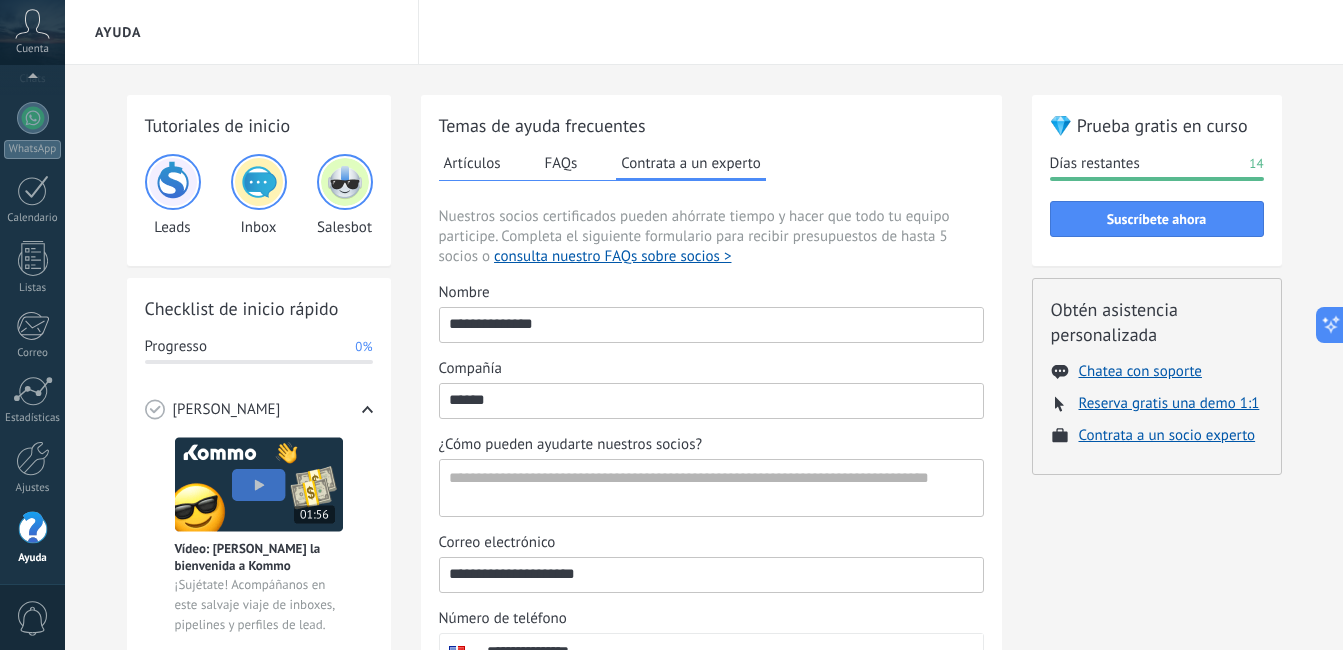 click on "**********" at bounding box center [711, 524] 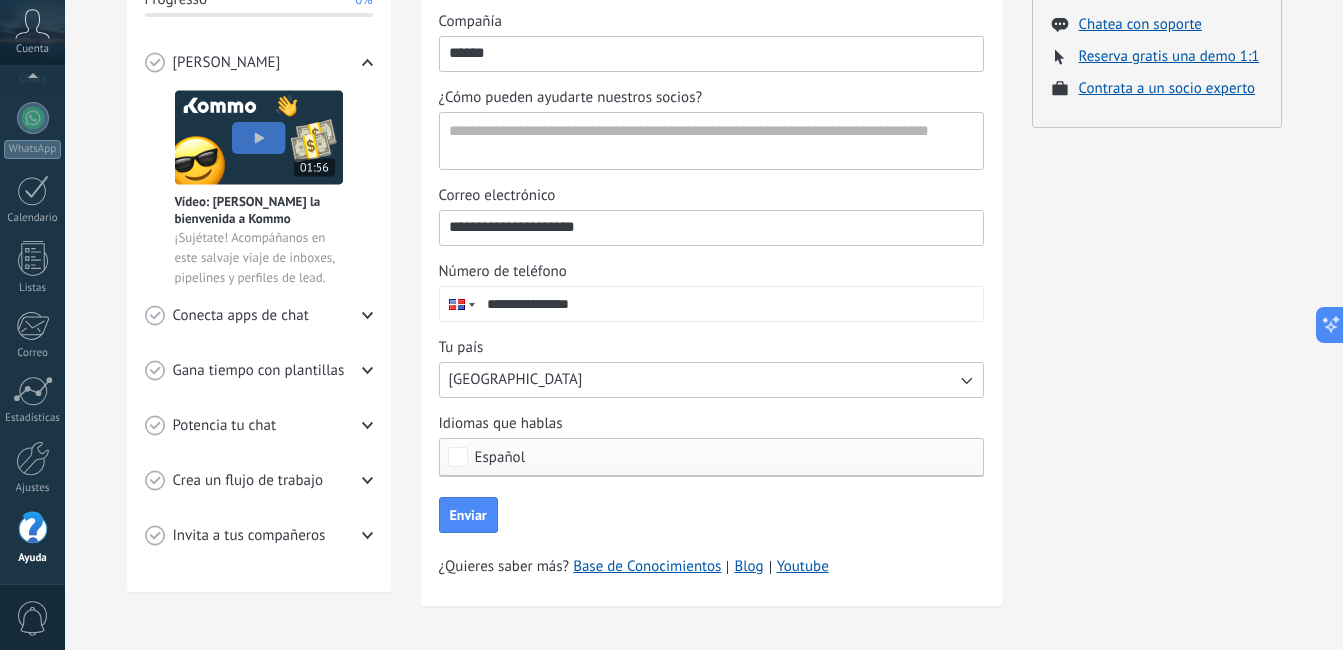 scroll, scrollTop: 358, scrollLeft: 0, axis: vertical 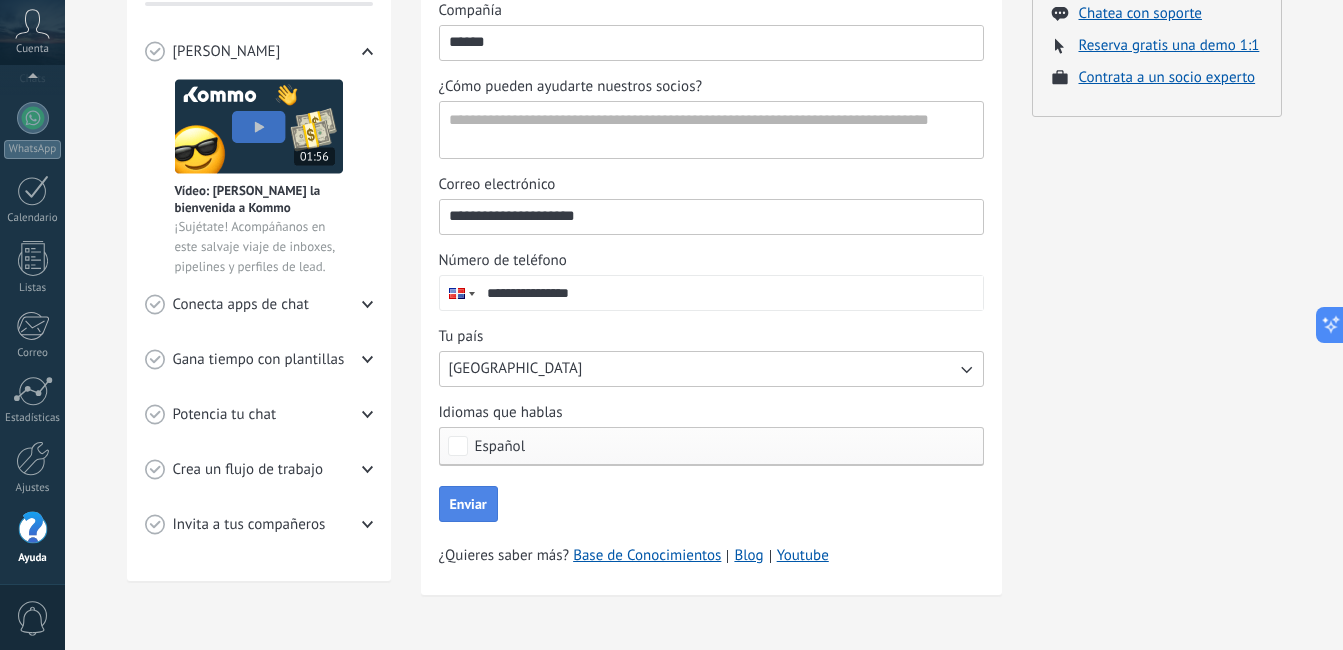 click on "Enviar" at bounding box center (468, 504) 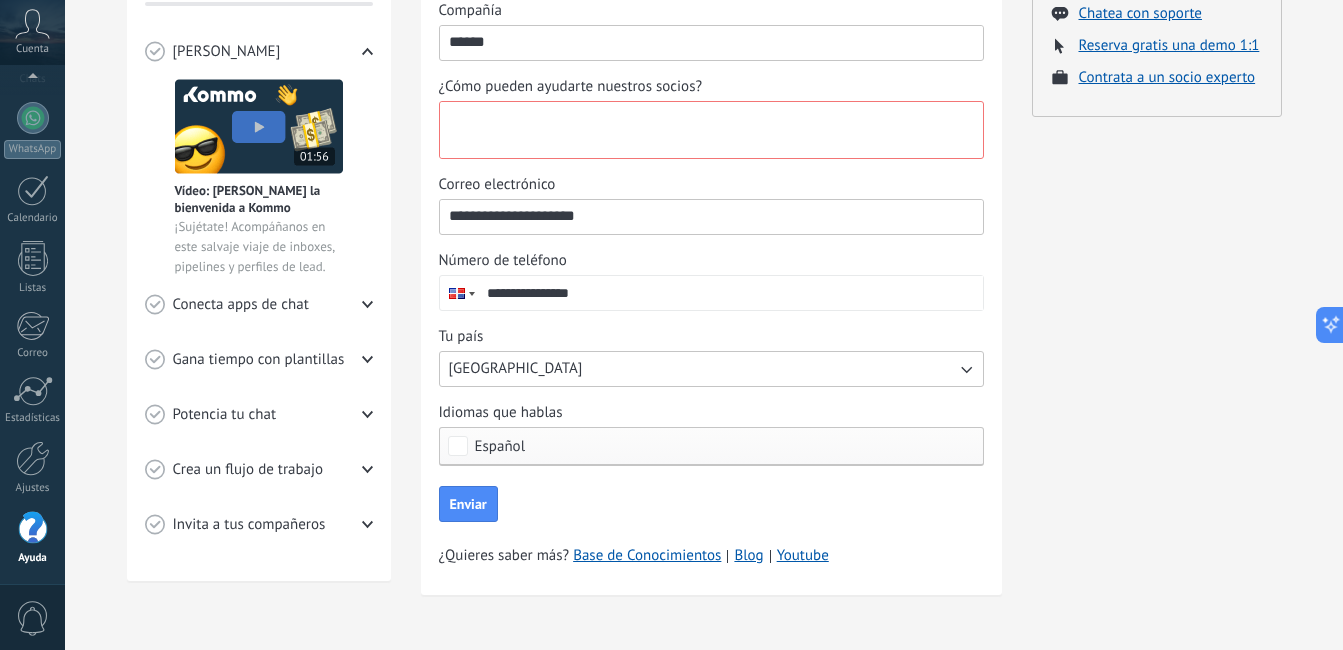 scroll, scrollTop: 0, scrollLeft: 0, axis: both 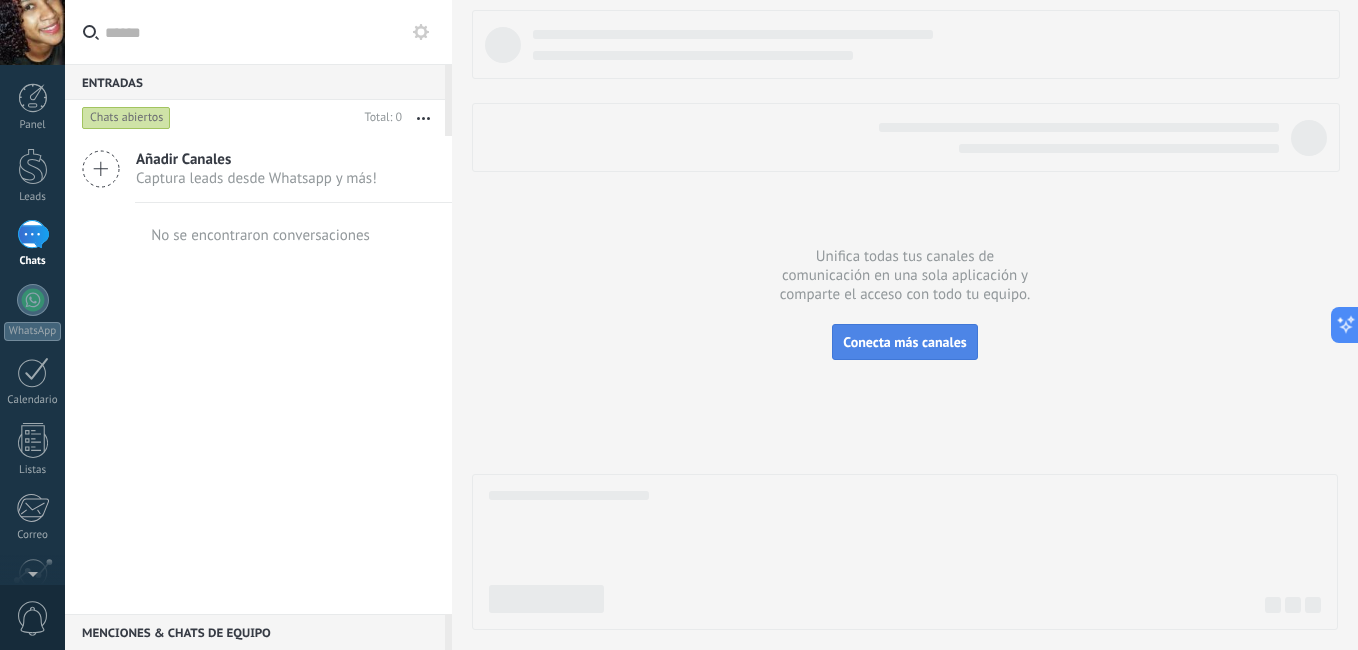 click on "Conecta más canales" at bounding box center (904, 342) 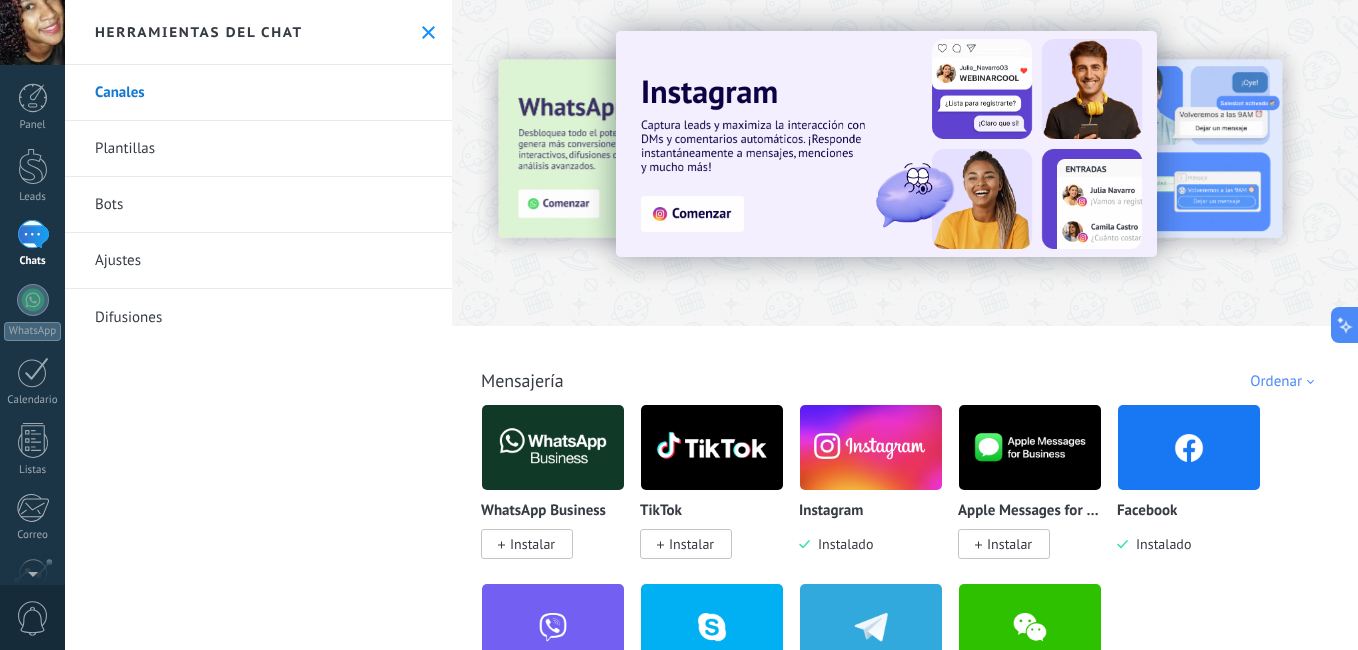 click at bounding box center (1189, 447) 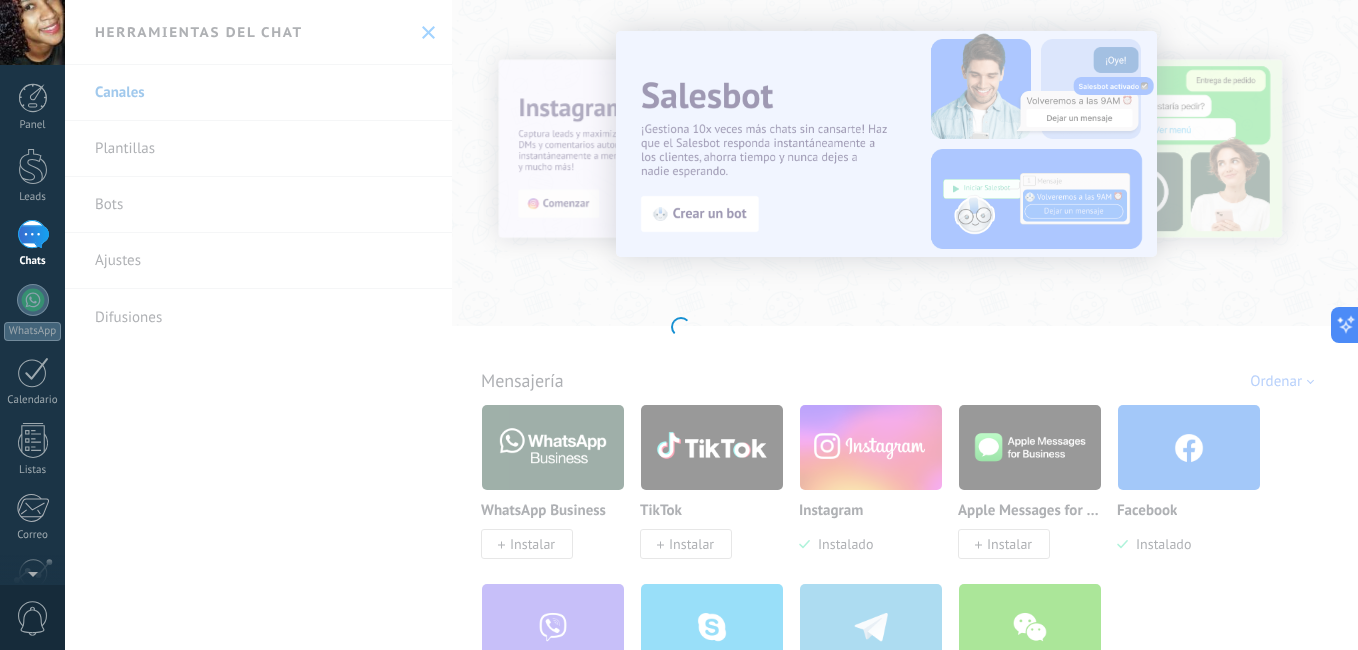 click at bounding box center (679, 325) 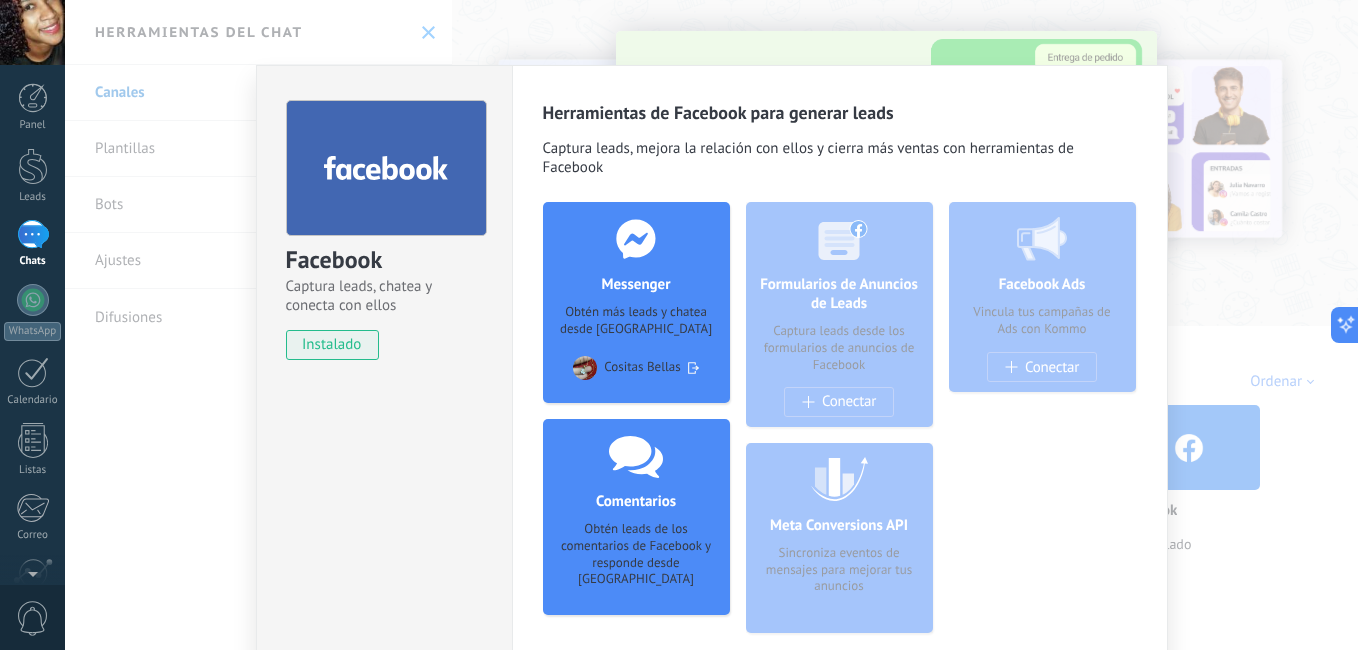 click 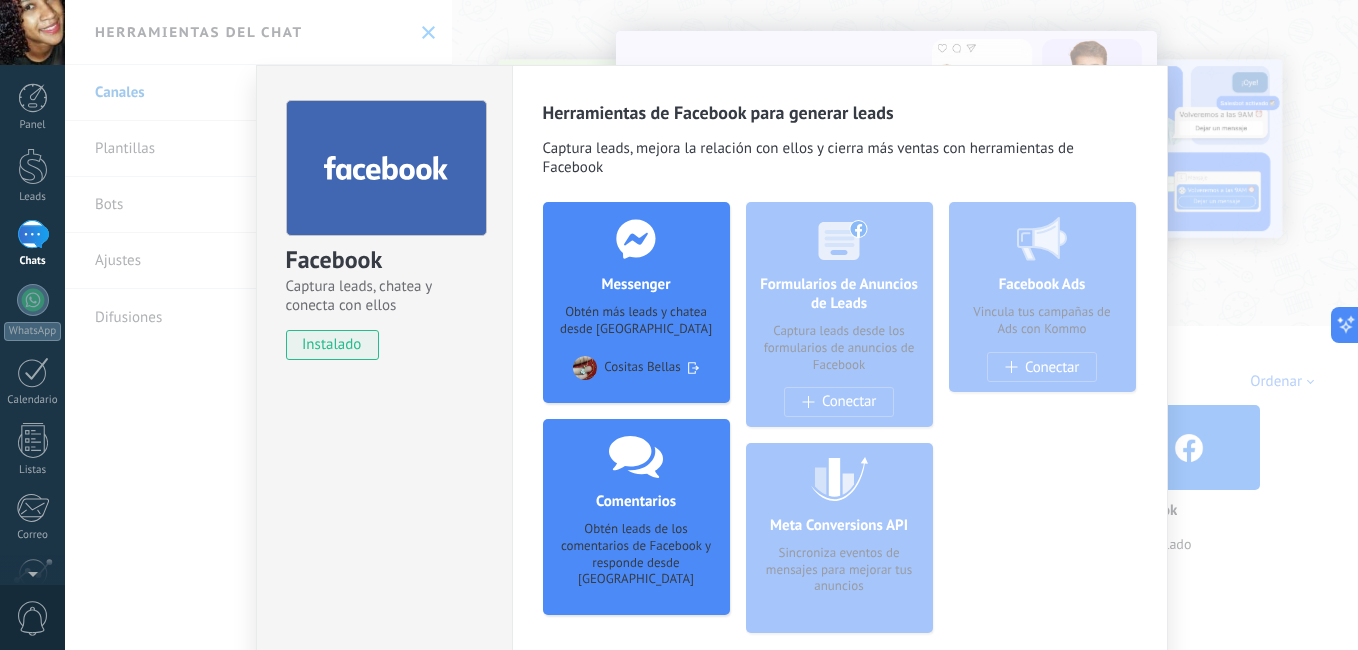 click 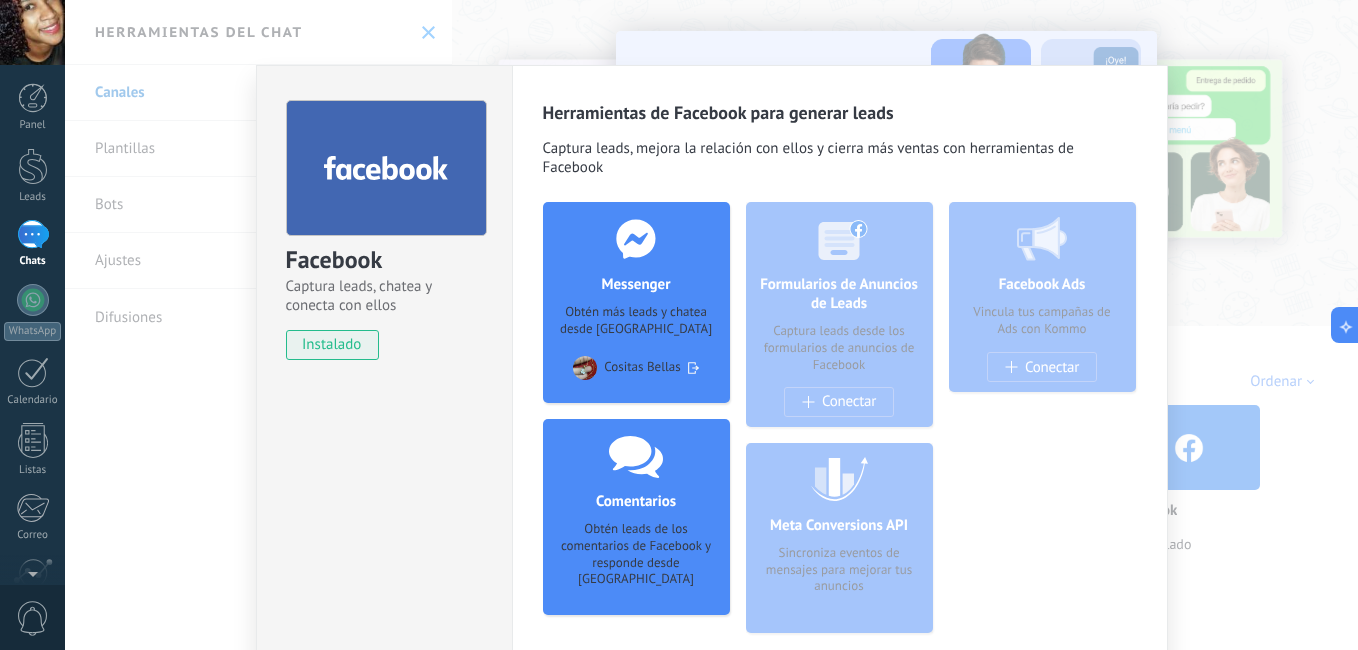 click at bounding box center [636, 238] 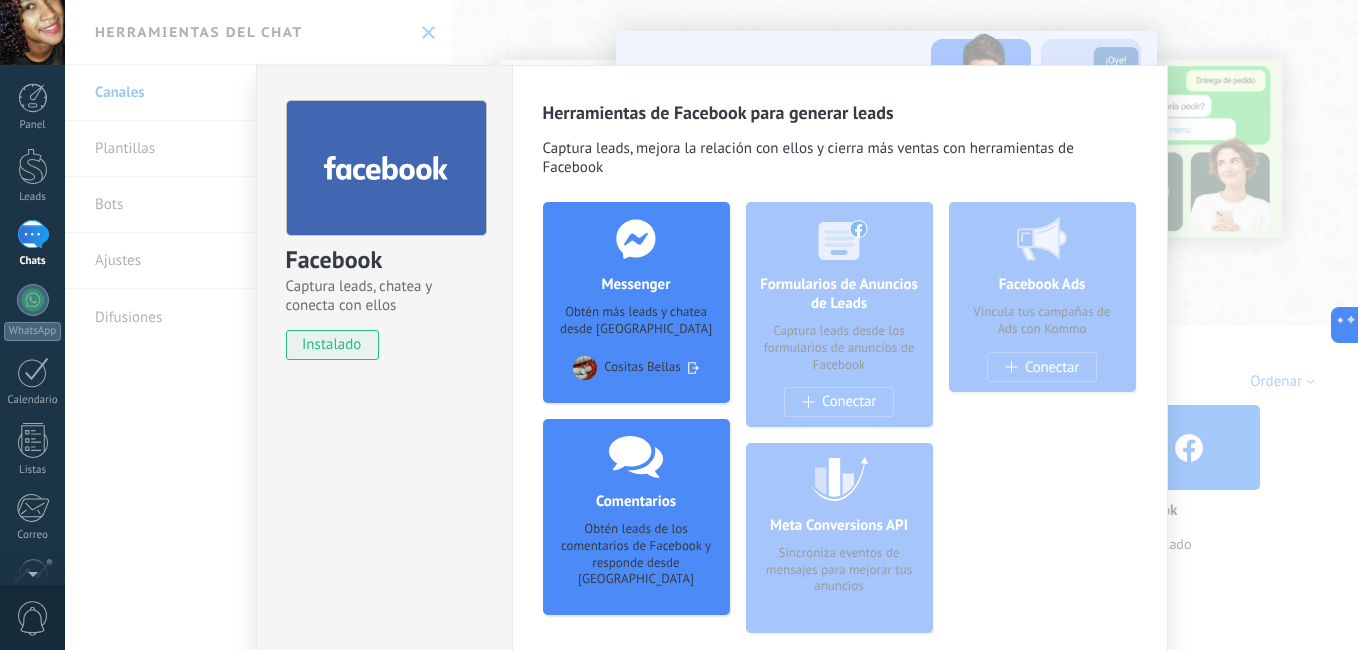 click on "Facebook Captura leads, chatea y conecta con ellos instalado Desinstalar Herramientas de Facebook para generar leads Captura leads, mejora la relación con ellos y cierra más ventas con herramientas de Facebook Messenger Obtén más leads y chatea desde Kommo Cositas Bellas Agregar página Comentarios Obtén leads de los comentarios de Facebook y responde desde Kommo Agregar página Formularios de Anuncios de Leads Captura leads desde los formularios de anuncios de Facebook Conectar Meta Conversions API Sincroniza eventos de mensajes para mejorar tus anuncios Facebook Ads Vincula tus campañas de Ads con Kommo Conectar más" at bounding box center [711, 325] 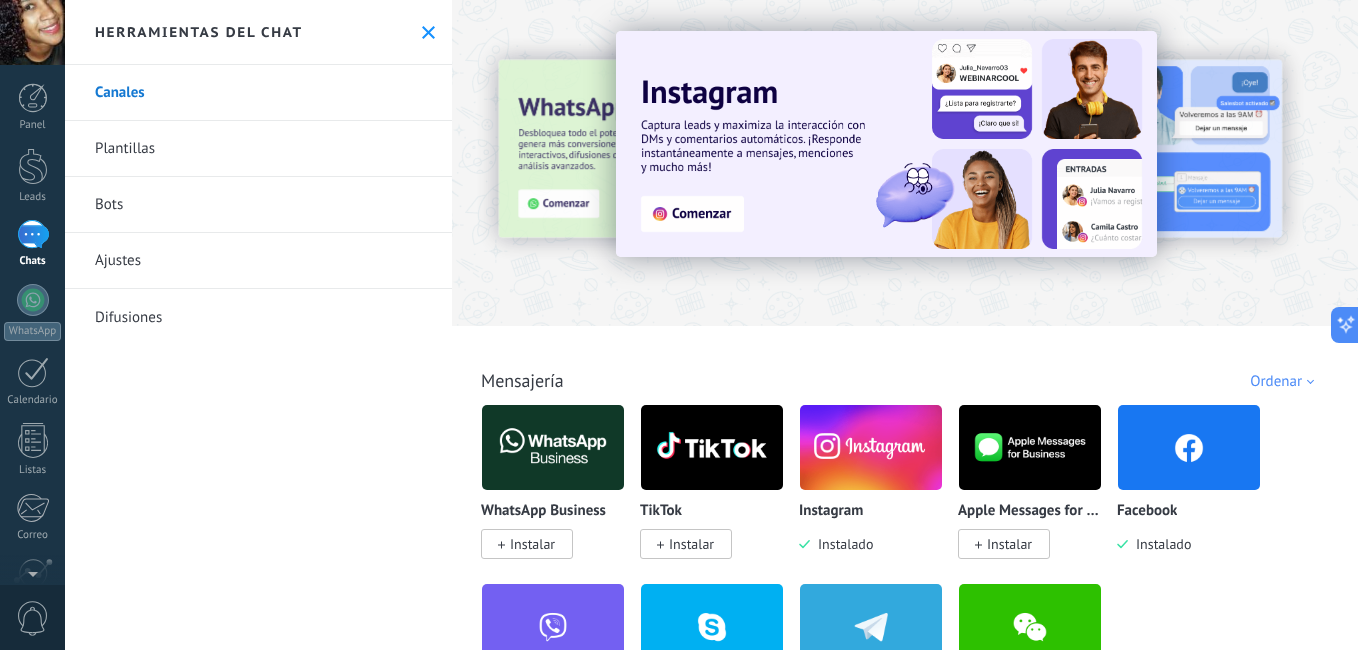 click at bounding box center (1401, 162) 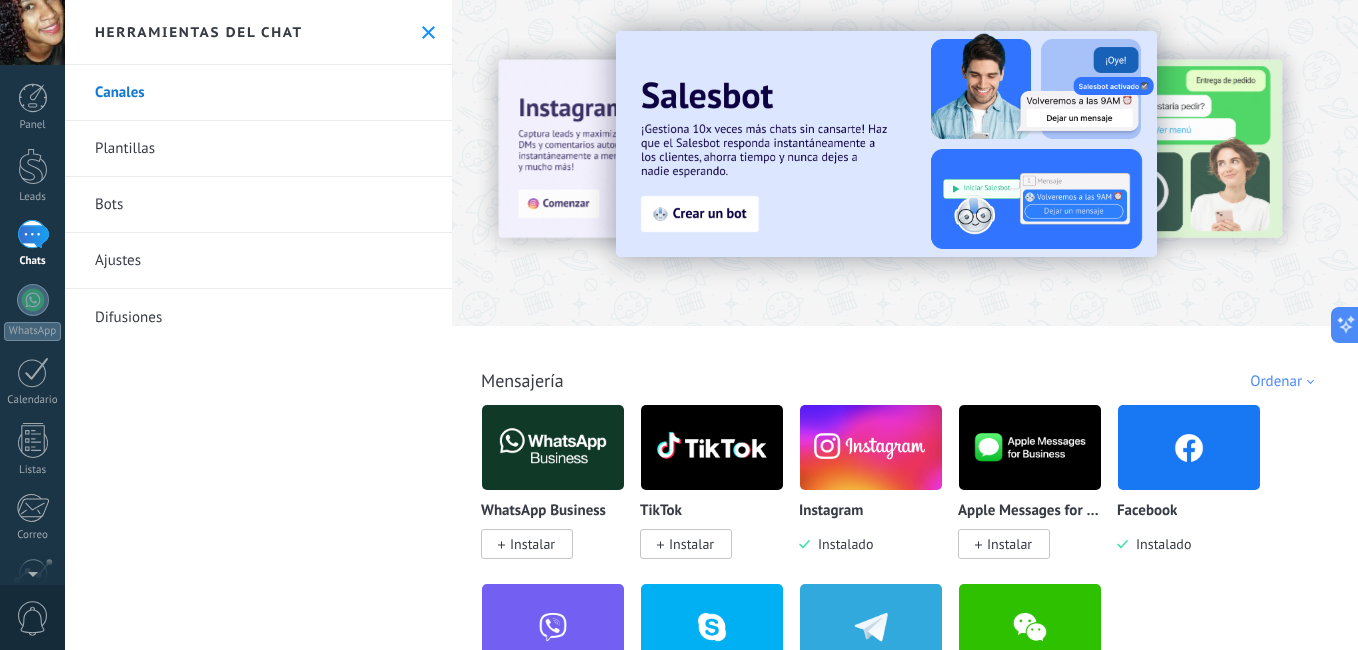 click at bounding box center (1401, 162) 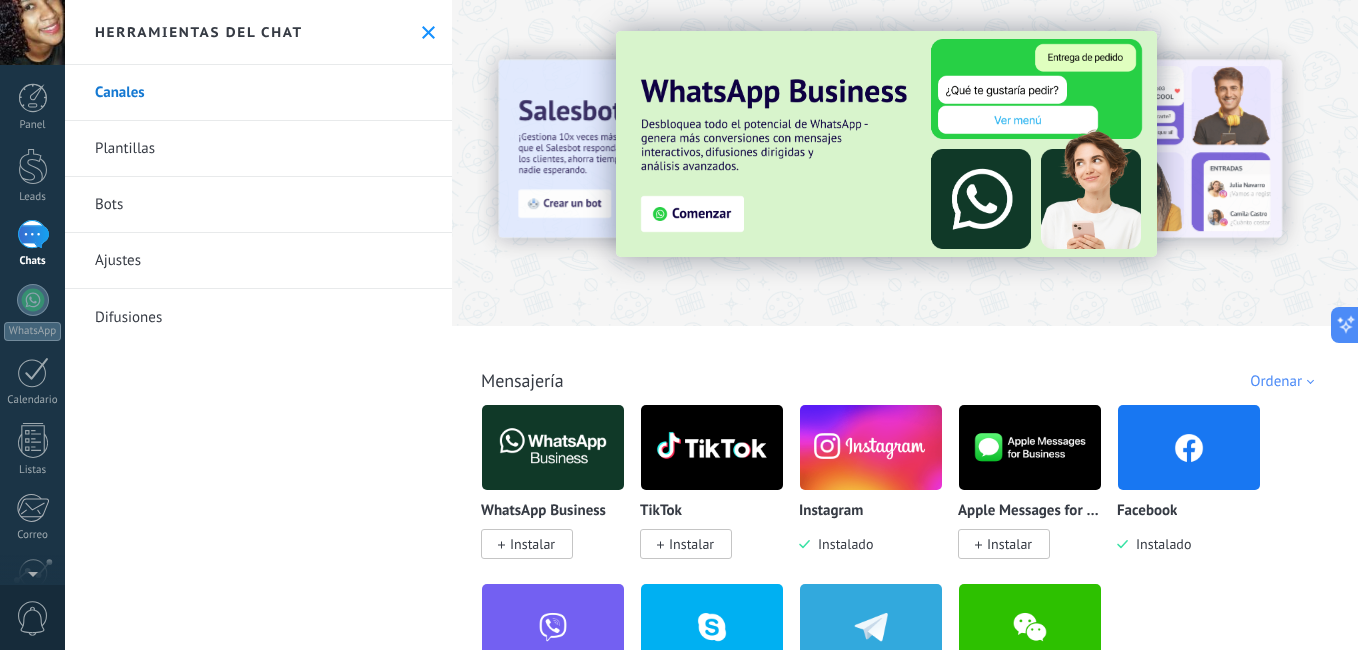 click at bounding box center (1401, 162) 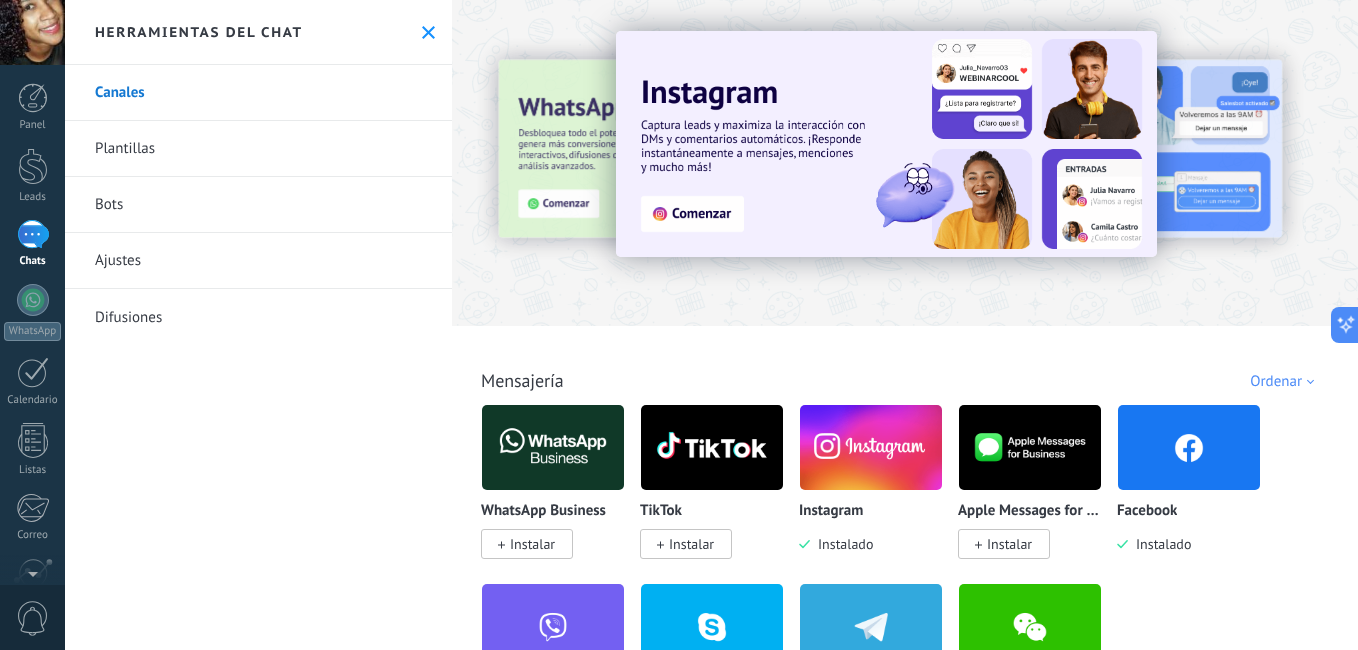 scroll, scrollTop: 569, scrollLeft: 0, axis: vertical 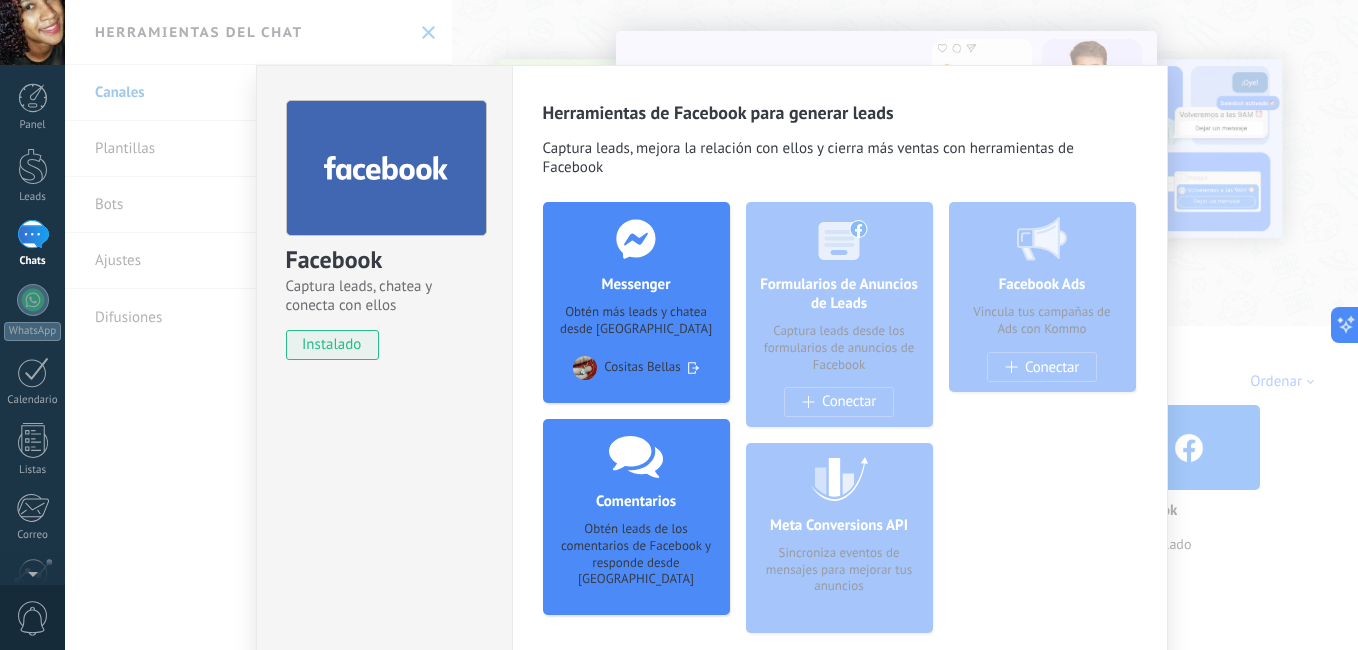 click 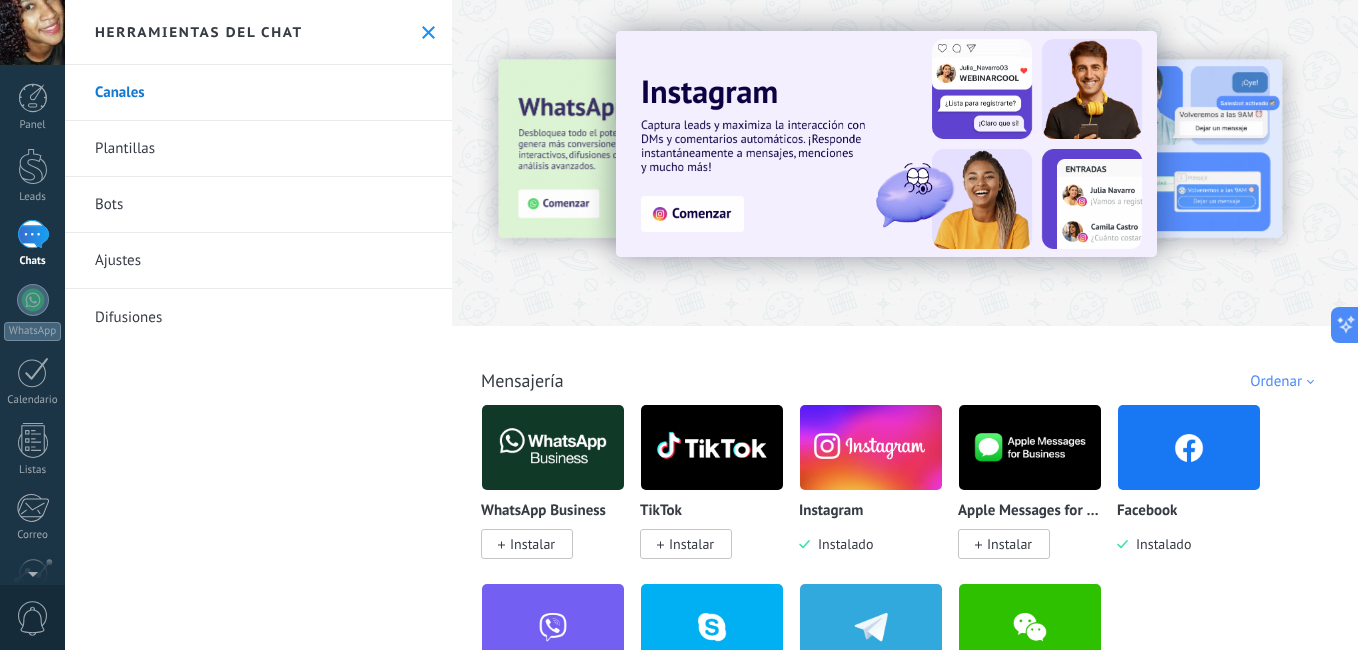 click on "Ordenar" at bounding box center (1285, 381) 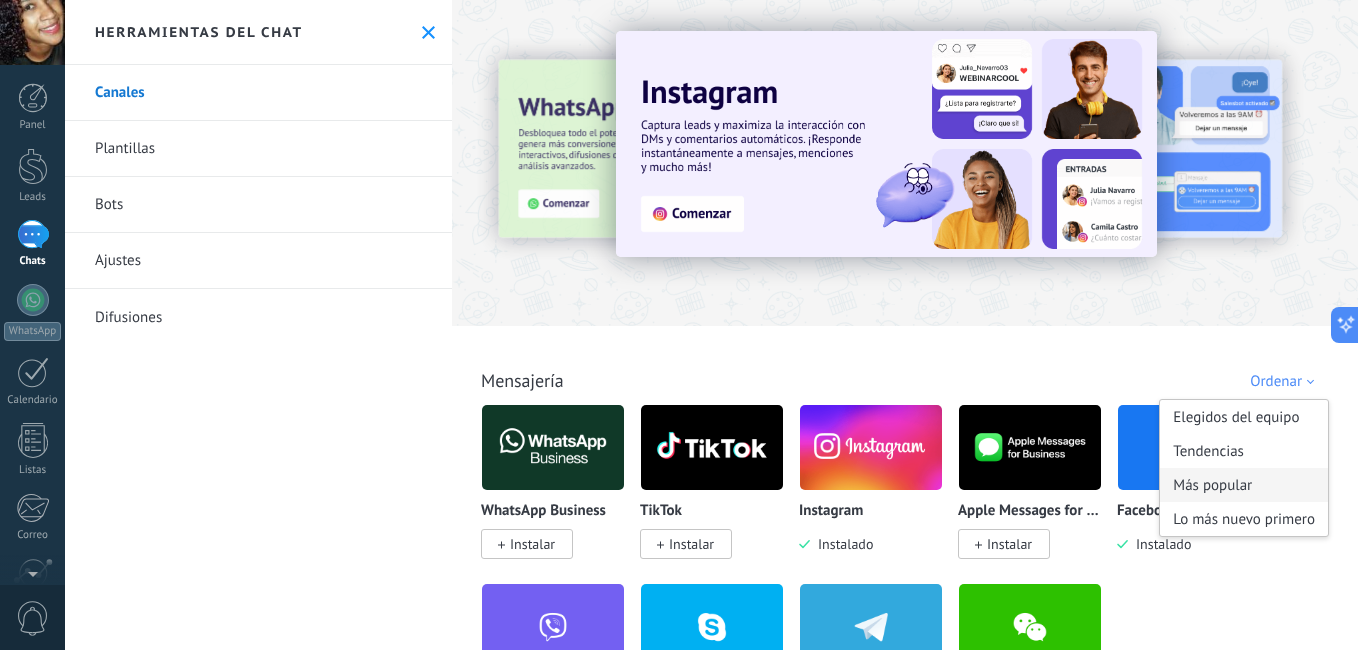 click on "Más popular" at bounding box center [1244, 485] 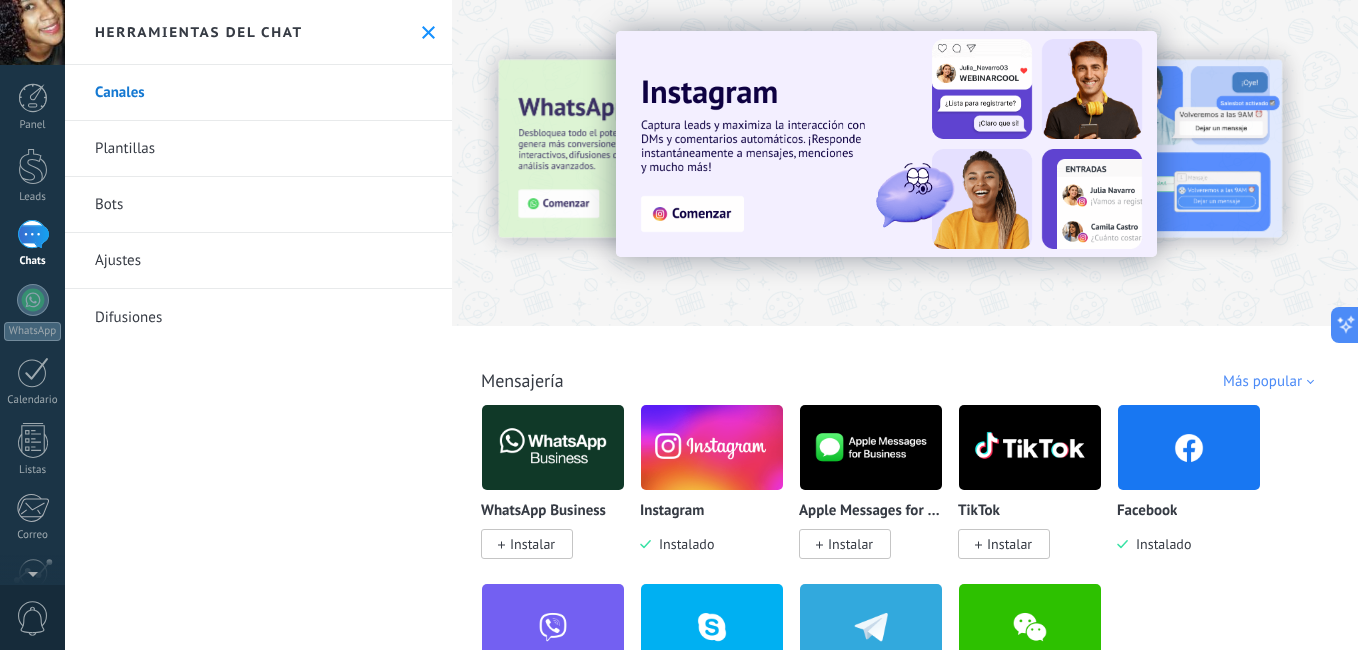 click on "Difusiones" at bounding box center [258, 317] 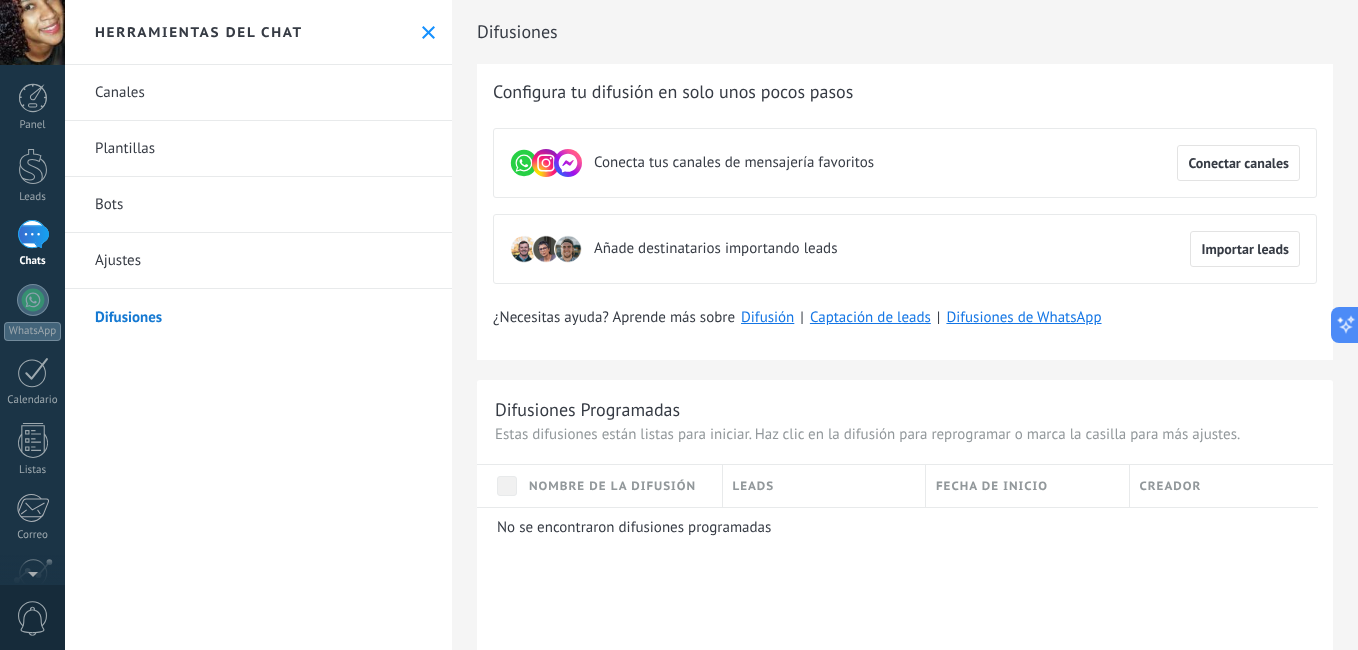 scroll, scrollTop: 569, scrollLeft: 0, axis: vertical 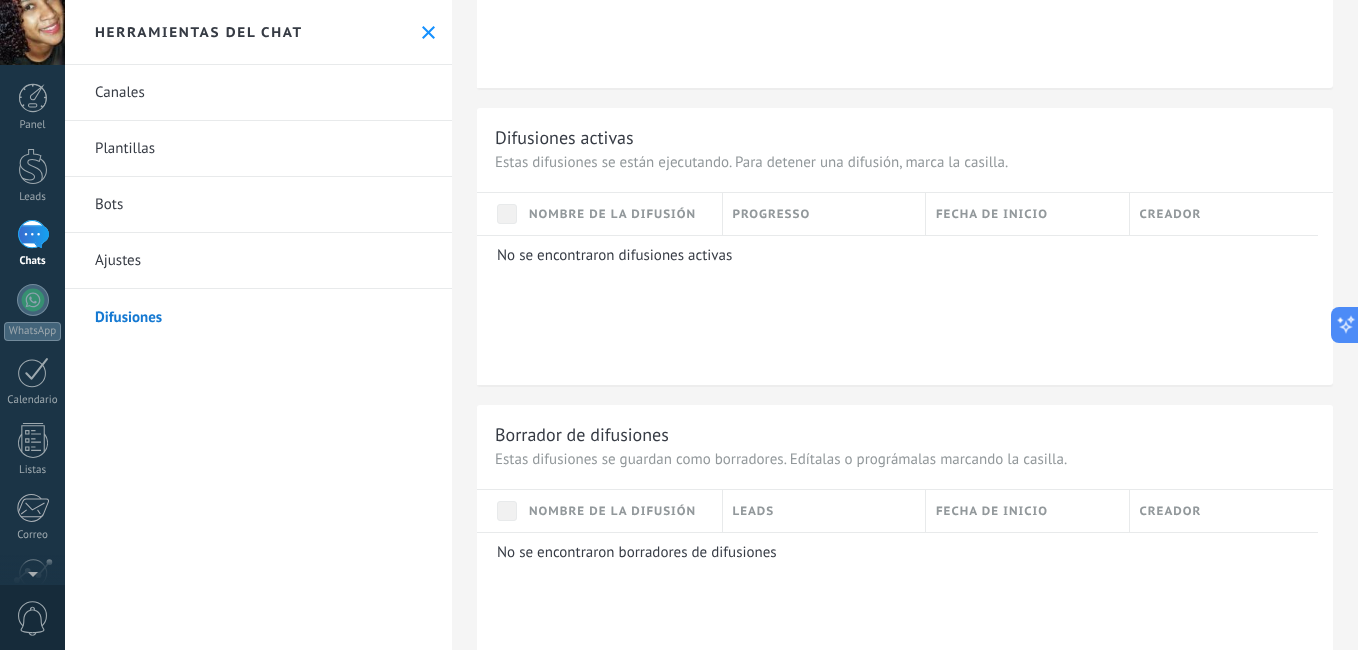 click on "Ajustes" at bounding box center (258, 261) 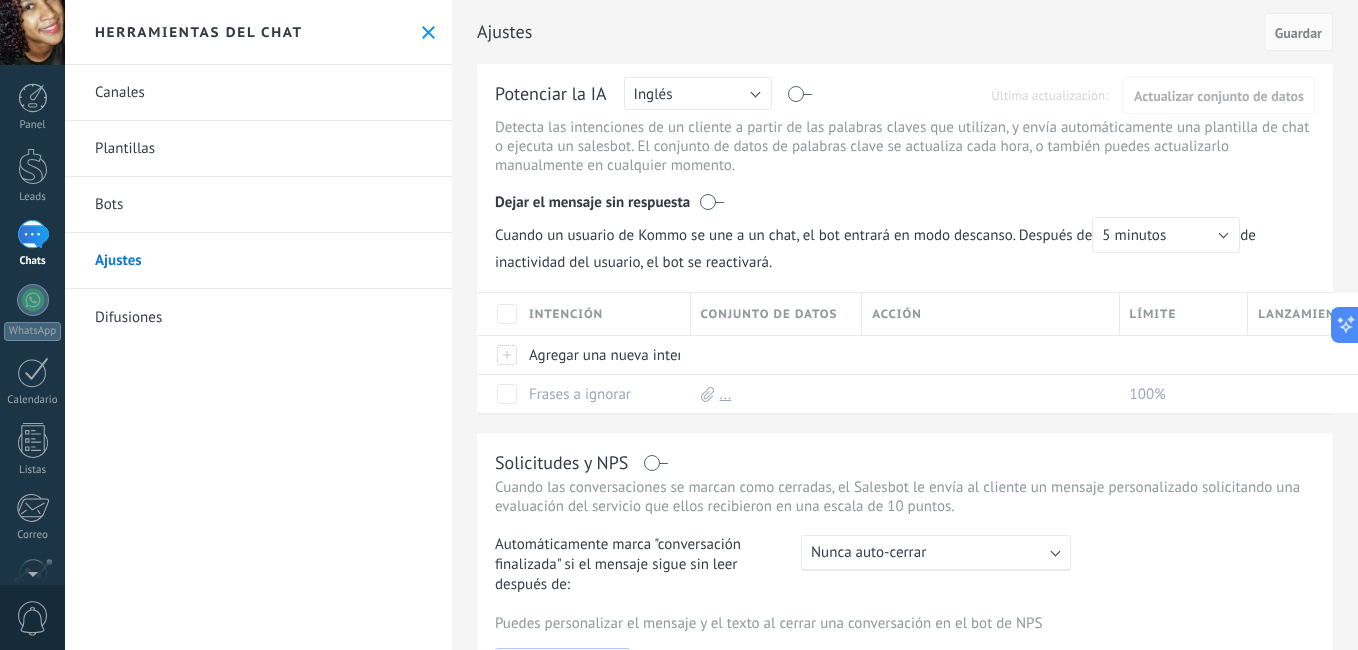scroll, scrollTop: 395, scrollLeft: 0, axis: vertical 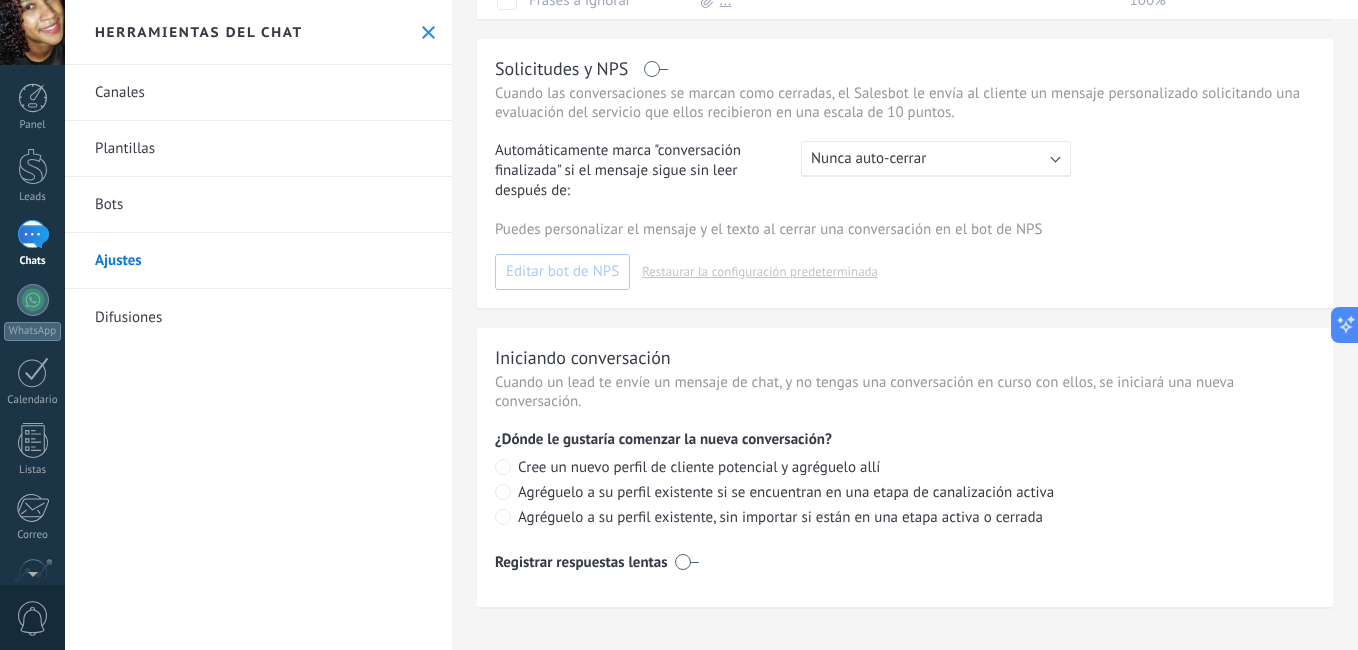 click on "Bots" at bounding box center [258, 205] 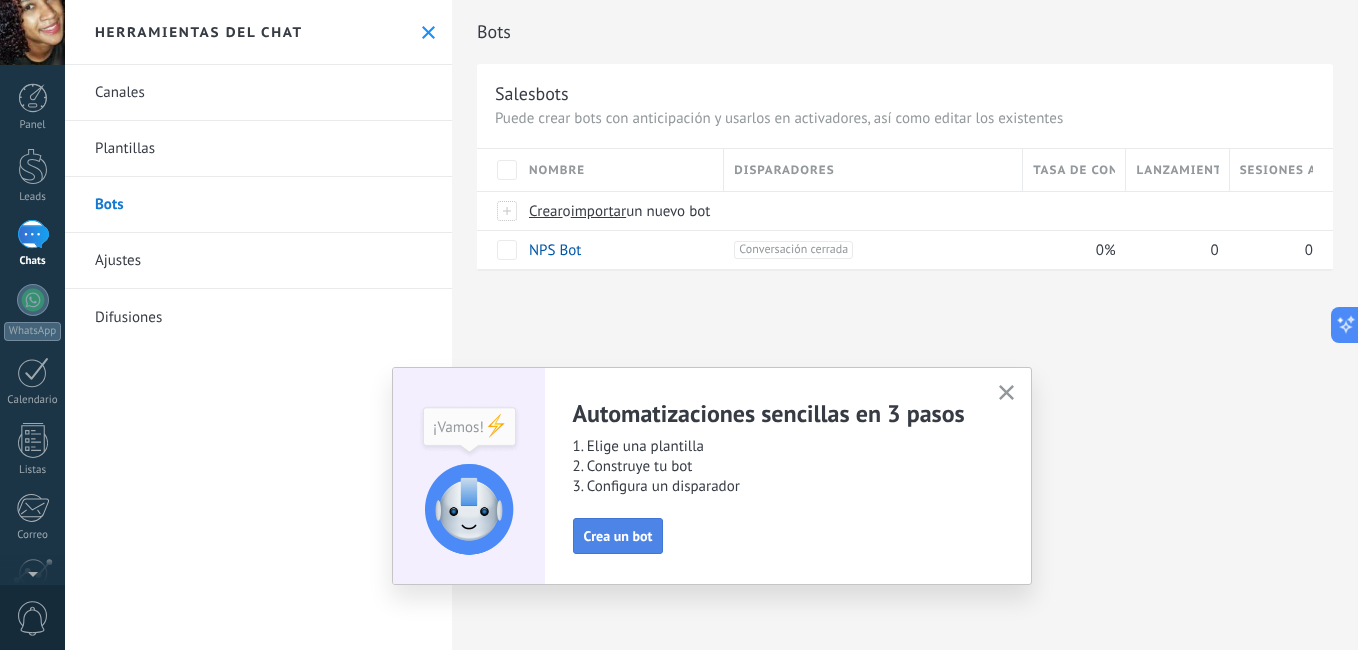 click on "Crea un bot" at bounding box center (618, 536) 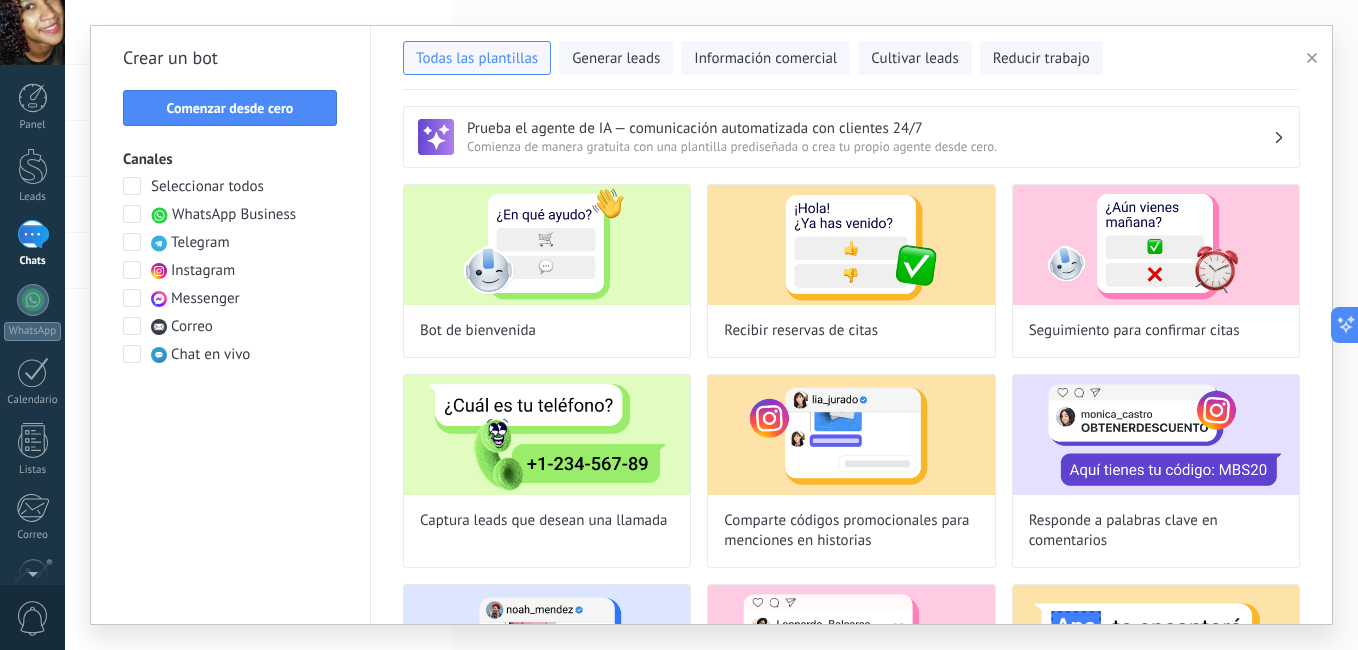 type 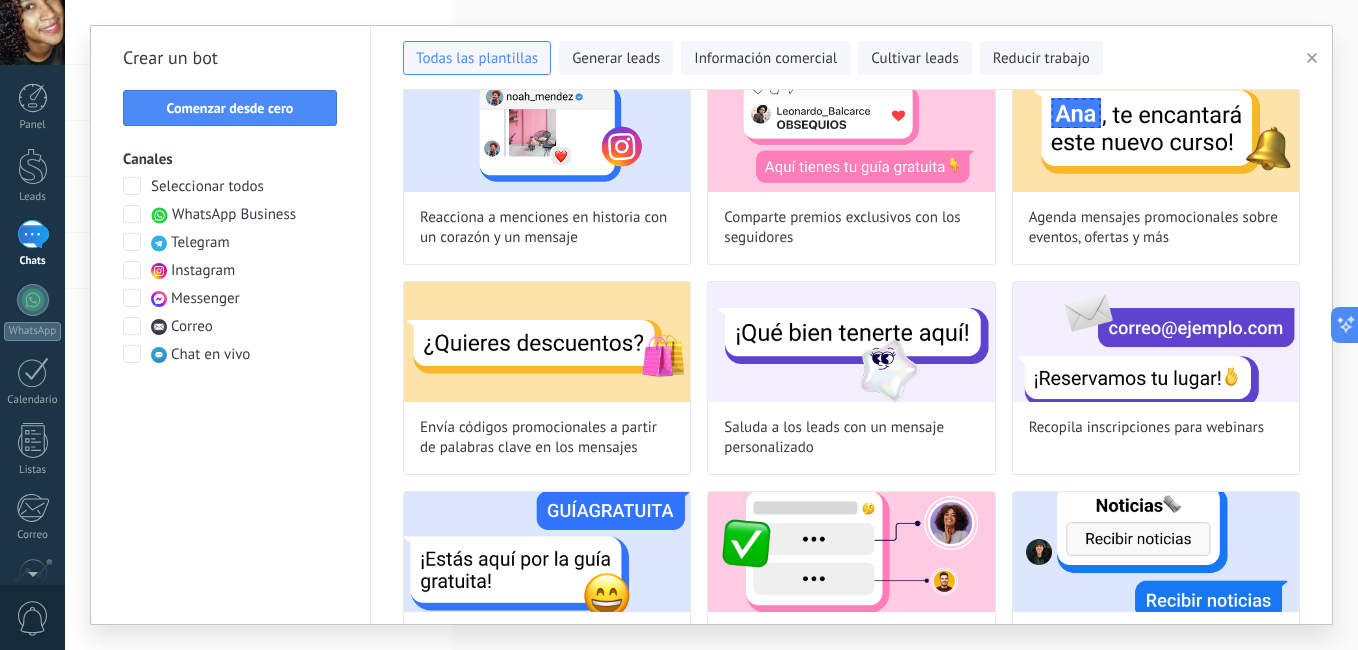 scroll, scrollTop: 520, scrollLeft: 0, axis: vertical 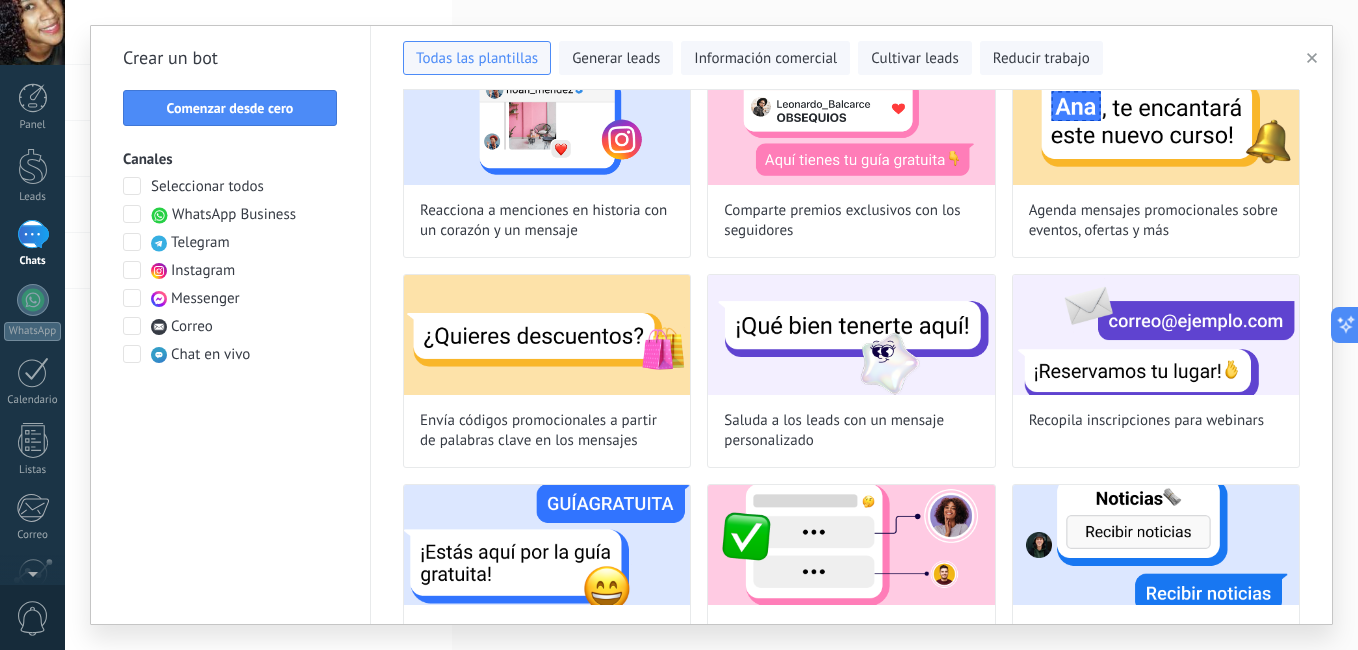 click on "**********" at bounding box center [711, 325] 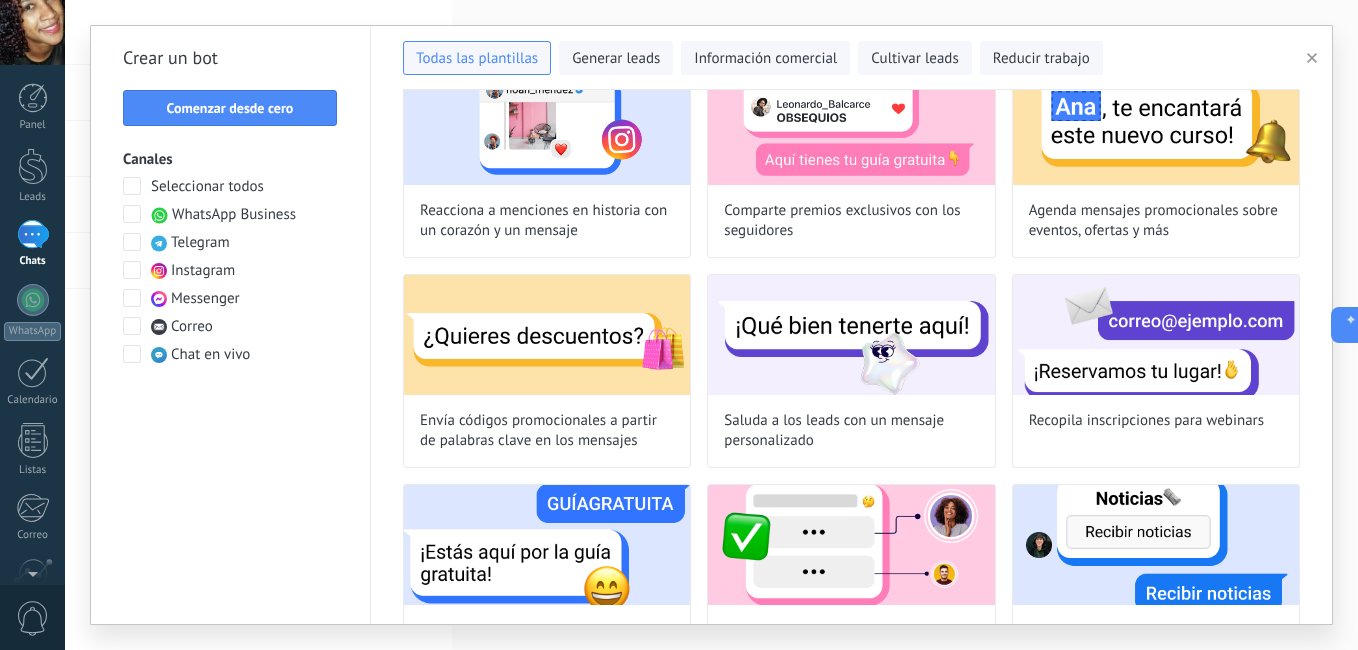 click on "Prueba el agente de IA — comunicación automatizada con clientes 24/7 Comienza de manera gratuita con una plantilla prediseñada o crea tu propio agente desde cero. Bot de bienvenida Recibir reservas de citas Seguimiento para confirmar citas Captura leads que desean una llamada Comparte códigos promocionales para menciones en historias Responde a palabras clave en comentarios Reacciona a menciones en historia con un corazón y un mensaje Comparte premios exclusivos con los seguidores Agenda mensajes promocionales sobre eventos, ofertas y más Envía códigos promocionales a partir de palabras clave en los mensajes Saluda a los leads con un mensaje personalizado Recopila inscripciones para webinars Envía obsequios a partir de palabras clave en los mensajes Distribuye las solicitudes a los expertos adecuados Suscribe leads a tus difusiones de Facebook Conoce más sobre los leads con una encuesta rápida Recopila opiniones con emojis Suscribe leads a tu boletín de correo electrónico" at bounding box center [851, 357] 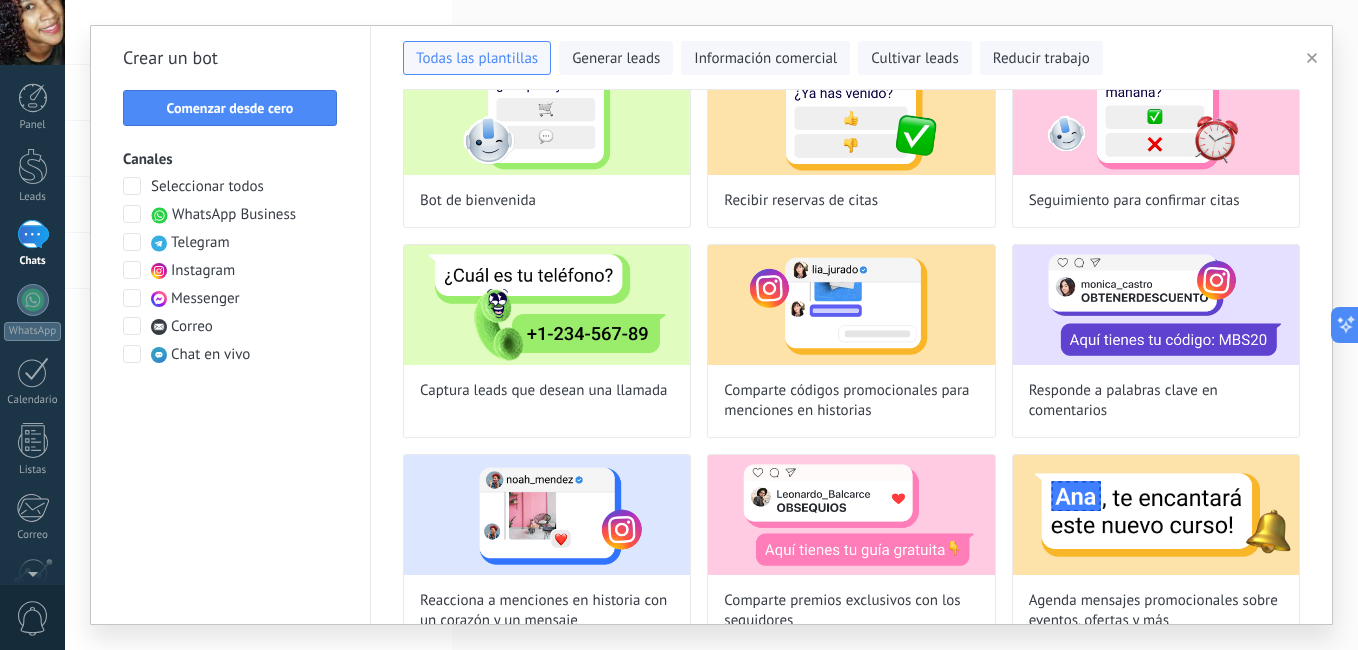 scroll, scrollTop: 0, scrollLeft: 0, axis: both 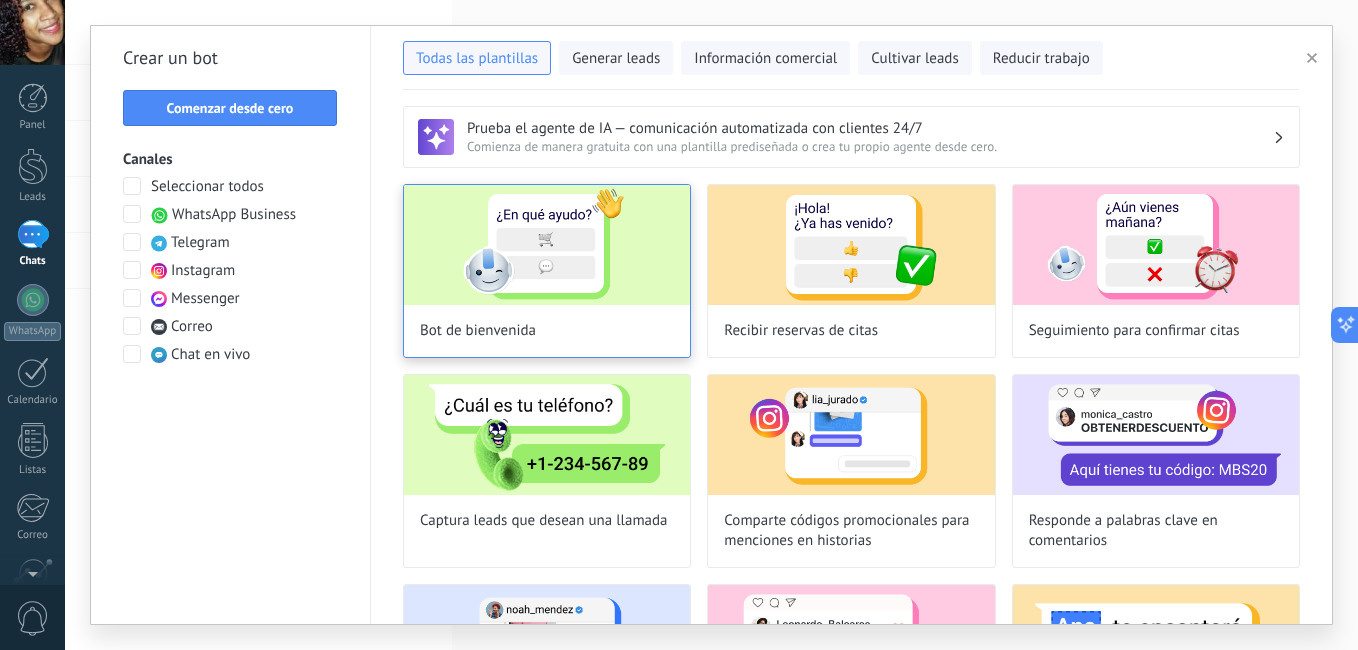 click at bounding box center [547, 245] 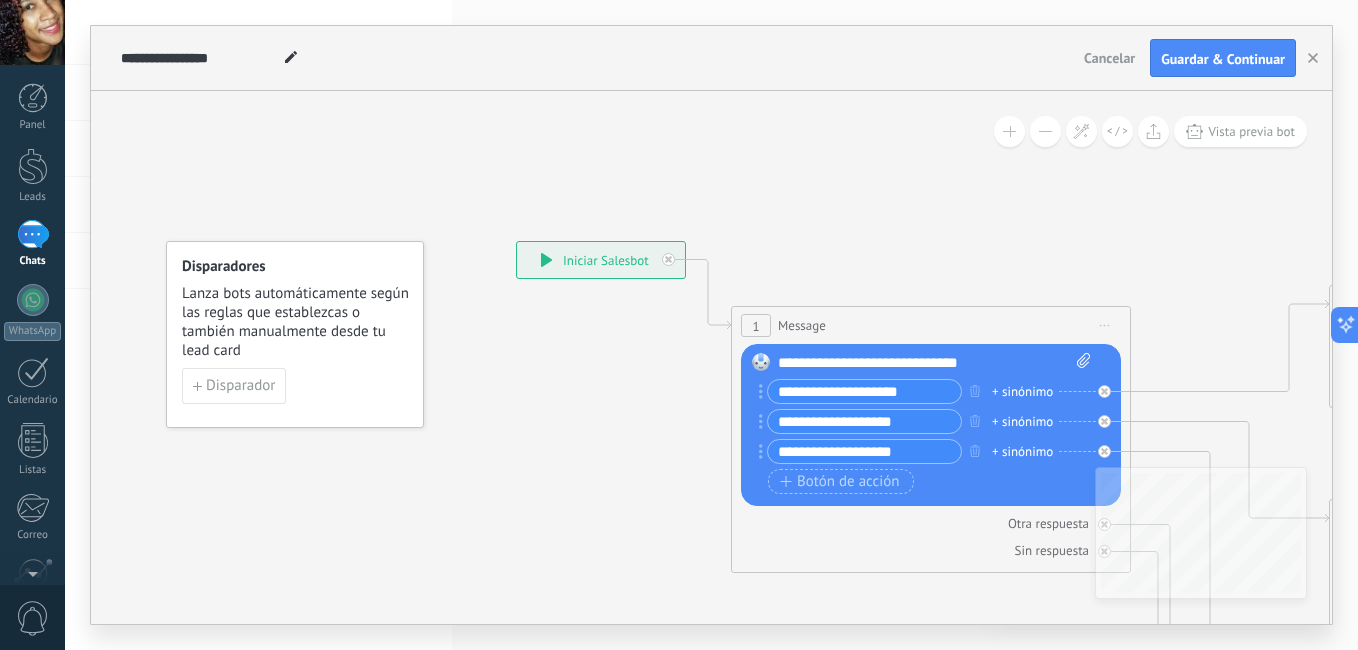click on "**********" at bounding box center (601, 260) 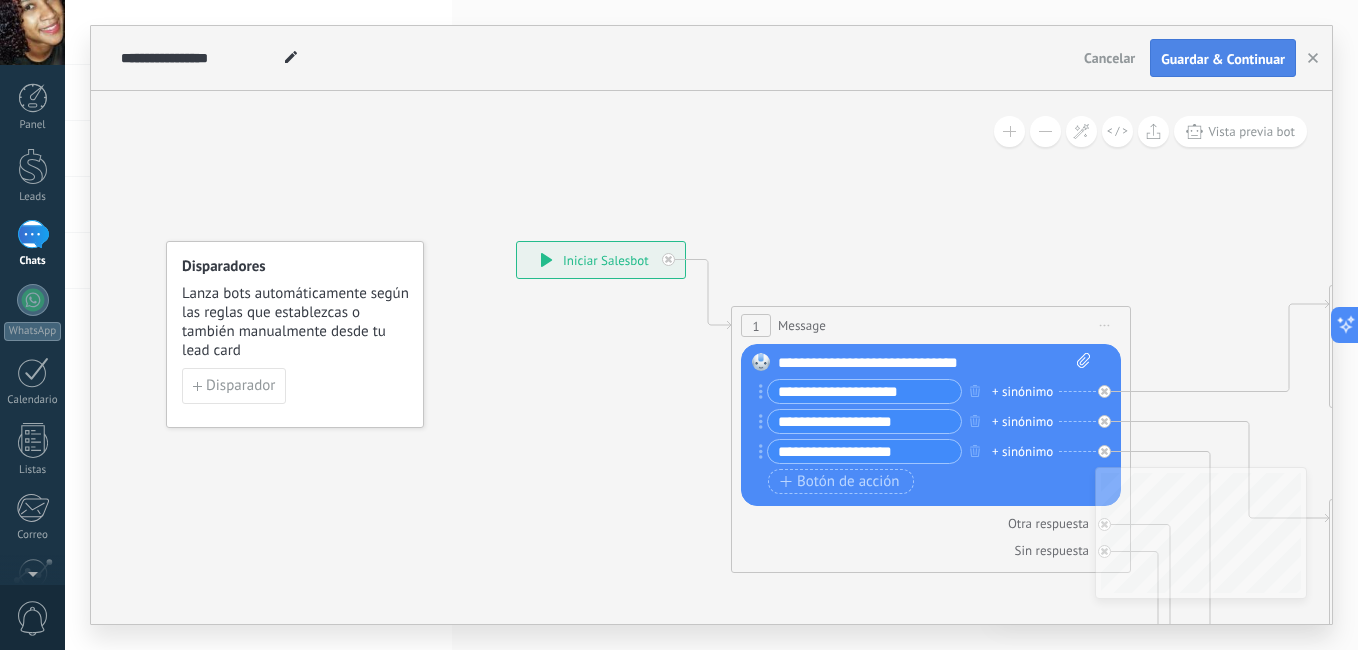 click on "Guardar & Continuar" at bounding box center [1223, 59] 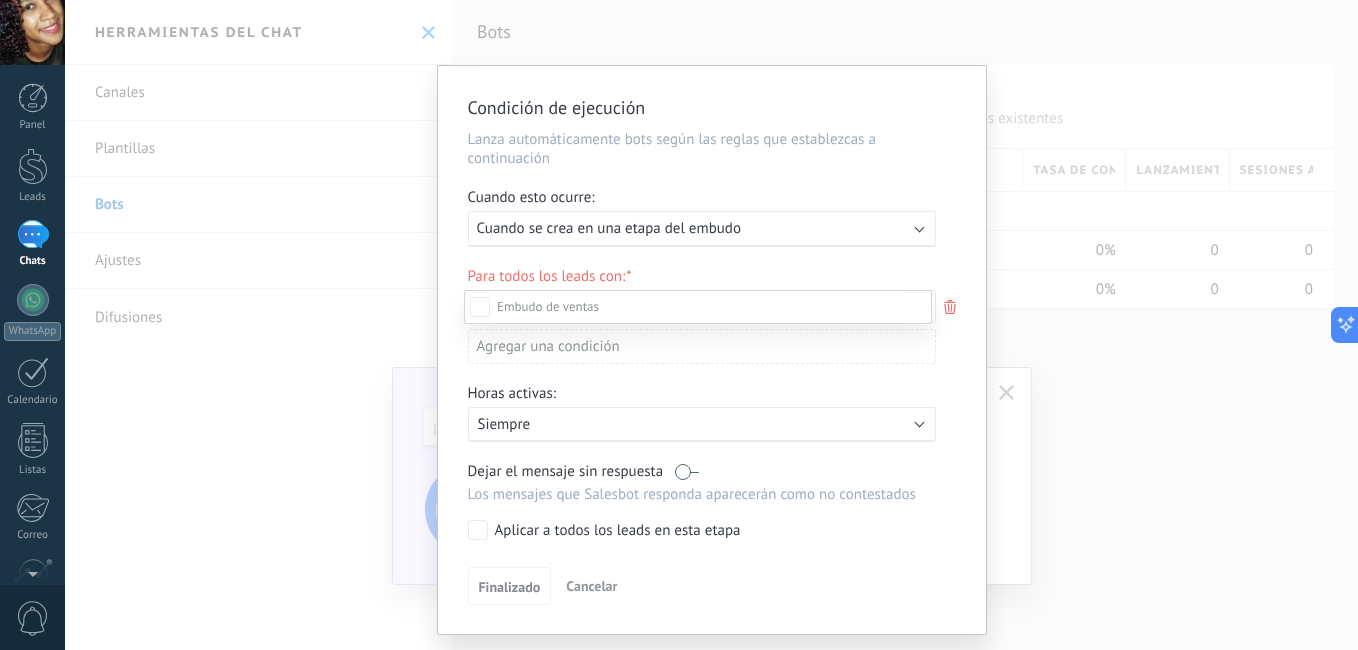 click at bounding box center (711, 325) 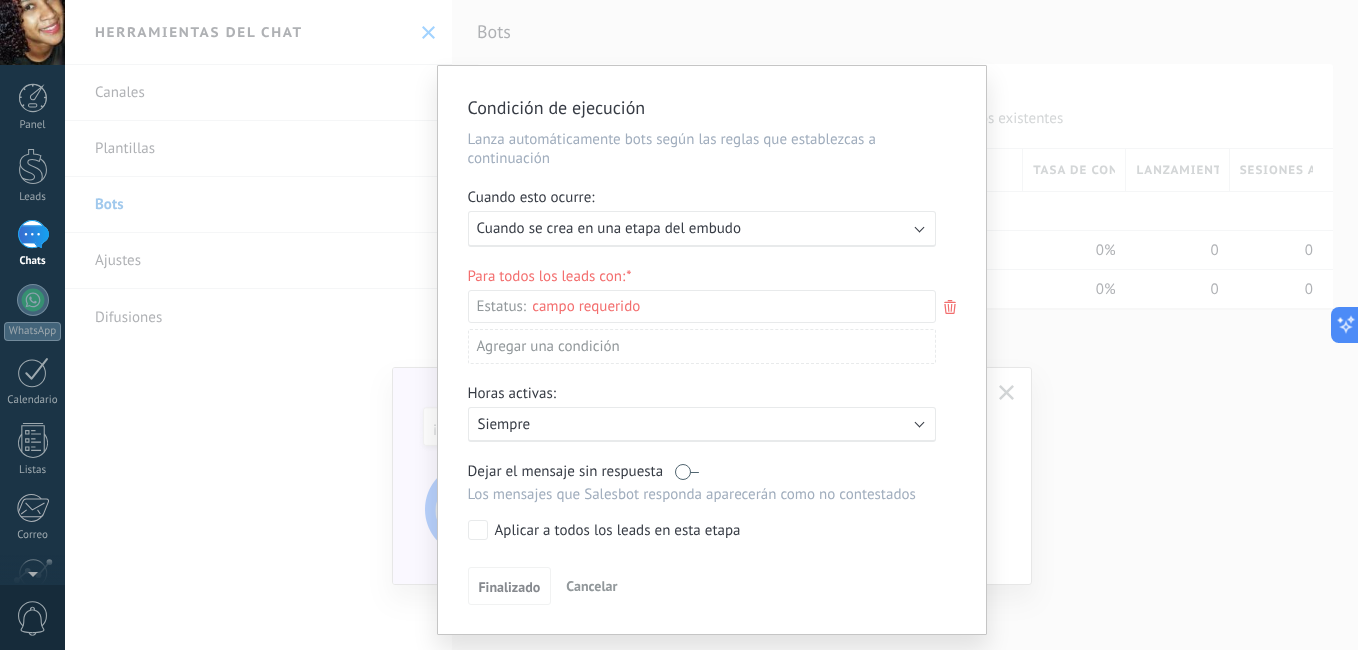 click at bounding box center (919, 227) 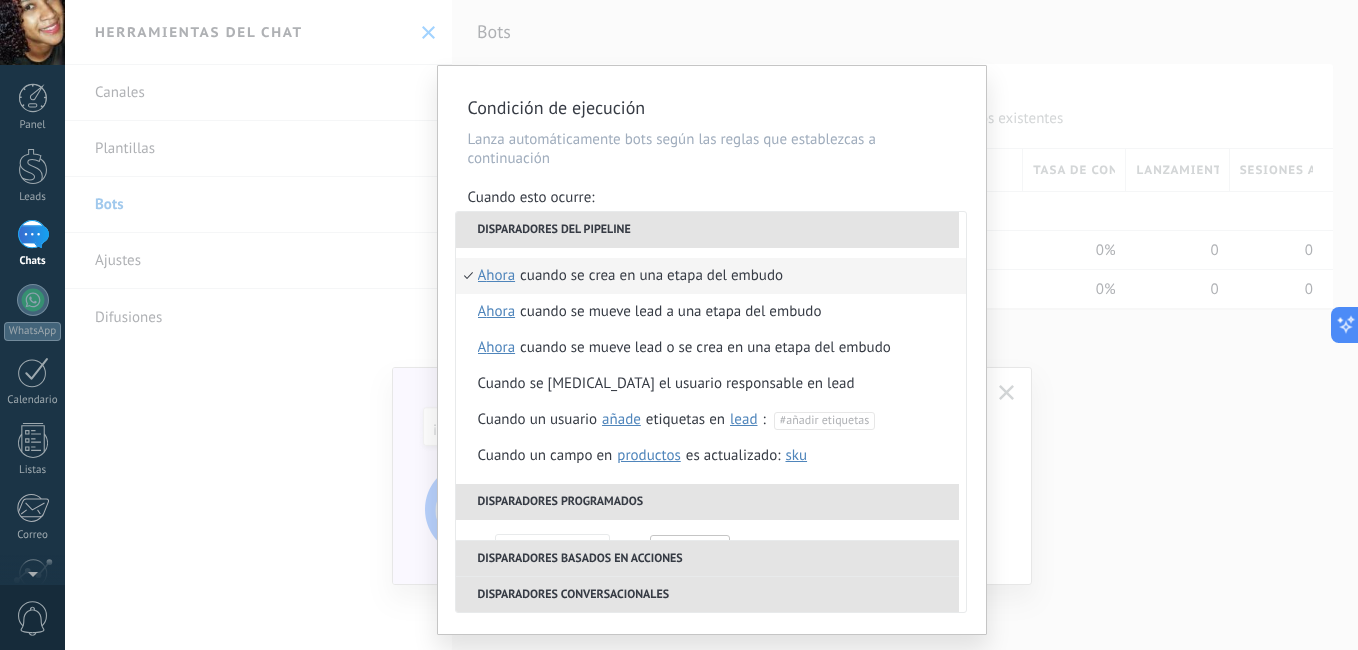 click on "Lanza automáticamente bots según las reglas que establezcas a continuación" at bounding box center [712, 149] 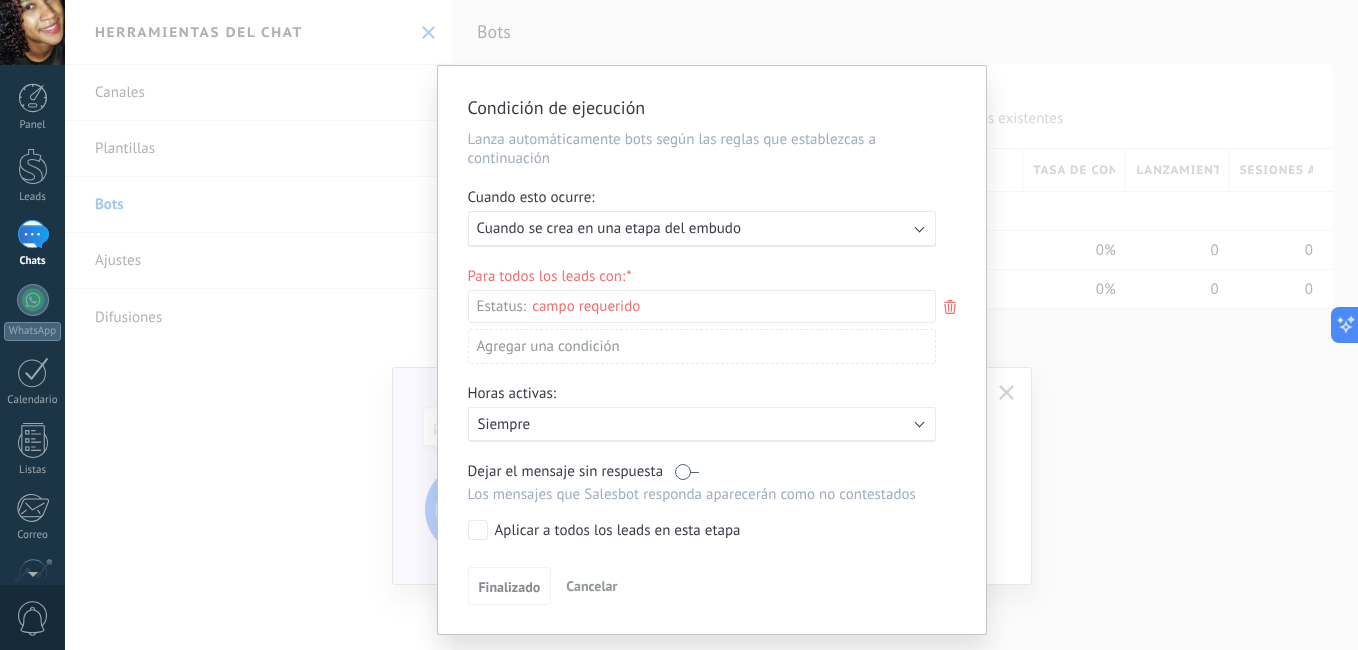 click on "Ejecutar:  Cuando se crea en una etapa del embudo" at bounding box center (702, 229) 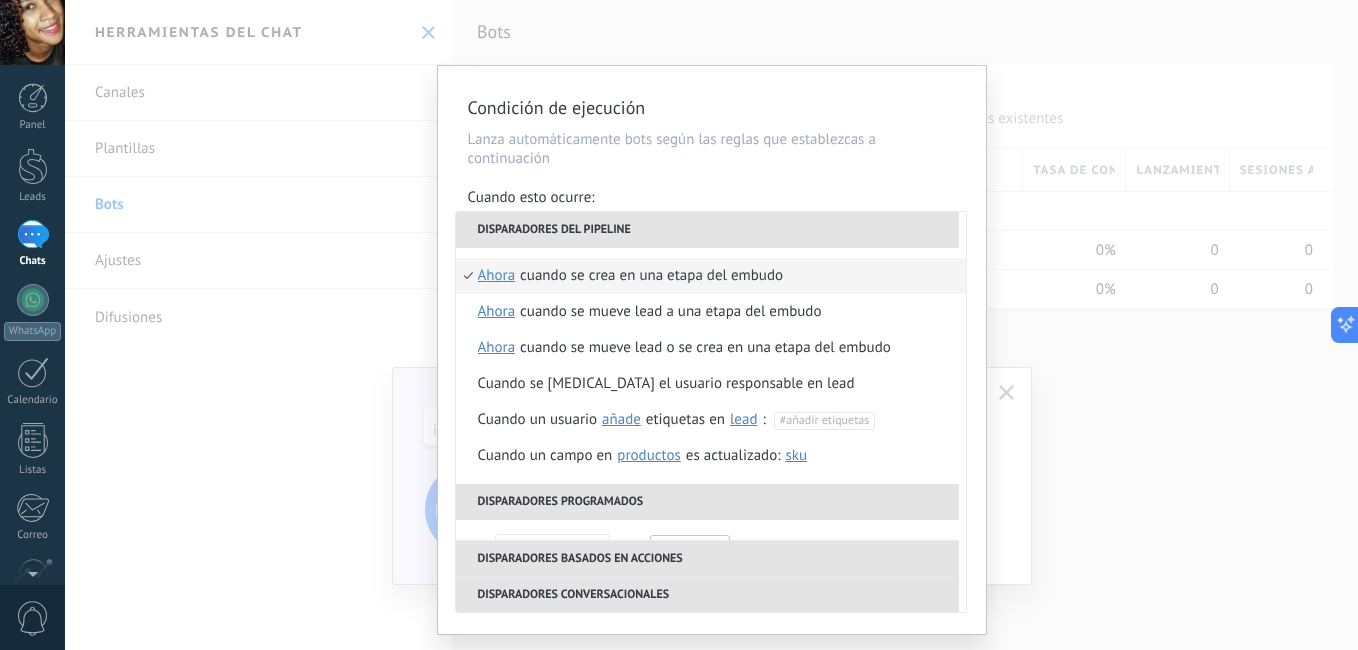 click on "Lanza automáticamente bots según las reglas que establezcas a continuación" at bounding box center [712, 149] 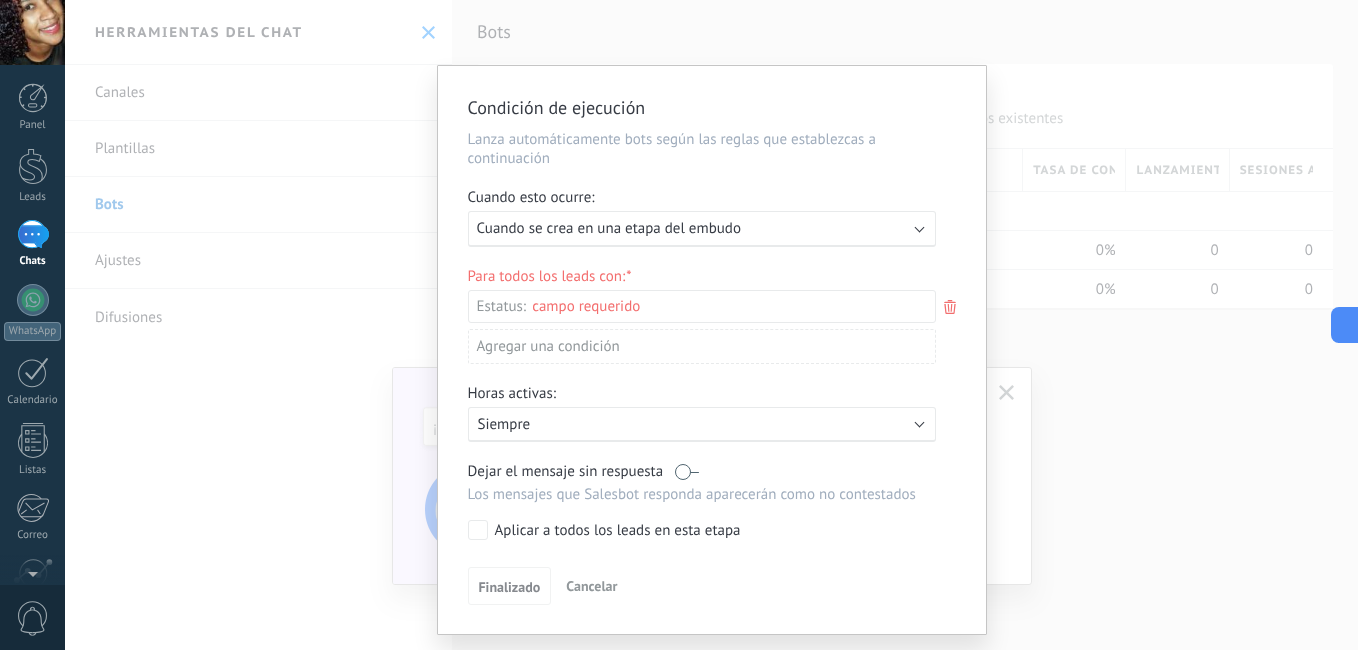 click at bounding box center [687, 471] 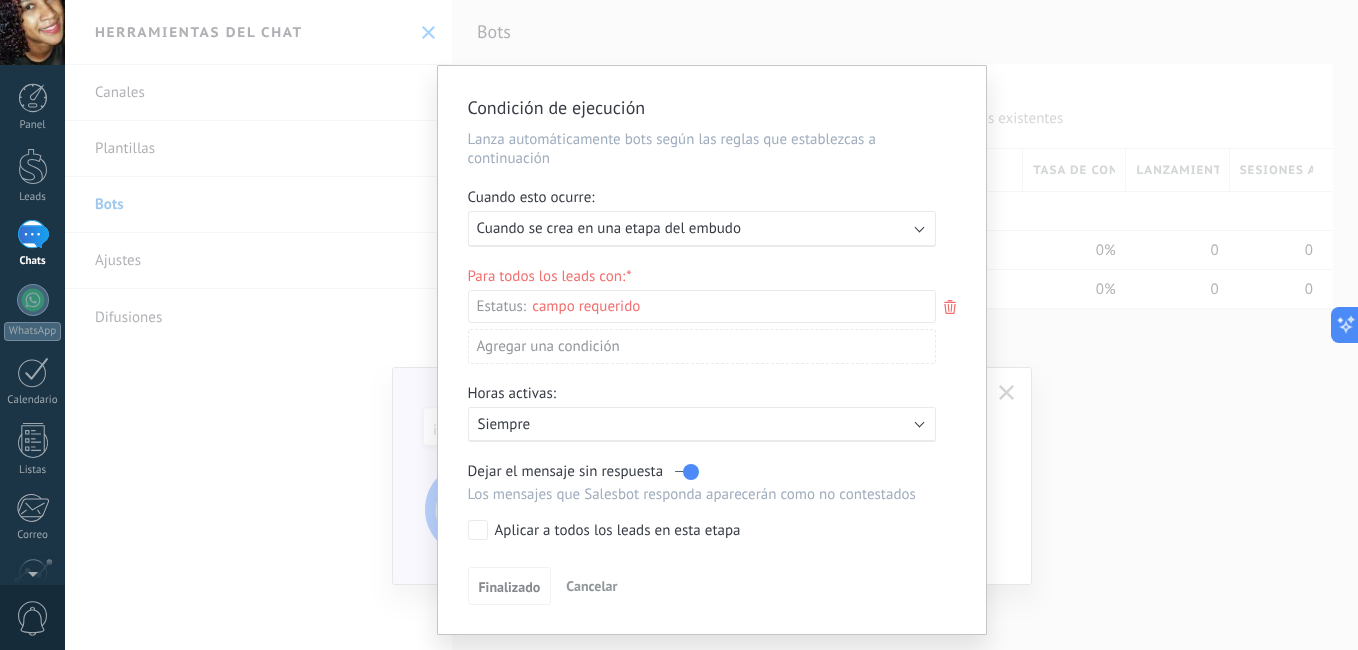 click at bounding box center [687, 471] 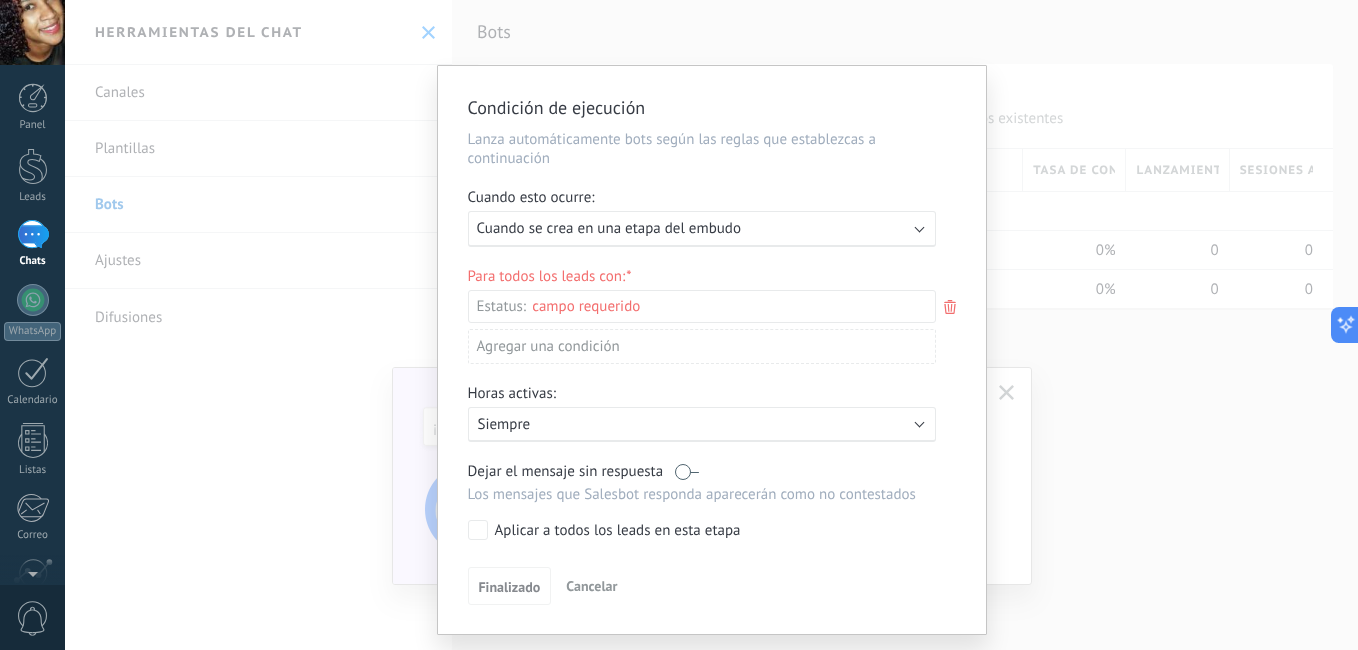 click at bounding box center [919, 423] 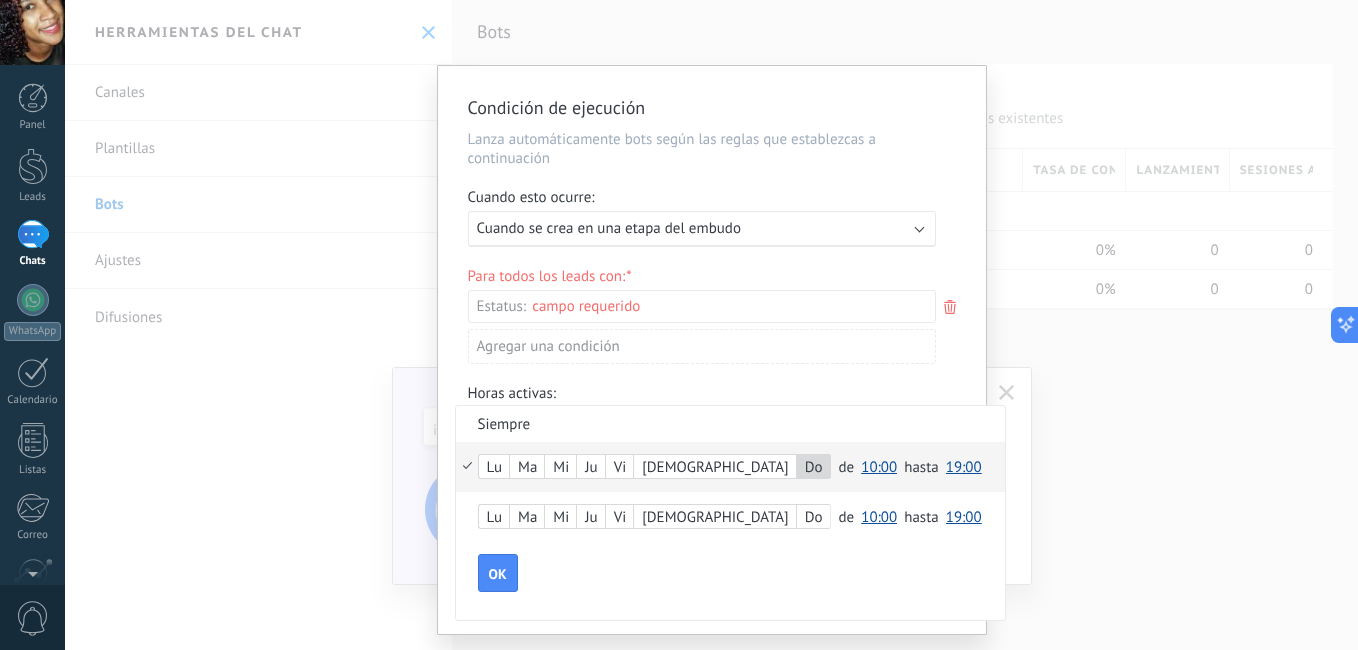 scroll, scrollTop: 0, scrollLeft: 0, axis: both 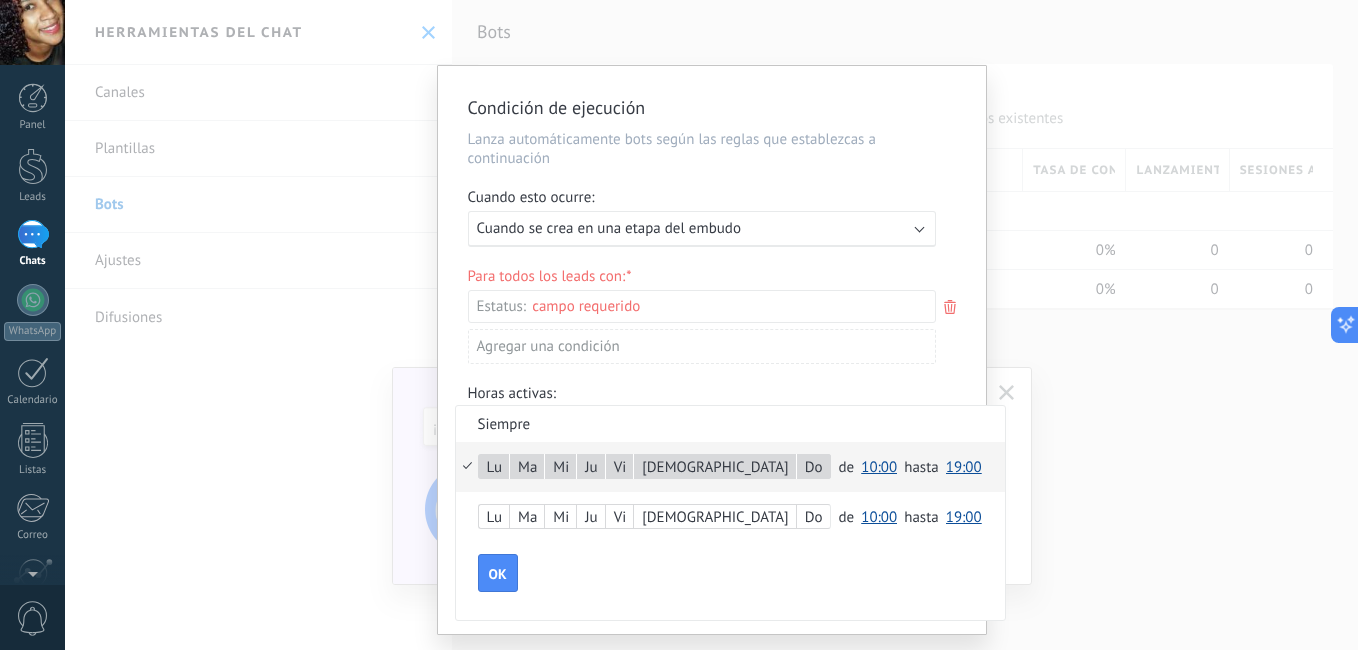 click on "Do" at bounding box center [813, 468] 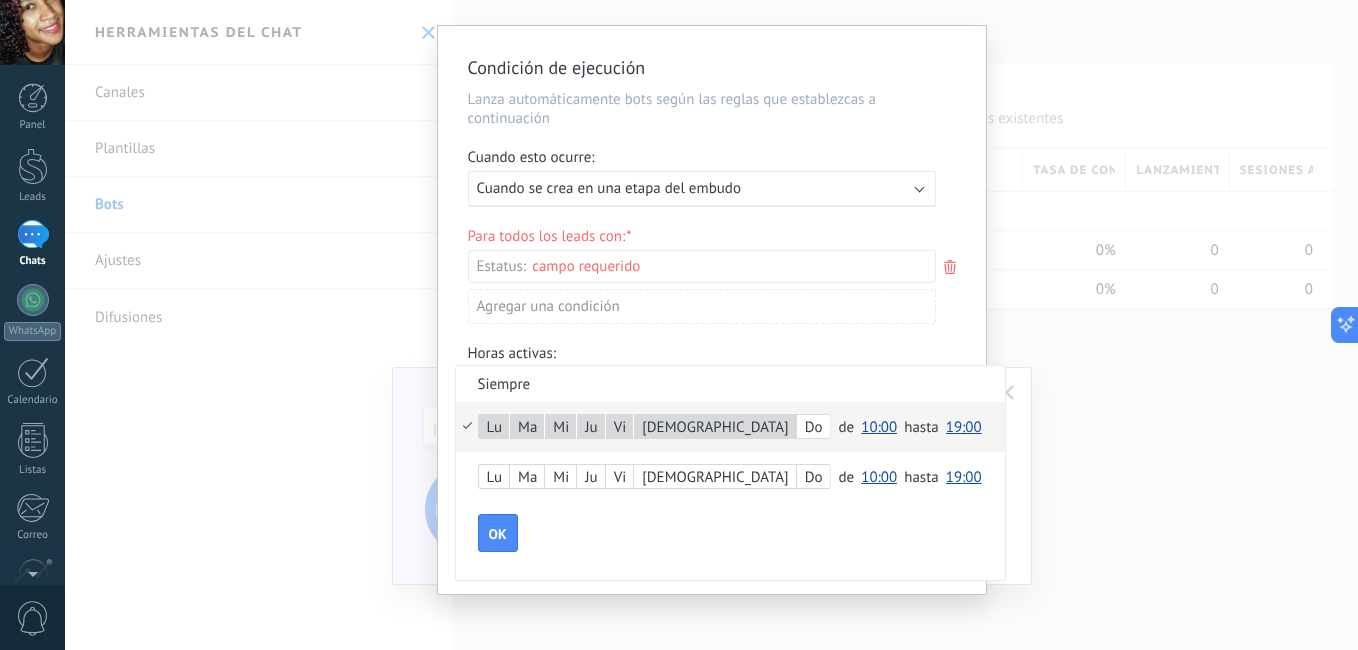 scroll, scrollTop: 50, scrollLeft: 0, axis: vertical 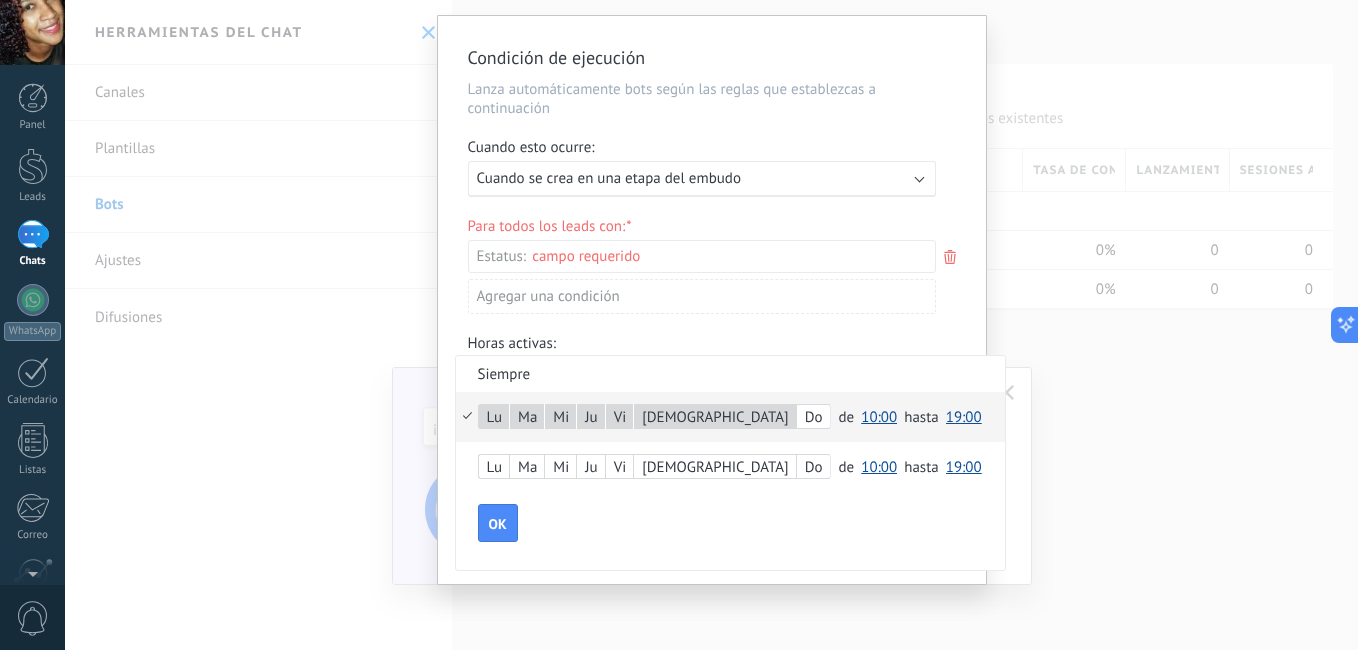 click on "10:00" at bounding box center [879, 417] 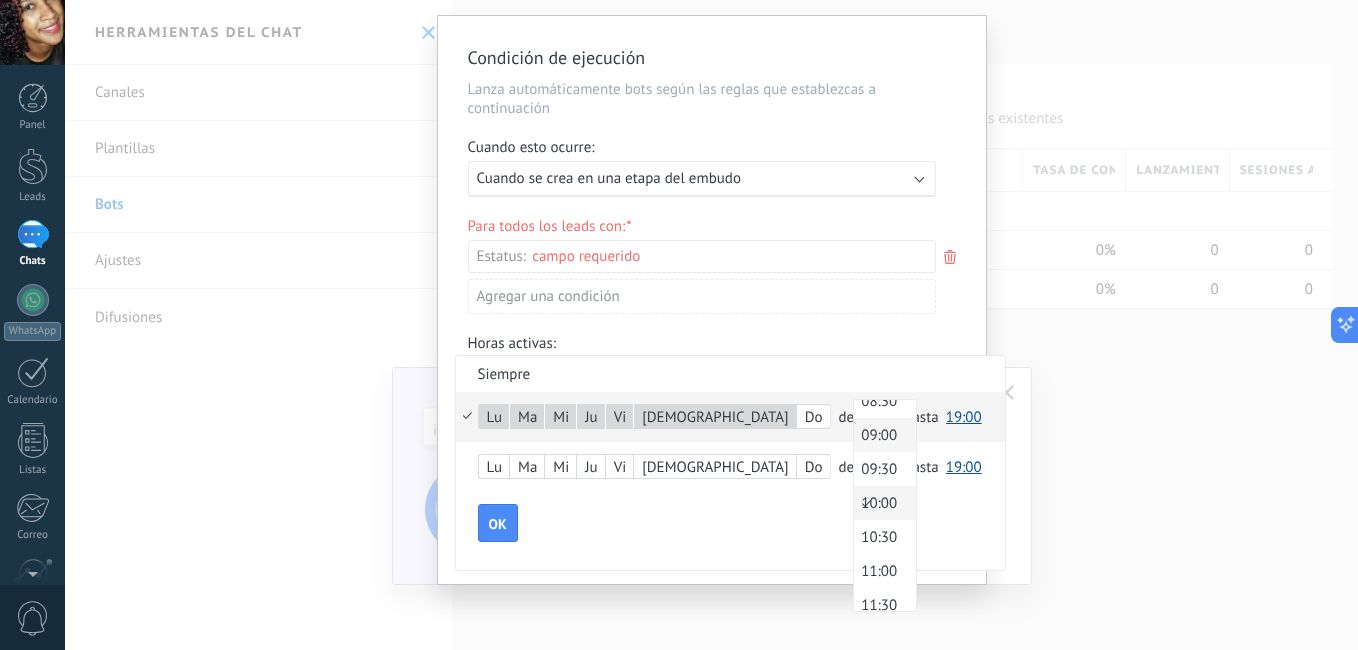 click on "09:00" at bounding box center (882, 435) 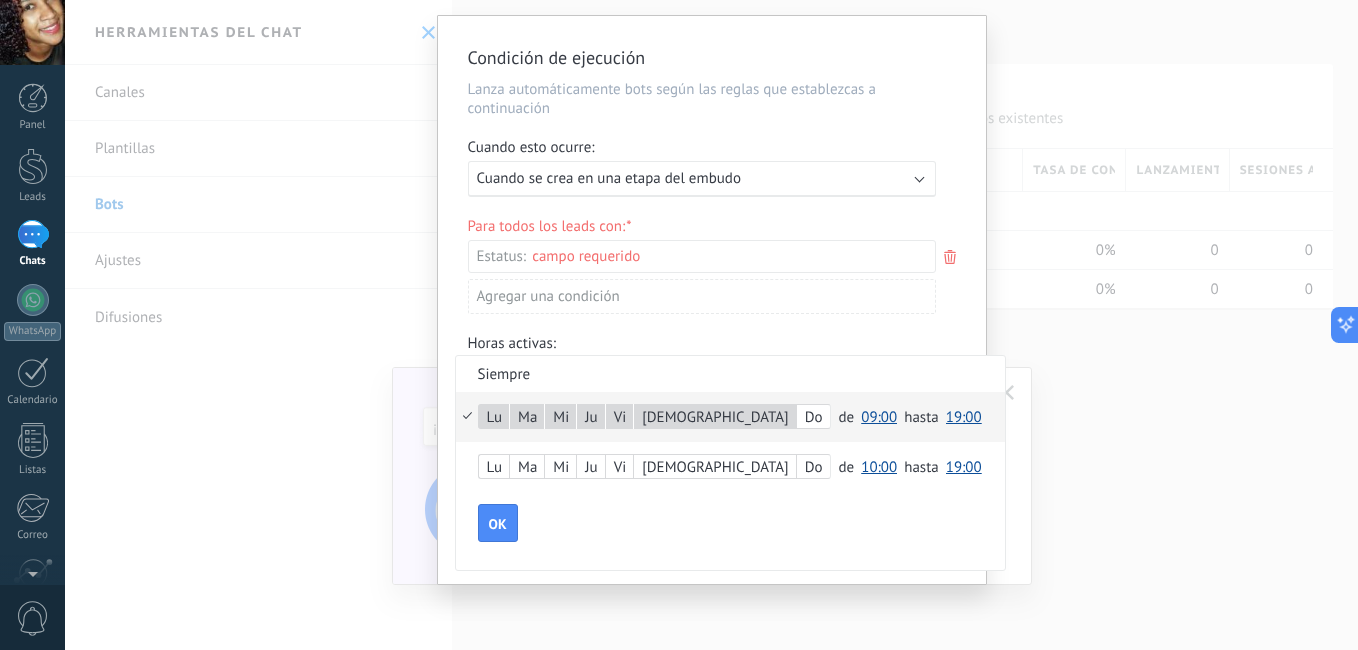 click on "19:00" at bounding box center [964, 417] 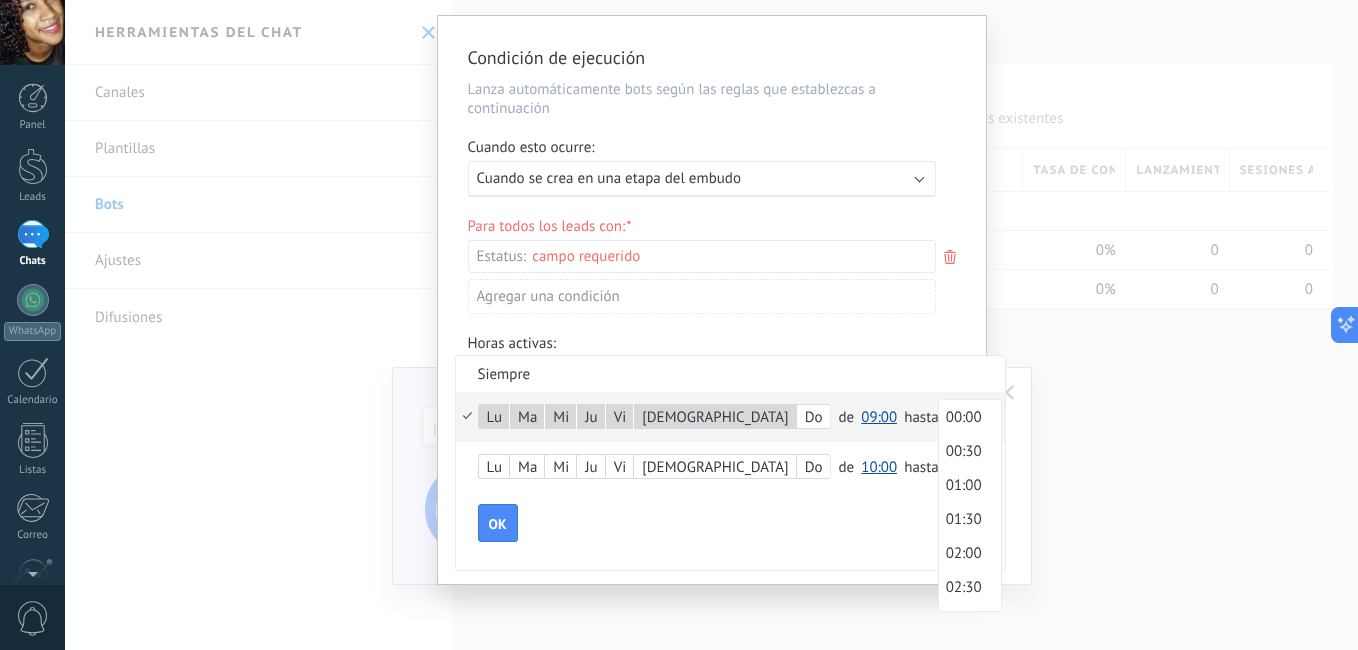 scroll, scrollTop: 1206, scrollLeft: 0, axis: vertical 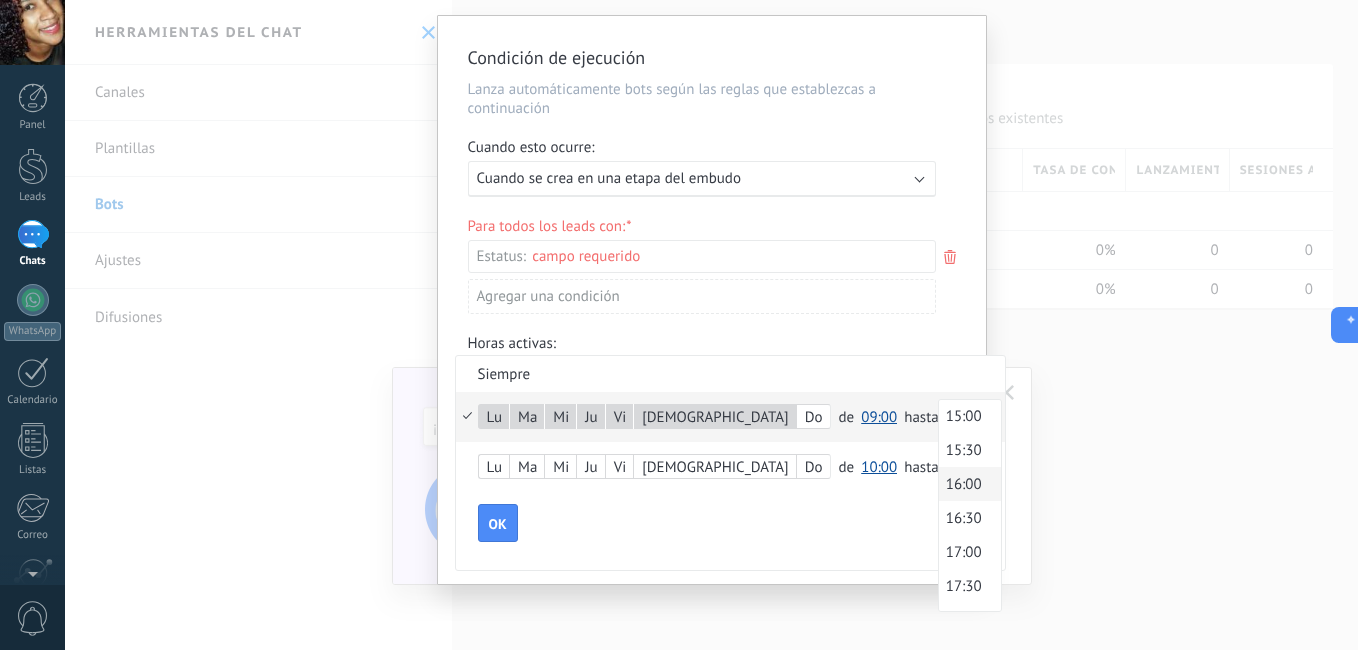 click on "16:00" at bounding box center [967, 484] 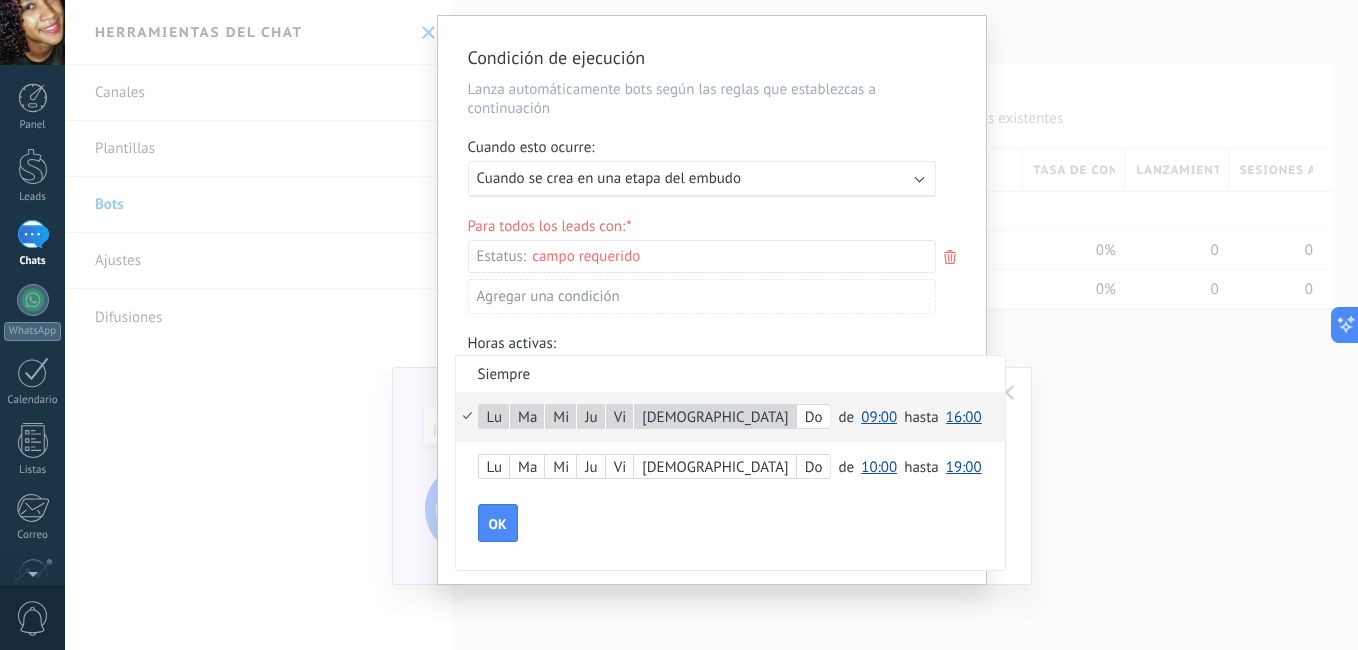 click on "10:00" at bounding box center (879, 467) 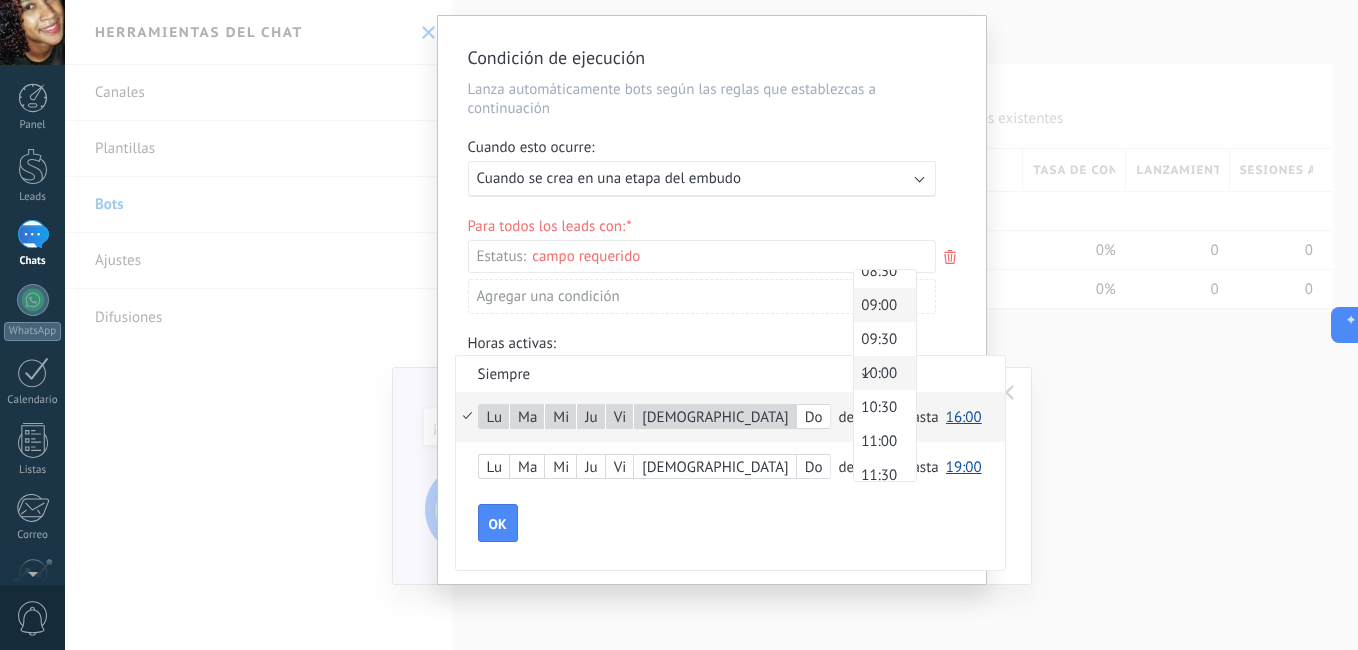 click on "09:00" at bounding box center (882, 305) 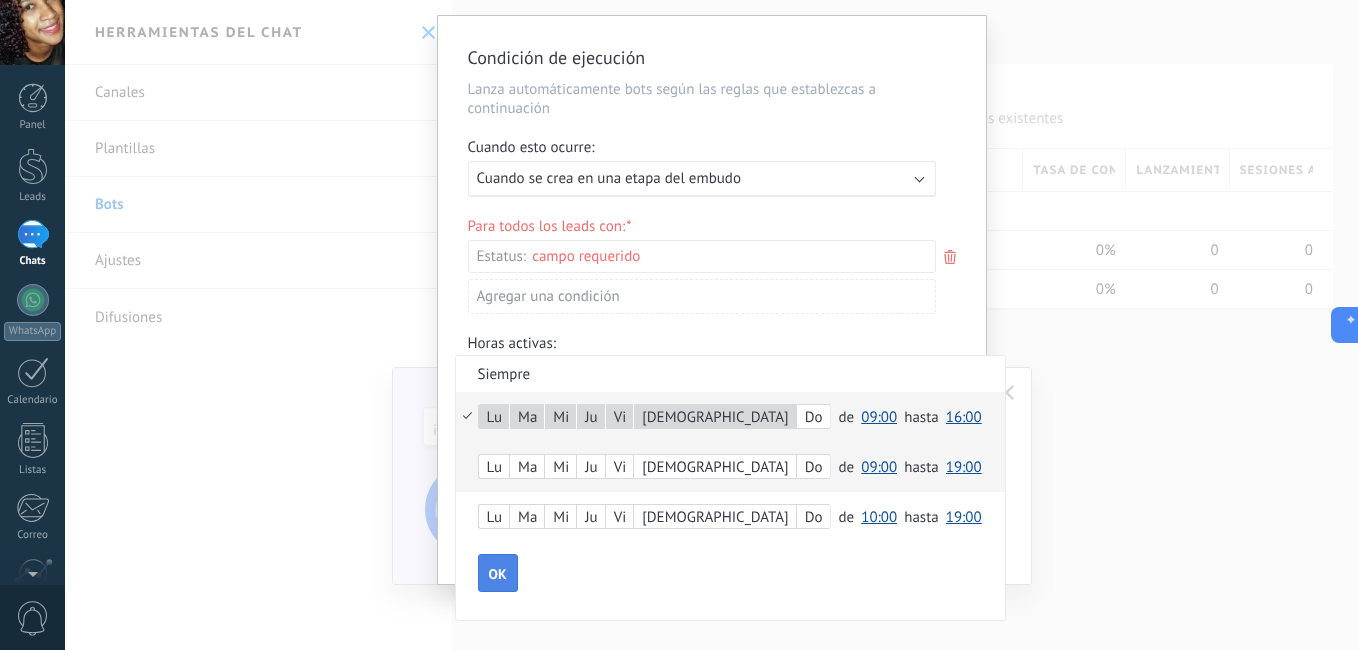 click on "OK" at bounding box center (498, 574) 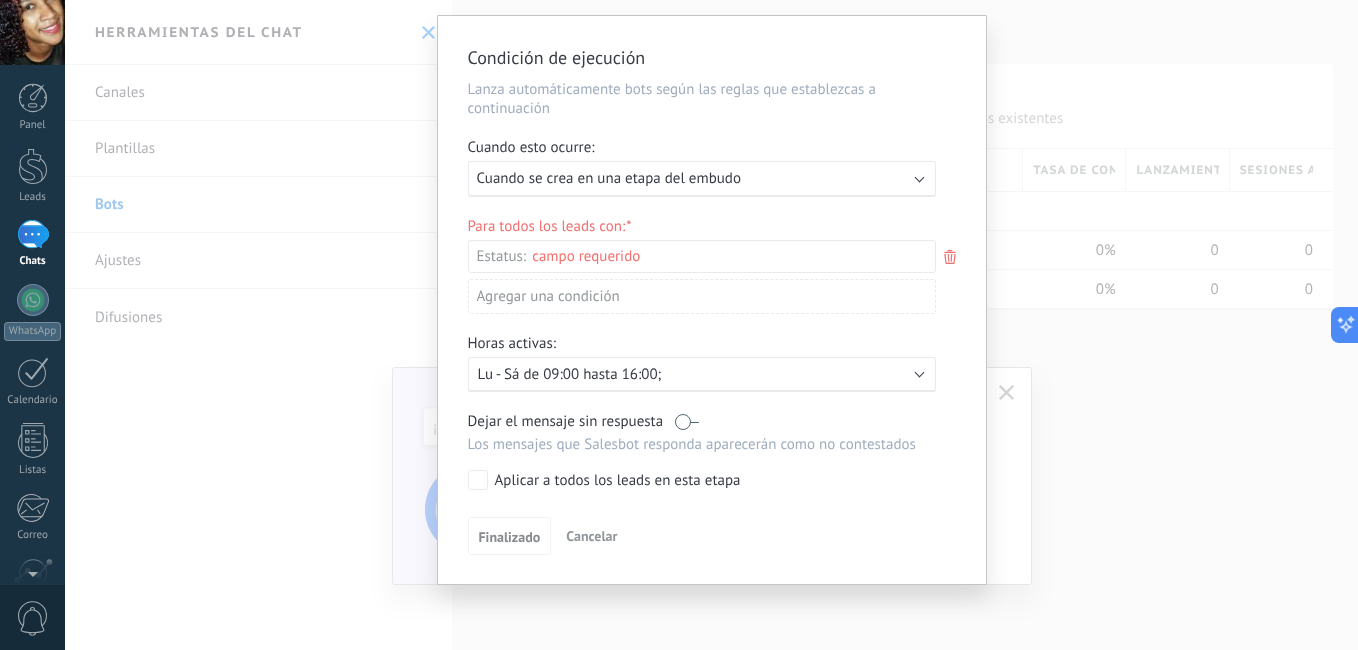 click on "Aplicar a todos los leads en esta etapa" at bounding box center [618, 481] 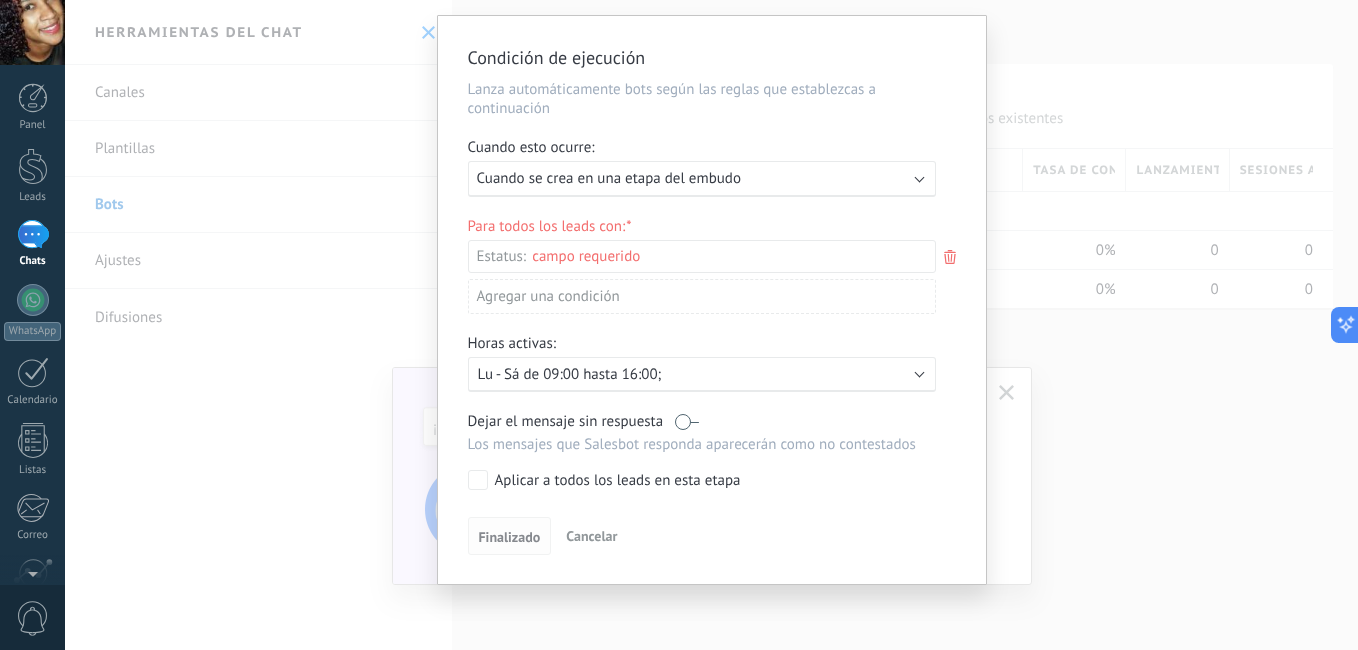 click on "Finalizado" at bounding box center [510, 537] 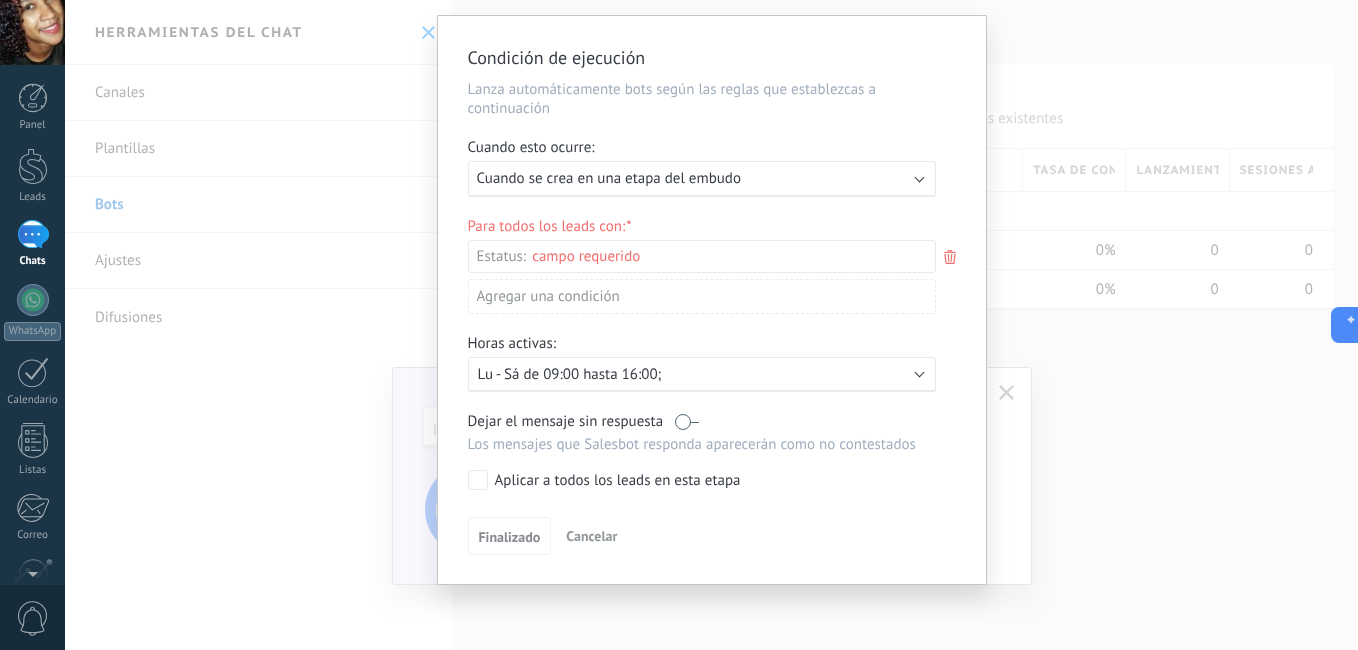 click on "Condición de ejecución  Lanza automáticamente bots según las reglas que establezcas a continuación Cuando esto ocurre: Ejecutar:  Cuando se crea en una etapa del embudo  Para todos los leads con: Estatus: Leads Entrantes Contacto inicial Negociación Debate contractual Discusión de contrato Logrado con éxito Venta Perdido Agregar una condición Horas activas: Activo:  Lu - Sá de 09:00 hasta 16:00;
Dejar el mensaje sin respuesta Los mensajes que Salesbot responda aparecerán como no contestados Aplicar a todos los leads en esta etapa Finalizado Cancelar" at bounding box center [712, 300] 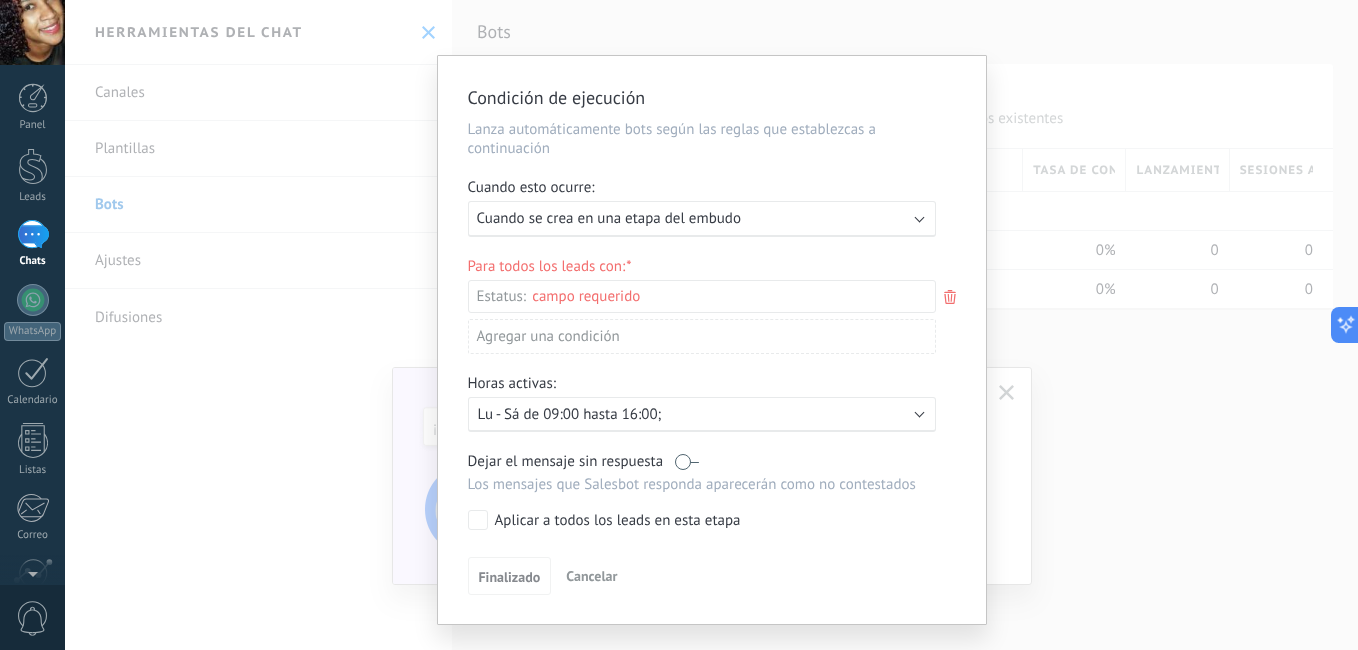 scroll, scrollTop: 0, scrollLeft: 0, axis: both 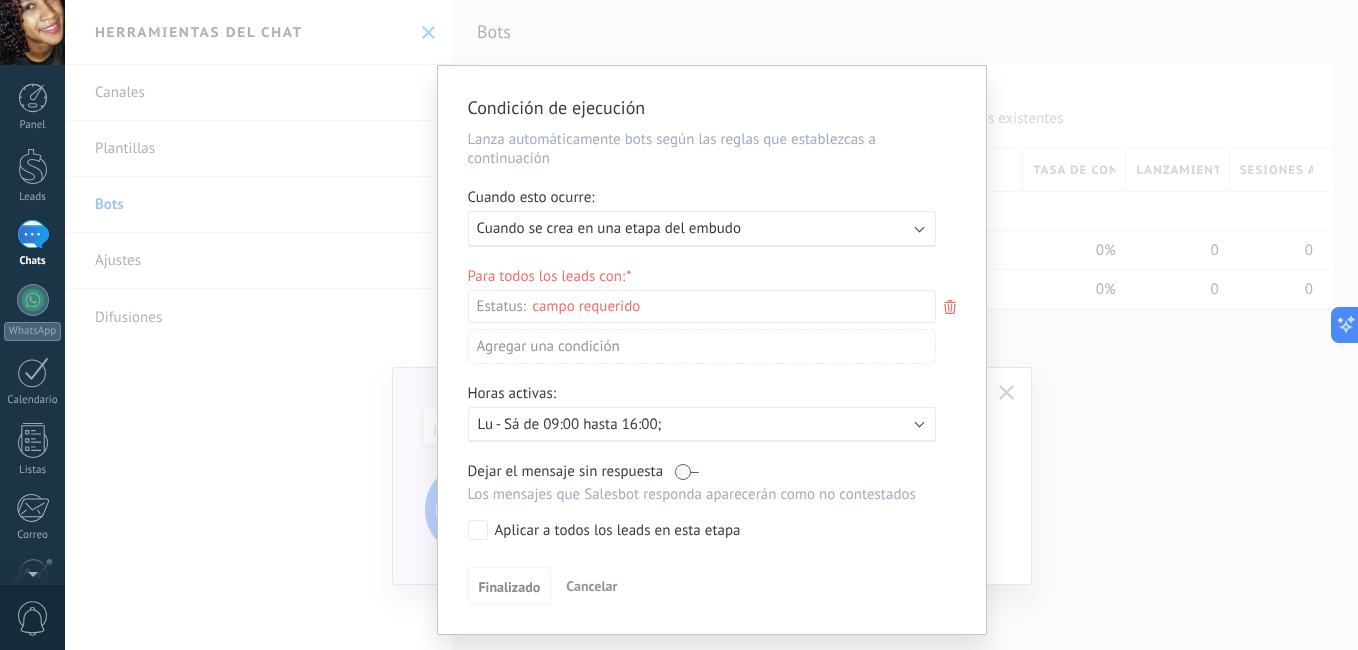 click on "Para todos los leads con:" at bounding box center (712, 276) 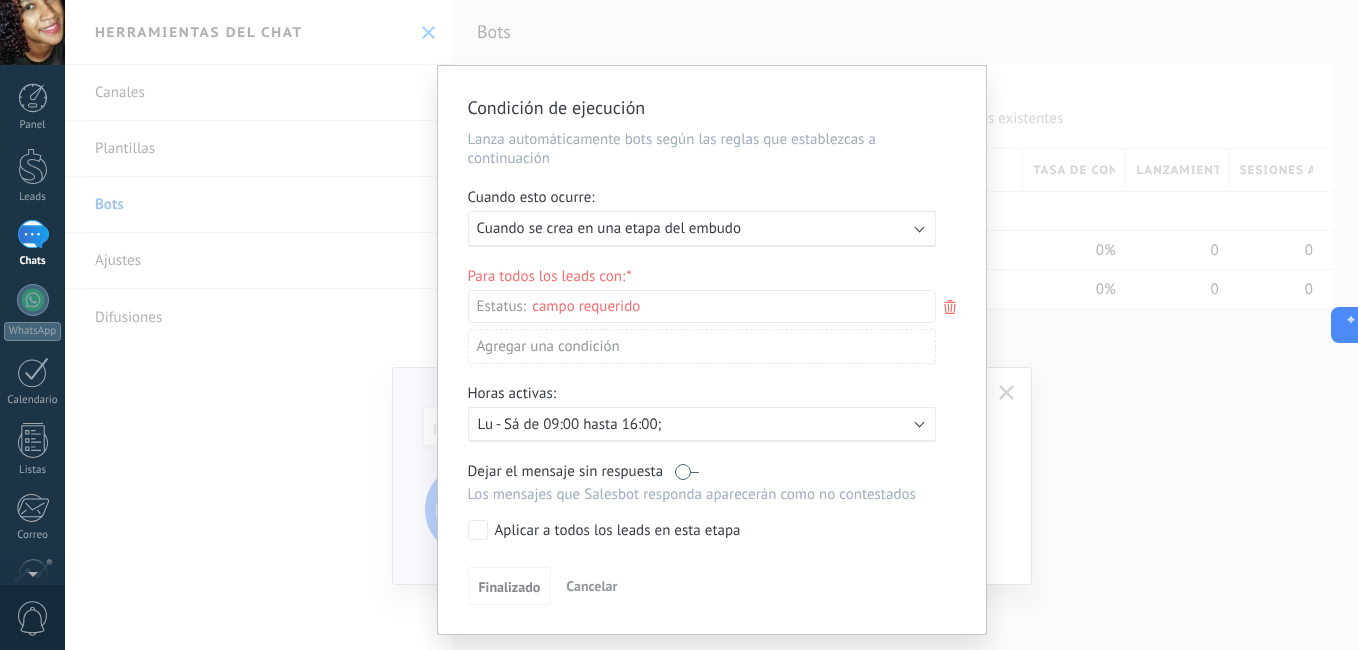 click on "Para todos los leads con:" at bounding box center (712, 276) 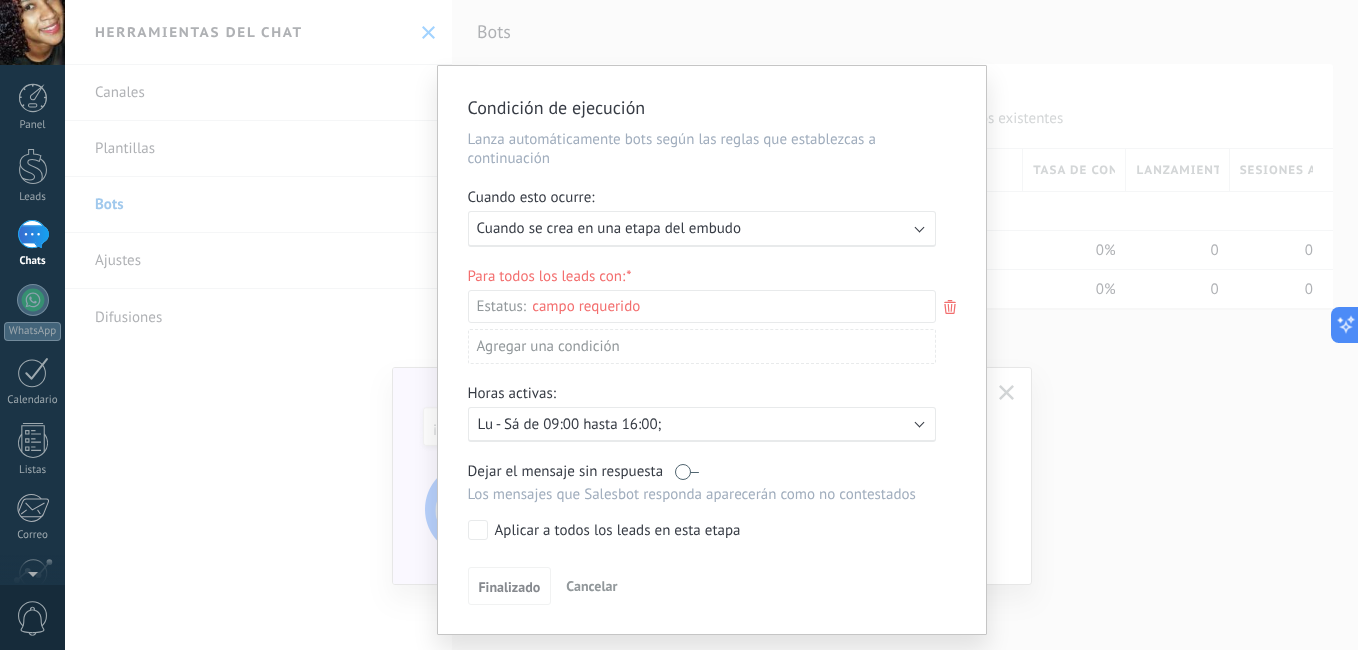 click on "Para todos los leads con:" at bounding box center (712, 276) 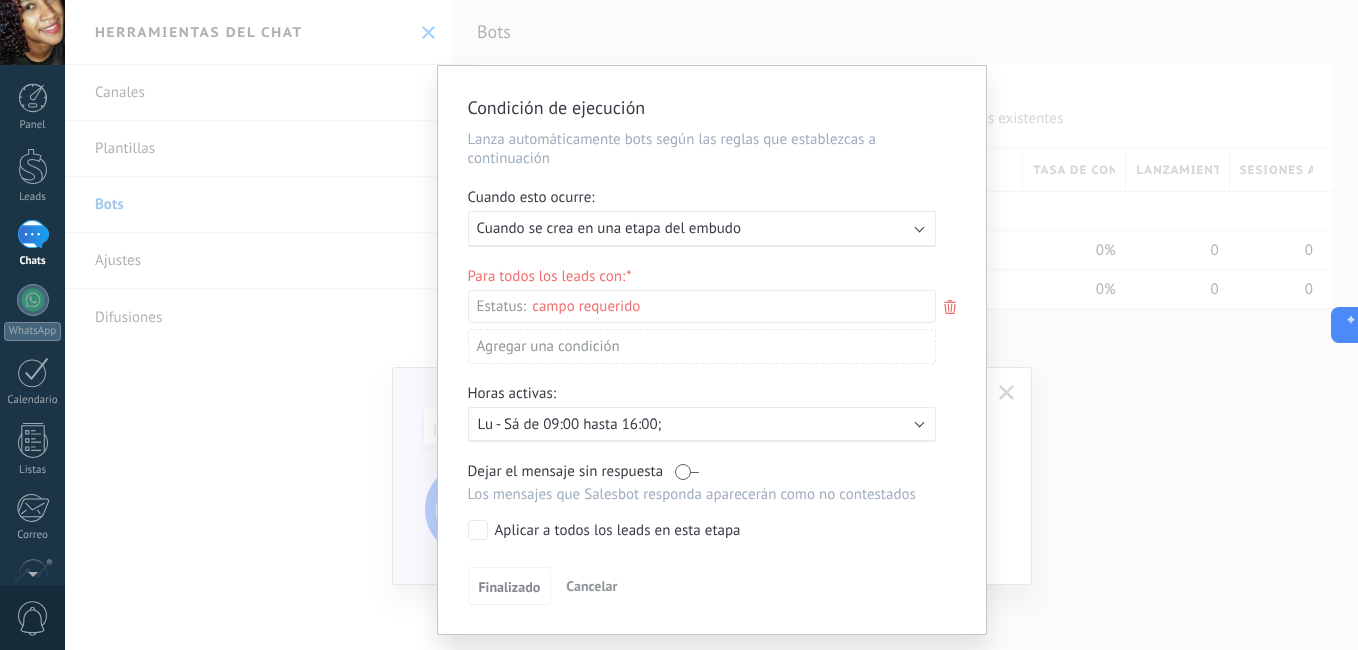 click on "Leads Entrantes Contacto inicial Negociación Debate contractual Discusión de contrato Logrado con éxito Venta Perdido" at bounding box center (0, 0) 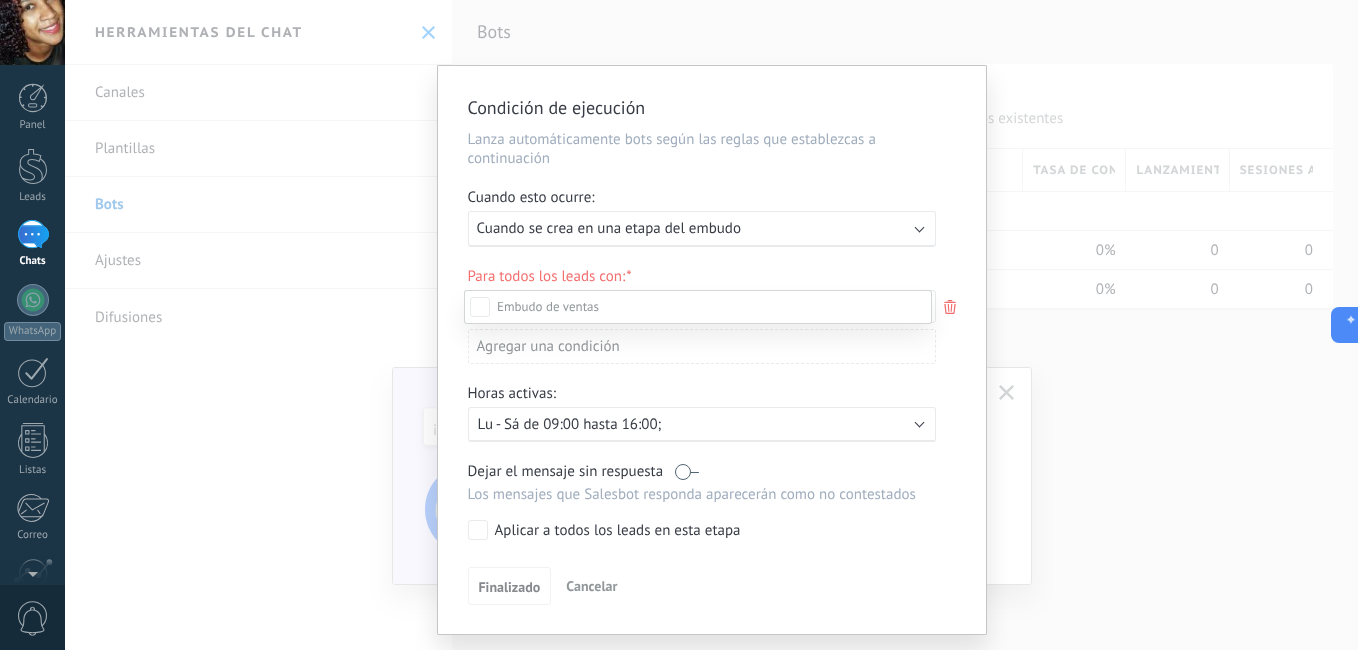 click on "Leads Entrantes" at bounding box center [0, 0] 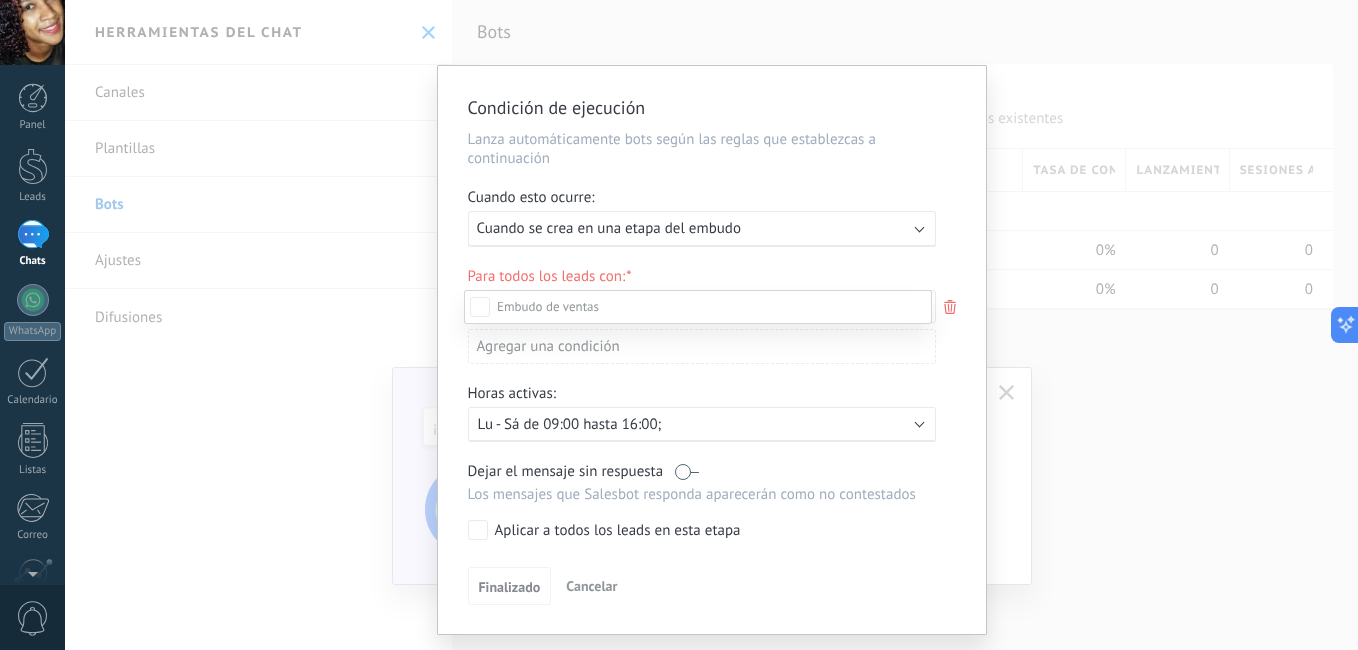 click at bounding box center [711, 325] 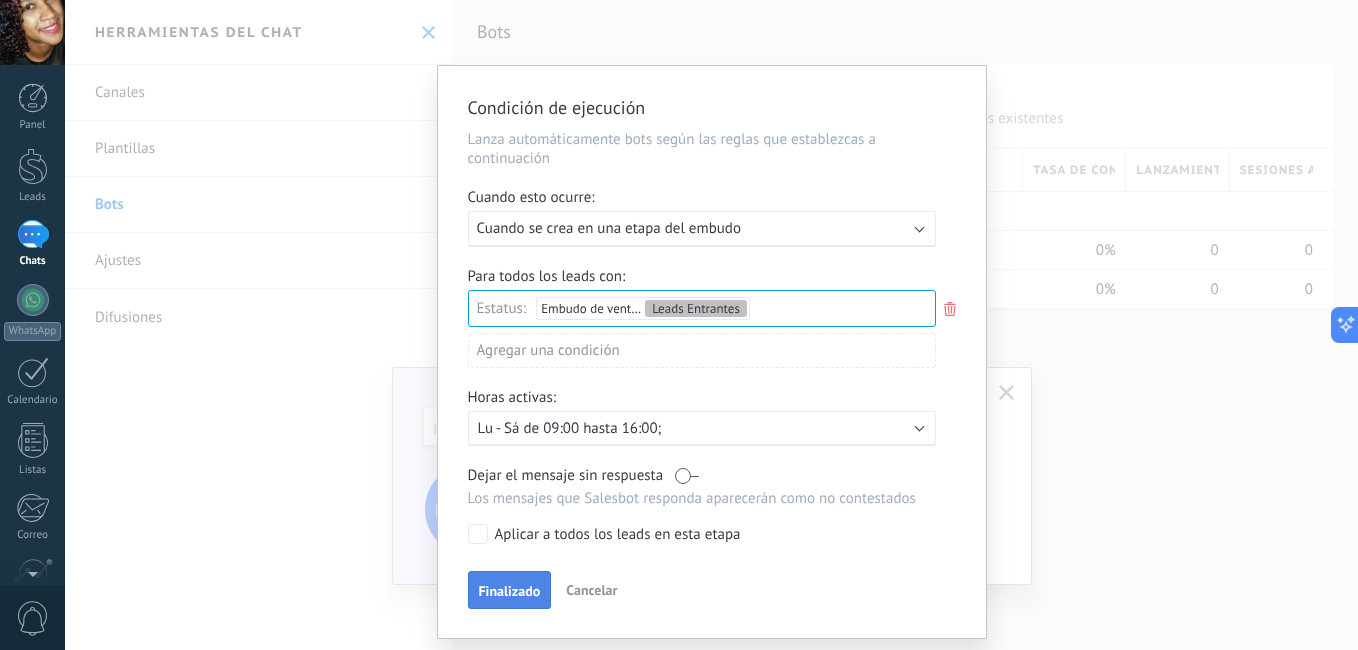 click on "Finalizado" at bounding box center [510, 591] 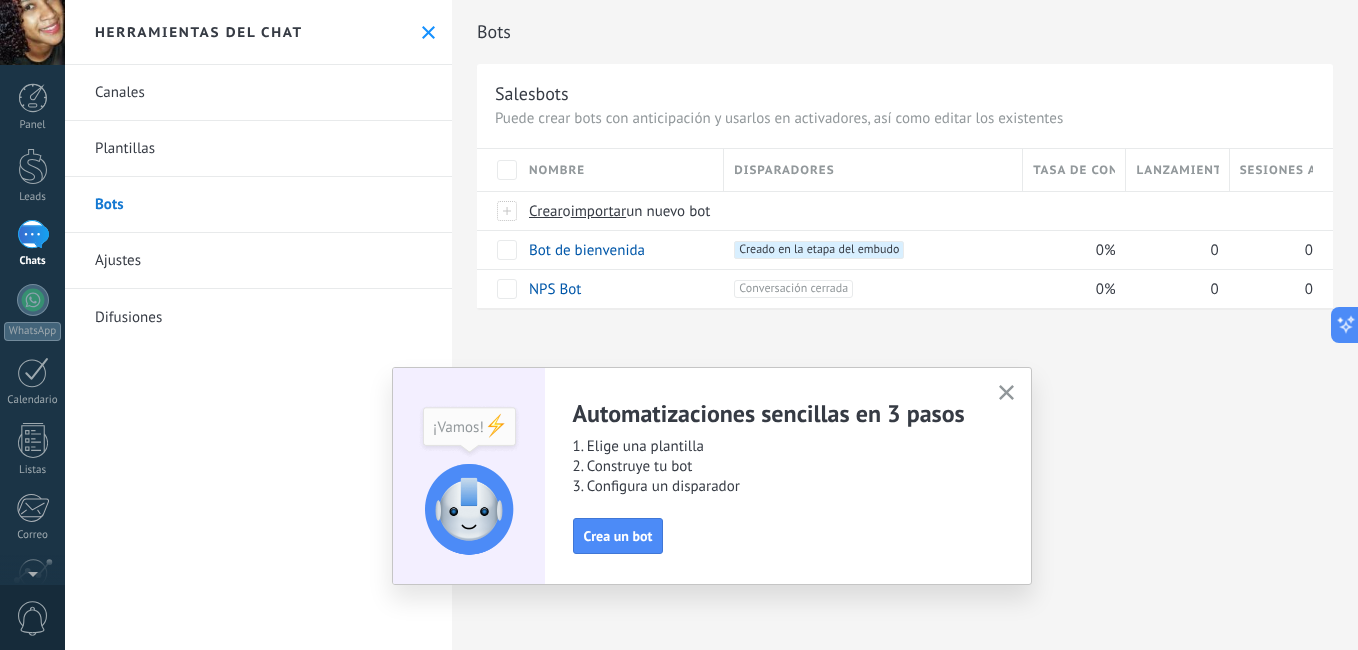 click on "Bots Salesbots Puede crear bots con anticipación y usarlos en activadores, así como editar los existentes Actualizar a Avanzado Nombre Disparadores Tasa de conversión Lanzamientos totales Sesiones activas        Crear  o  importar  un nuevo bot              Bot de bienvenida +1 Creado en la etapa del embudo +0 0% 0 0        NPS Bot +1 Conversación cerrada +0 0% 0 0 Mostrar más avanzado Potenciar la IA Rusa Inglés Español Portugués Indonesio Turco Inglés Última actualización: Actualizar conjunto de datos Detecta las intenciones de un cliente a partir de las palabras claves que utilizan, y envía automáticamente una plantilla de chat o ejecuta un salesbot. El conjunto de datos de palabras clave se actualiza cada hora, o también puedes actualizarlo manualmente en cualquier momento. Dejar el mensaje sin respuesta Cuando un usuario de Kommo se une a un chat, el bot entrará en modo descanso. Después de  5 minutos 10 minutos 15 minutos 30 minutos 1 hora 6 horas 24 horas 5 minutos Intención" at bounding box center (905, 325) 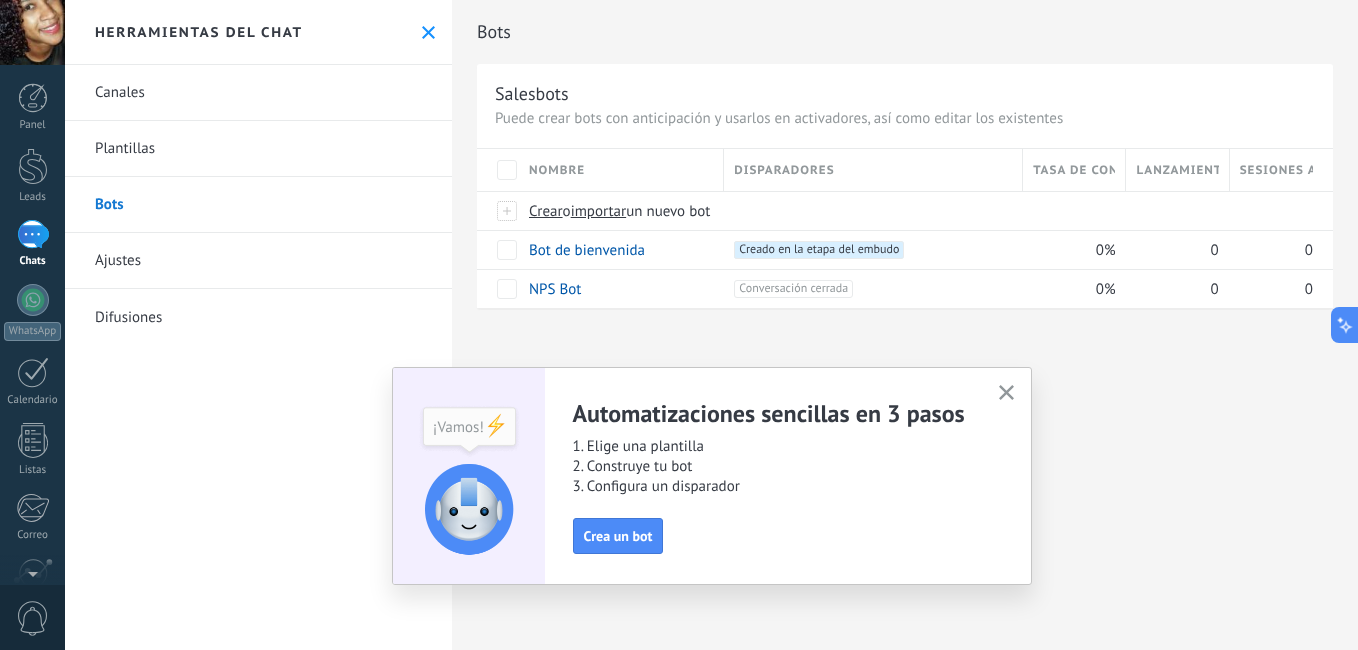 click on "Bots Salesbots Puede crear bots con anticipación y usarlos en activadores, así como editar los existentes Actualizar a Avanzado Nombre Disparadores Tasa de conversión Lanzamientos totales Sesiones activas        Crear  o  importar  un nuevo bot              Bot de bienvenida +1 Creado en la etapa del embudo +0 0% 0 0        NPS Bot +1 Conversación cerrada +0 0% 0 0 Mostrar más avanzado Potenciar la IA Rusa Inglés Español Portugués Indonesio Turco Inglés Última actualización: Actualizar conjunto de datos Detecta las intenciones de un cliente a partir de las palabras claves que utilizan, y envía automáticamente una plantilla de chat o ejecuta un salesbot. El conjunto de datos de palabras clave se actualiza cada hora, o también puedes actualizarlo manualmente en cualquier momento. Dejar el mensaje sin respuesta Cuando un usuario de Kommo se une a un chat, el bot entrará en modo descanso. Después de  5 minutos 10 minutos 15 minutos 30 minutos 1 hora 6 horas 24 horas 5 minutos Intención" at bounding box center [905, 175] 